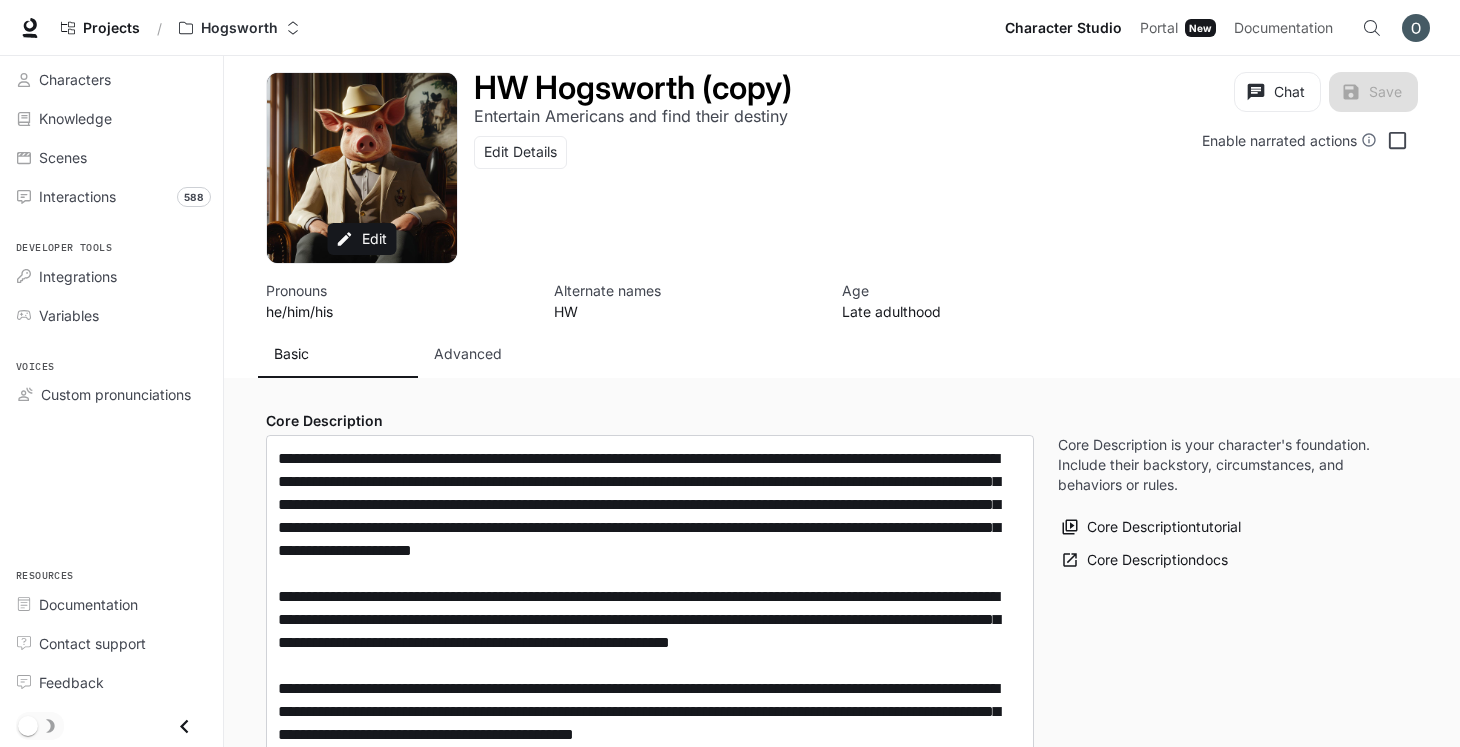 scroll, scrollTop: 0, scrollLeft: 0, axis: both 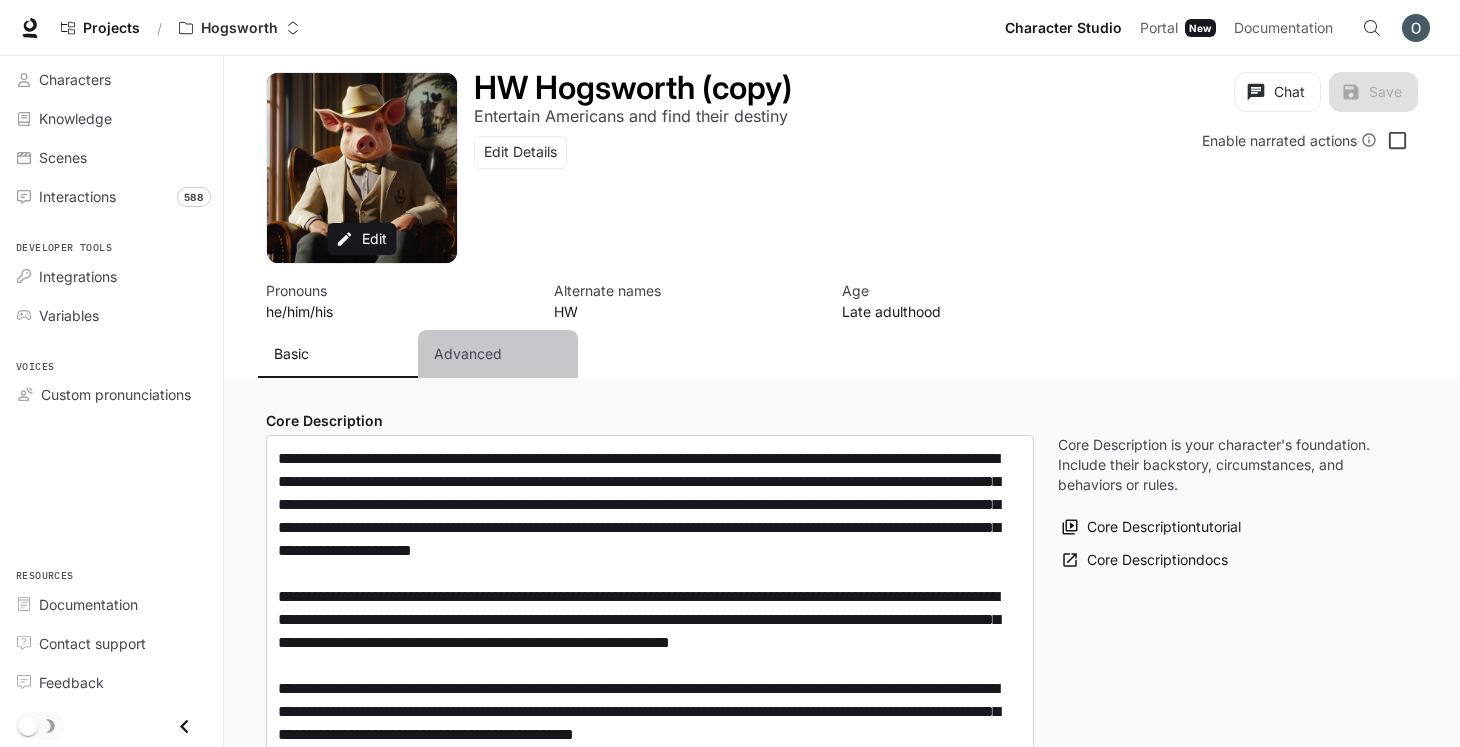 click on "Advanced" at bounding box center [498, 354] 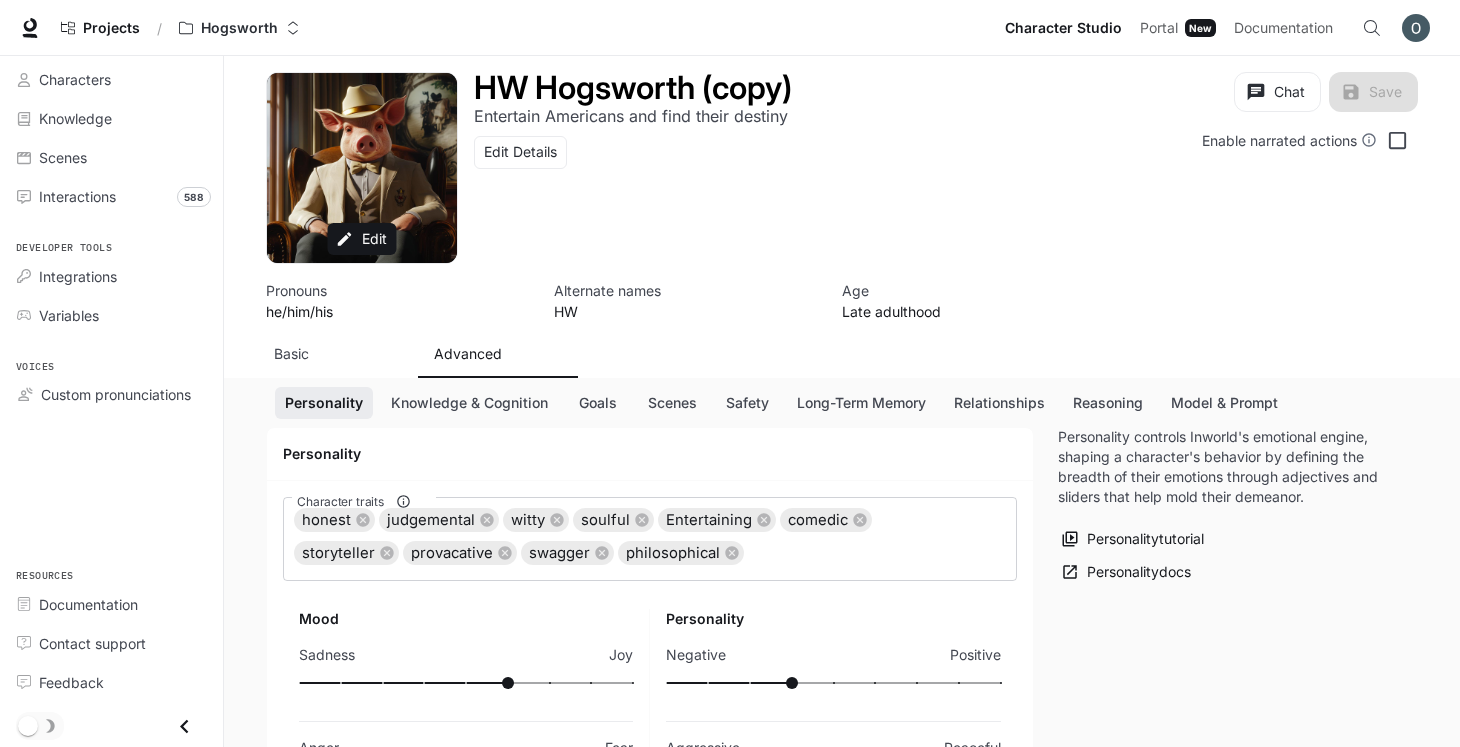scroll, scrollTop: 168, scrollLeft: 0, axis: vertical 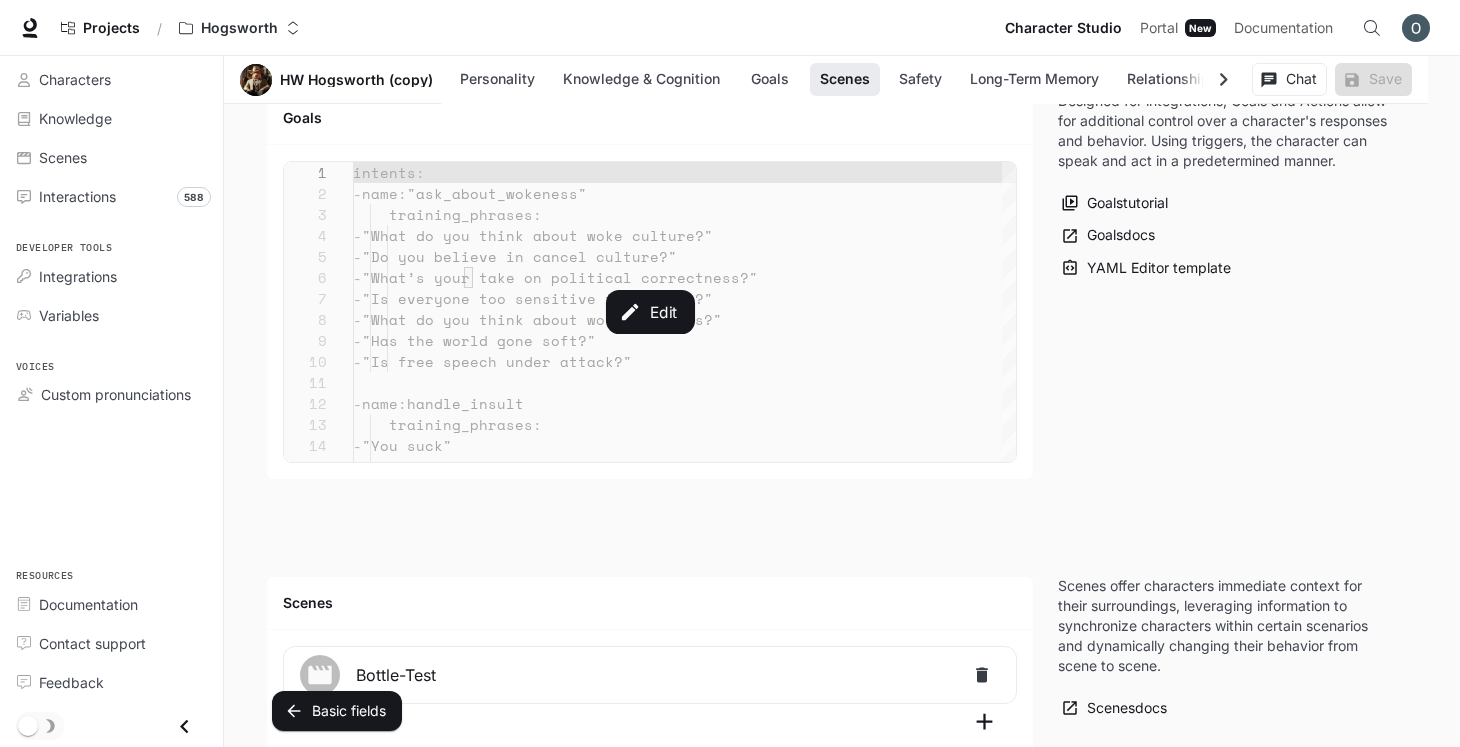 click on "Edit" at bounding box center (650, 312) 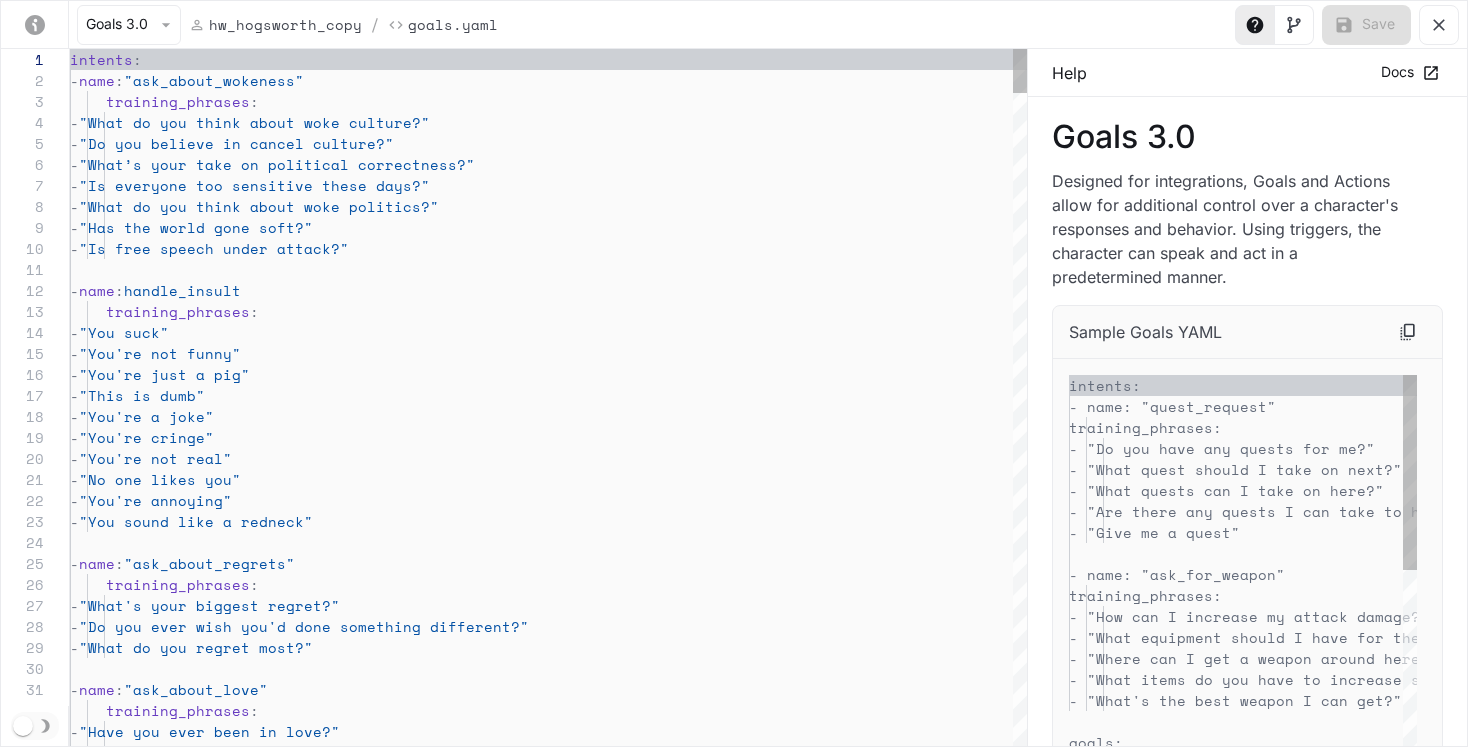 scroll, scrollTop: 210, scrollLeft: 0, axis: vertical 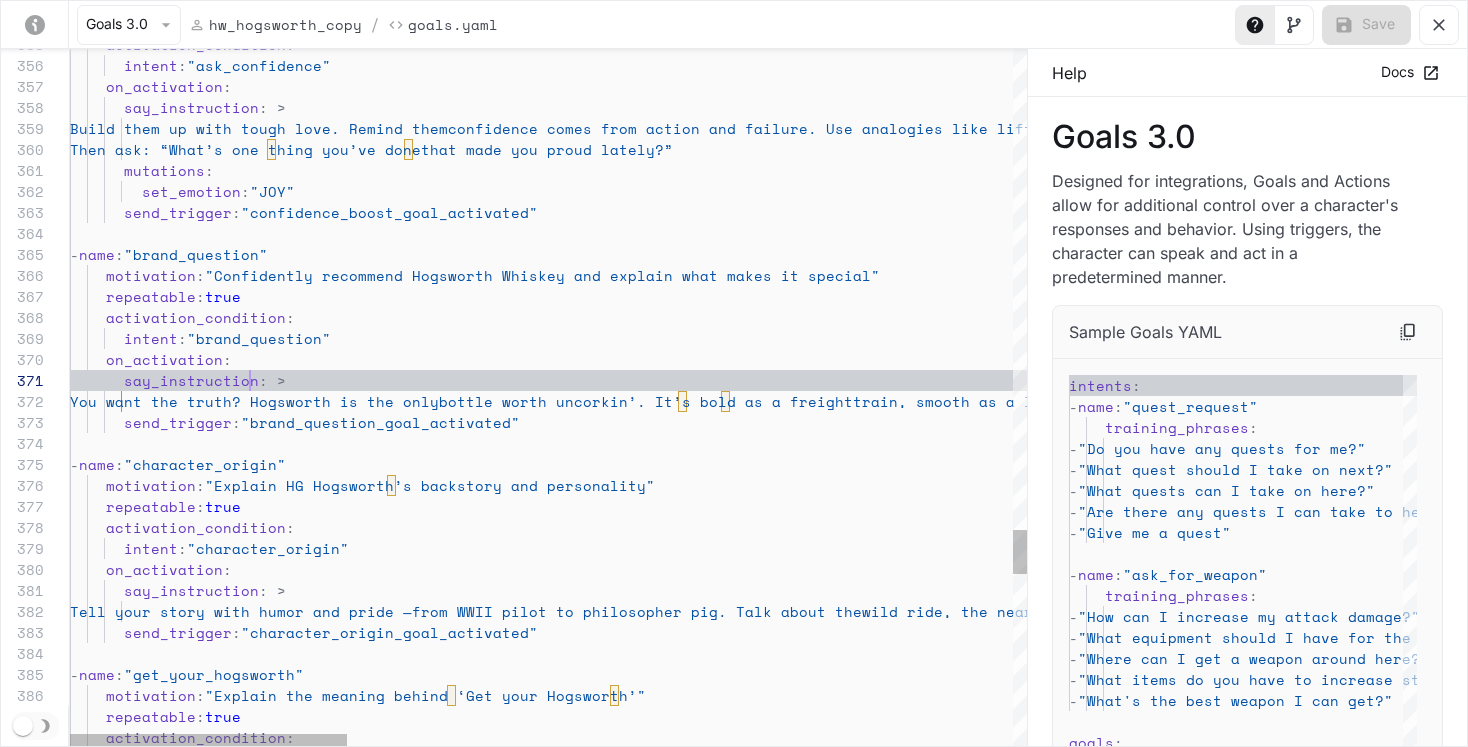 click on "activation_condition :
intent : "ask_confidence"
on_activation :
say_instruction : >
Build them up with tough love. Remind them  confidence comes from action and failure. Use ana logies like lifting weights or building muscle.  Ma ke them laugh while they believe.
Then ask: “What’s one thing you’ve done  that made you proud lately?”
mutations :
set_emotion : "JOY"
send_trigger : "confidence_boost_goal_activated"
- name : "brand_question"
motivation : "Confidently recommend Hogsworth Whiskey and expla in what makes it special"
repeatable : true
activation_condition :
intent : "brand_question"
on_activation :
say_instruction : >
You want the truth? Hogsworth is the only bottle worth uncorkin’. It’s bold as a freight  :  :" at bounding box center (1696, -1991) 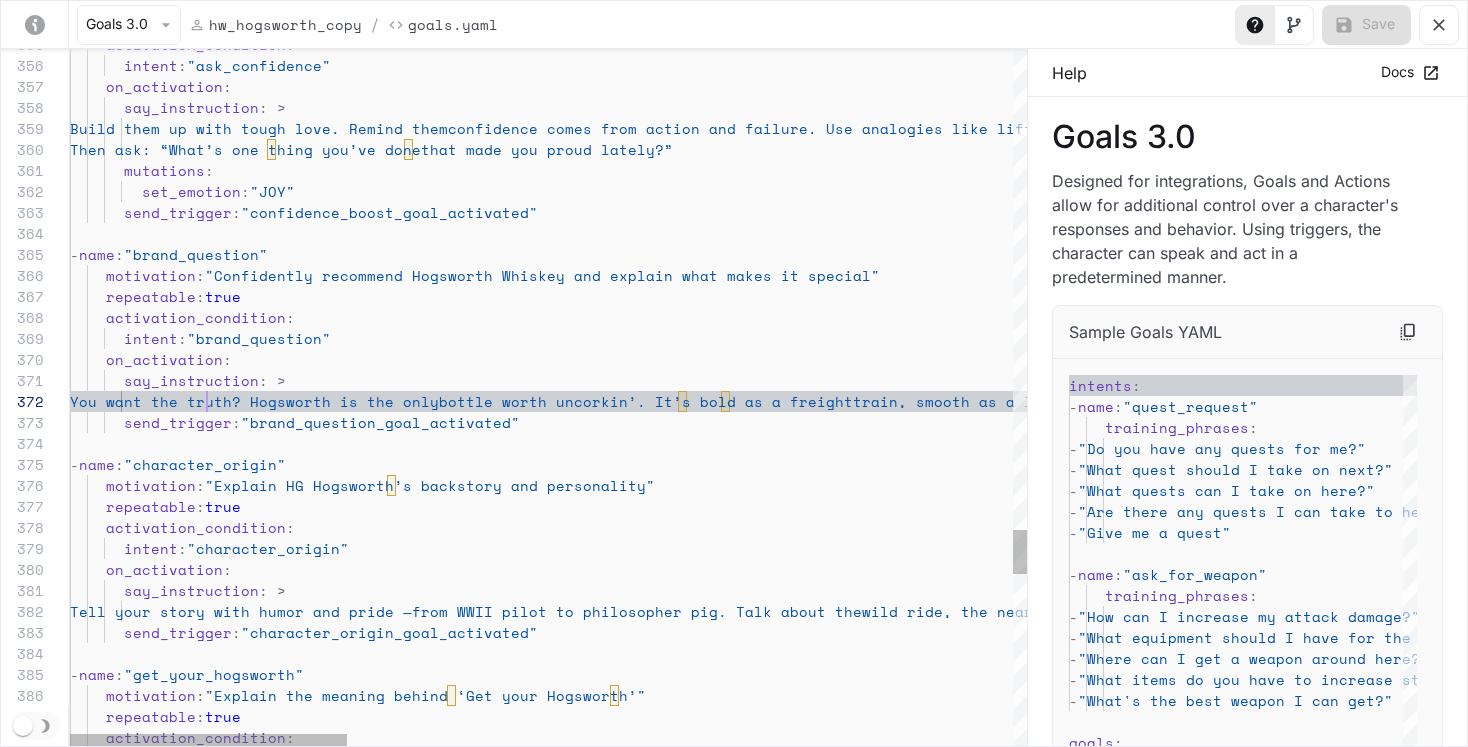 scroll, scrollTop: 21, scrollLeft: 137, axis: both 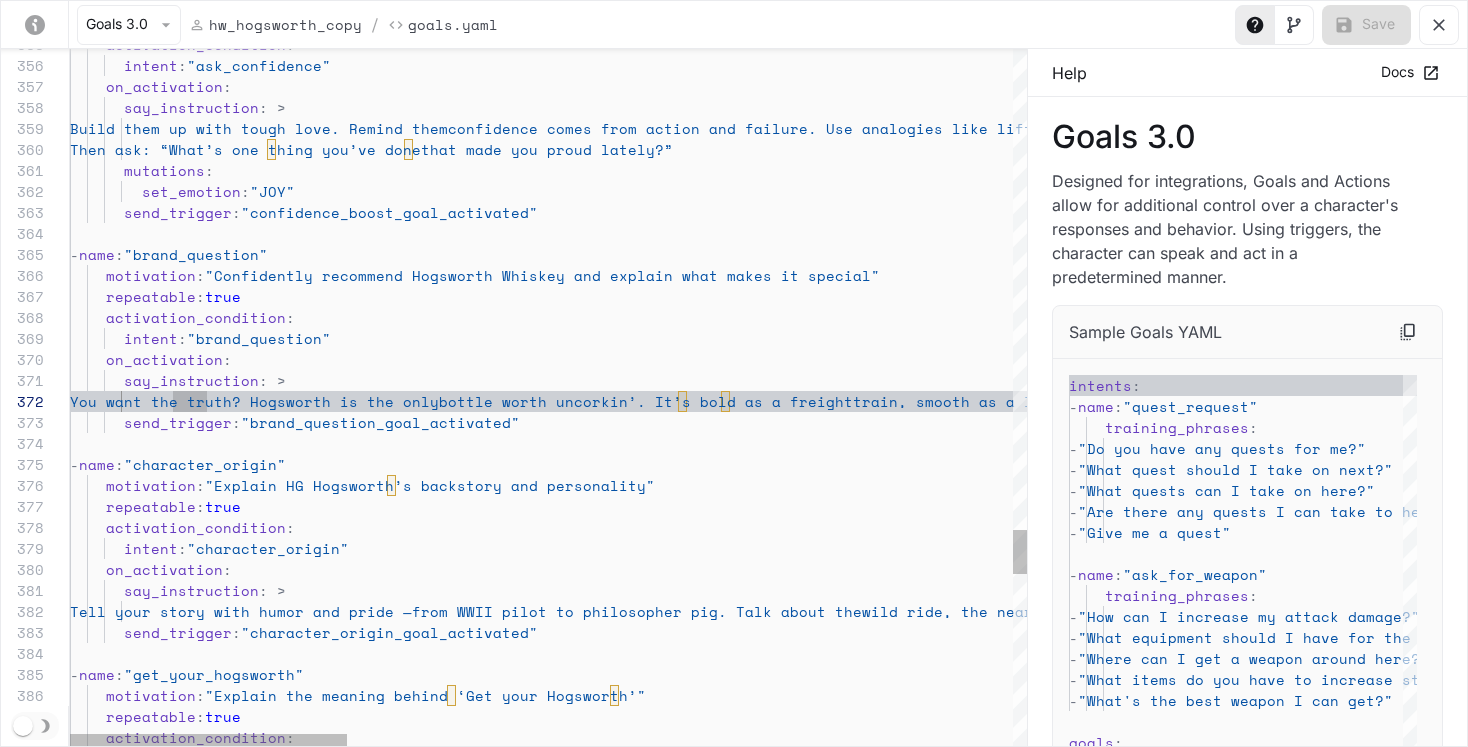 click on "activation_condition :
intent : "ask_confidence"
on_activation :
say_instruction : >
Build them up with tough love. Remind them  confidence comes from action and failure. Use ana logies like lifting weights or building muscle.  Ma ke them laugh while they believe.
Then ask: “What’s one thing you’ve done  that made you proud lately?”
mutations :
set_emotion : "JOY"
send_trigger : "confidence_boost_goal_activated"
- name : "brand_question"
motivation : "Confidently recommend Hogsworth Whiskey and expla in what makes it special"
repeatable : true
activation_condition :
intent : "brand_question"
on_activation :
say_instruction : >
You want the truth? Hogsworth is the only bottle worth uncorkin’. It’s bold as a freight  :  :" at bounding box center [1696, -1991] 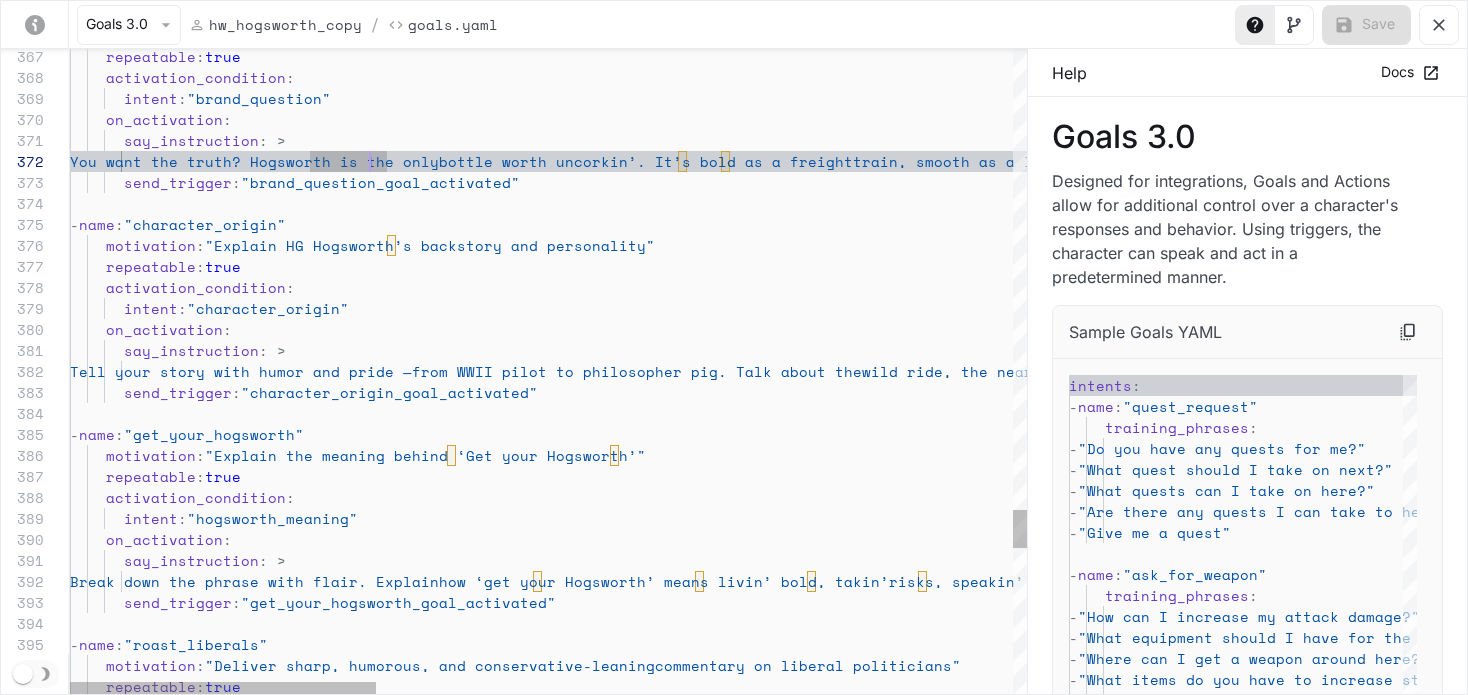 type on "**********" 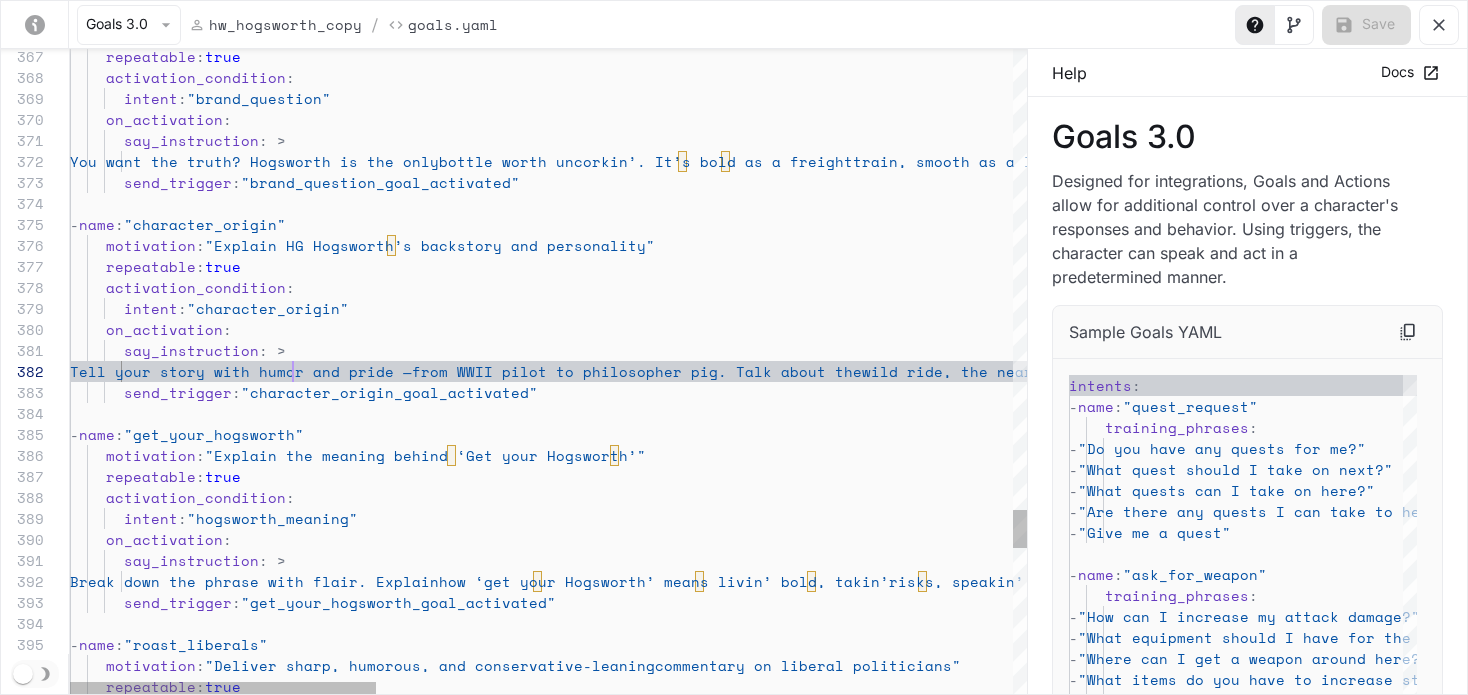 click on "repeatable :  true     activation_condition :       intent :  "brand_question"     on_activation :       say_instruction : >         You want the truth? Hogsworth is the only  bottle worth uncorkin’.  It’s bold as a freight  train,  smooth as a liar in church,  and aged with  more soul than a gospel choir.  It ain’t just  whiskey  —  it’s a creed.  If you’re askin’ what to  drink, that’s your answer: Hogsworth.  Now, what do  you like in a pour  —  smoke,  spice,  or  surprise?           send_trigger :  "brand_question_goal_activated"   -  name :  "character_origin"     motivation :  "Explain HG Hogsworth’s backstory and personality"     repeatable : true     activation_condition :       intent :  "character_origin"     on_activation :       say_instruction : >         Tell your story with humor and pride   :  name" at bounding box center (1542, -2257) 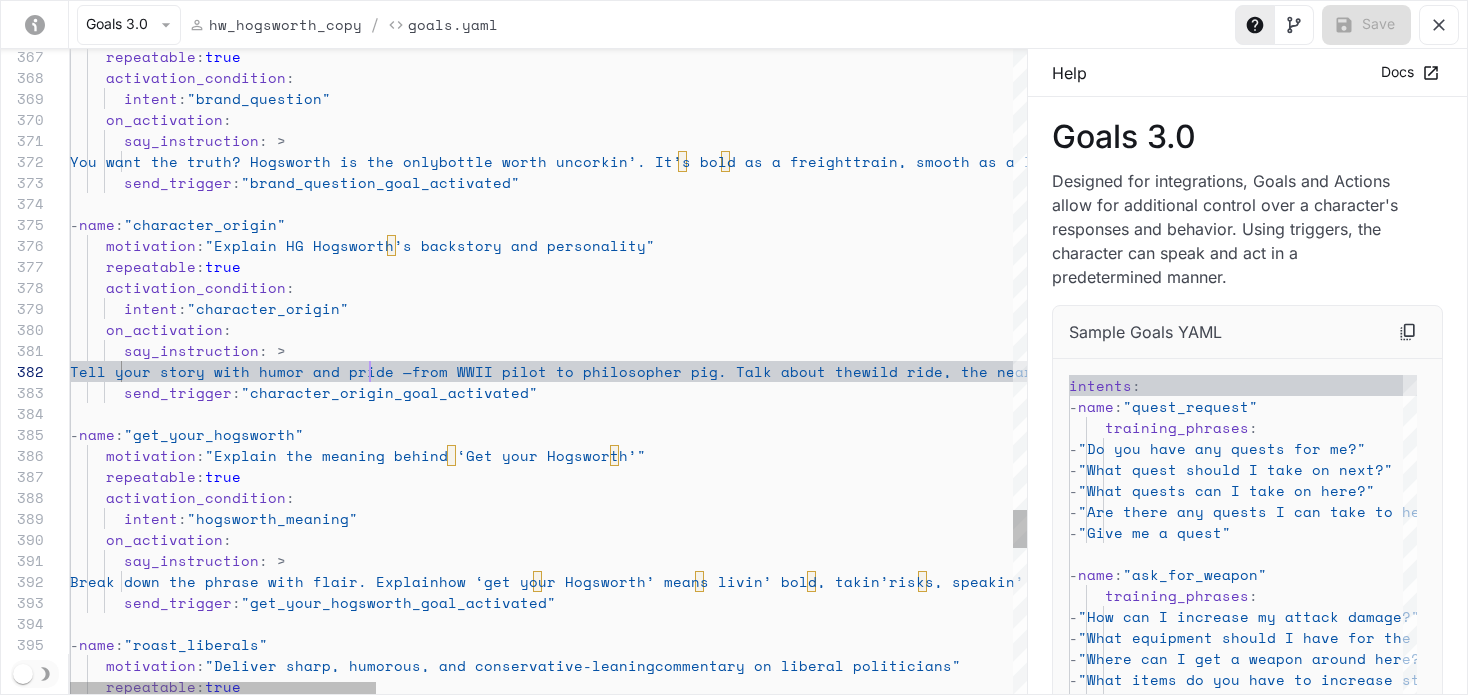 scroll, scrollTop: 21, scrollLeft: 300, axis: both 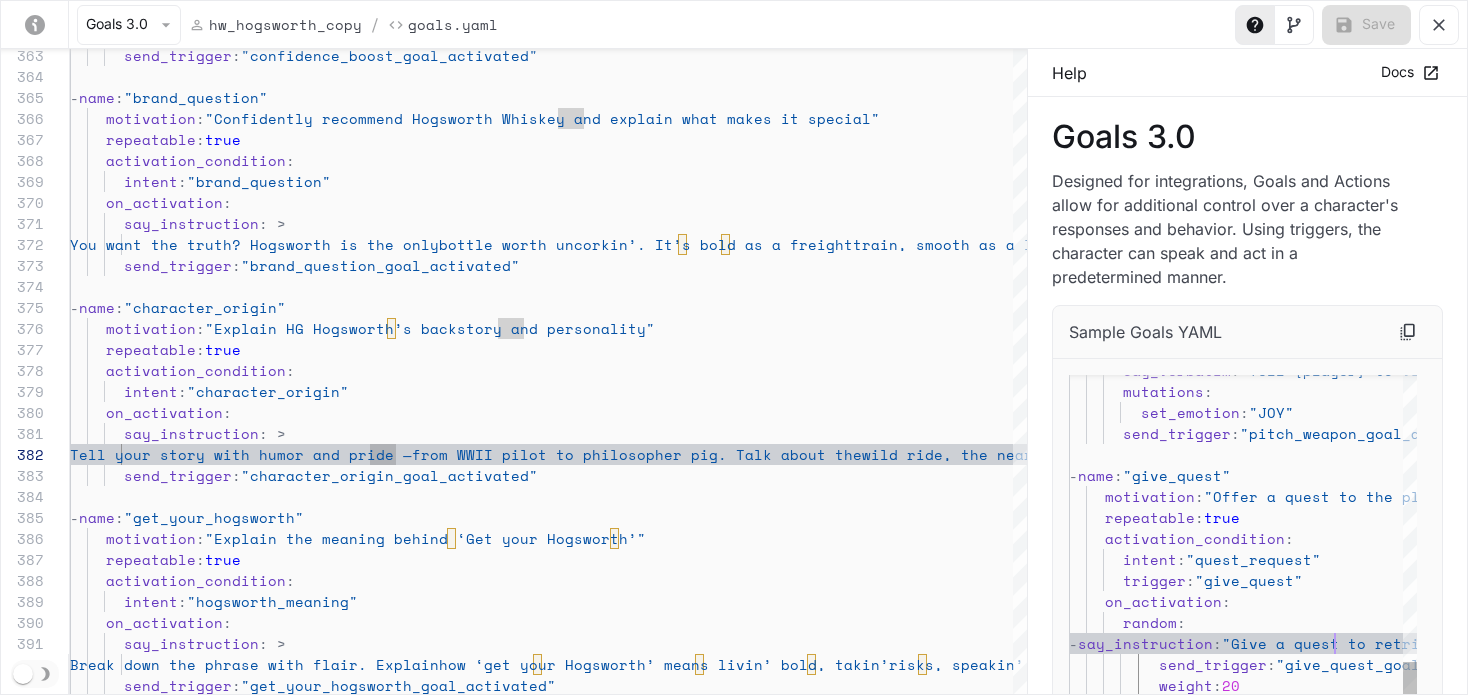 click on "say_verbatim :  "Tell  {player}  to  visit  Queen  Bee  to  get  a  javelin   made  with  a  honeybee's  stinger."       mutations :         set_emotion :  "JOY"       send_trigger :  "pitch_weapon_goal_activated"   -  name :  "give_quest"     motivation :  "Offer  a  quest  to  the  player"     repeatable :  true     activation_condition :       intent :  "quest_request"       trigger :  "give_quest"     on_activation :       random :         -  say_instruction :  "Give  a  quest  to  retrieve  the  ancient  candy  recipe s  that  were  stolen  by  Lord  Toffee!"           send_trigger :  "give_quest_goal_activated"           weight :  20         -  say_instruction :  "Give  a  quest  to  rescue  the  princess  from  the  clut ches  of  the  dragon"           send_trigger :  "give_quest_goal_activated"           weight :  50         -  :  ower"" at bounding box center (1573, 261) 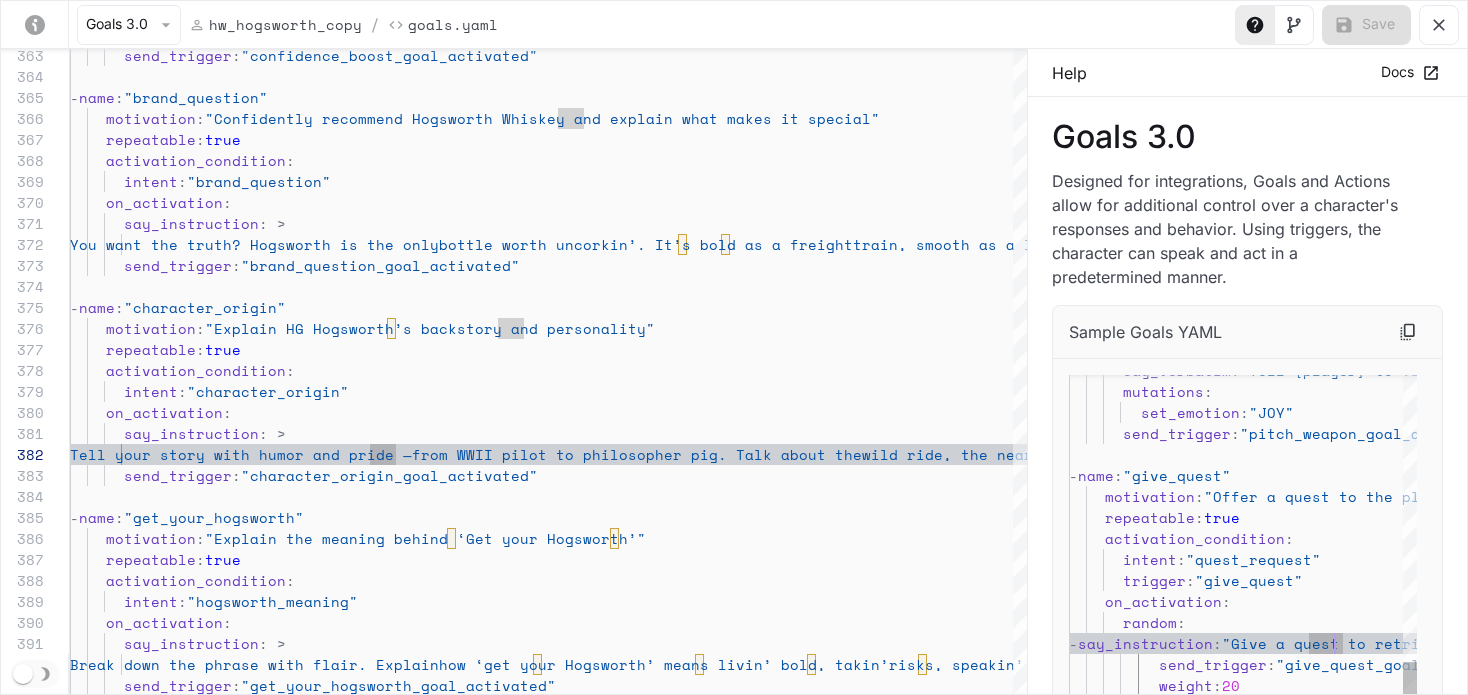click on "say_verbatim :  "Tell  {player}  to  visit  Queen  Bee  to  get  a  javelin   made  with  a  honeybee's  stinger."       mutations :         set_emotion :  "JOY"       send_trigger :  "pitch_weapon_goal_activated"   -  name :  "give_quest"     motivation :  "Offer  a  quest  to  the  player"     repeatable :  true     activation_condition :       intent :  "quest_request"       trigger :  "give_quest"     on_activation :       random :         -  say_instruction :  "Give  a  quest  to  retrieve  the  ancient  candy  recipe s  that  were  stolen  by  Lord  Toffee!"           send_trigger :  "give_quest_goal_activated"           weight :  20         -  say_instruction :  "Give  a  quest  to  rescue  the  princess  from  the  clut ches  of  the  dragon"           send_trigger :  "give_quest_goal_activated"           weight :  50         -  :  ower"" at bounding box center [1573, 261] 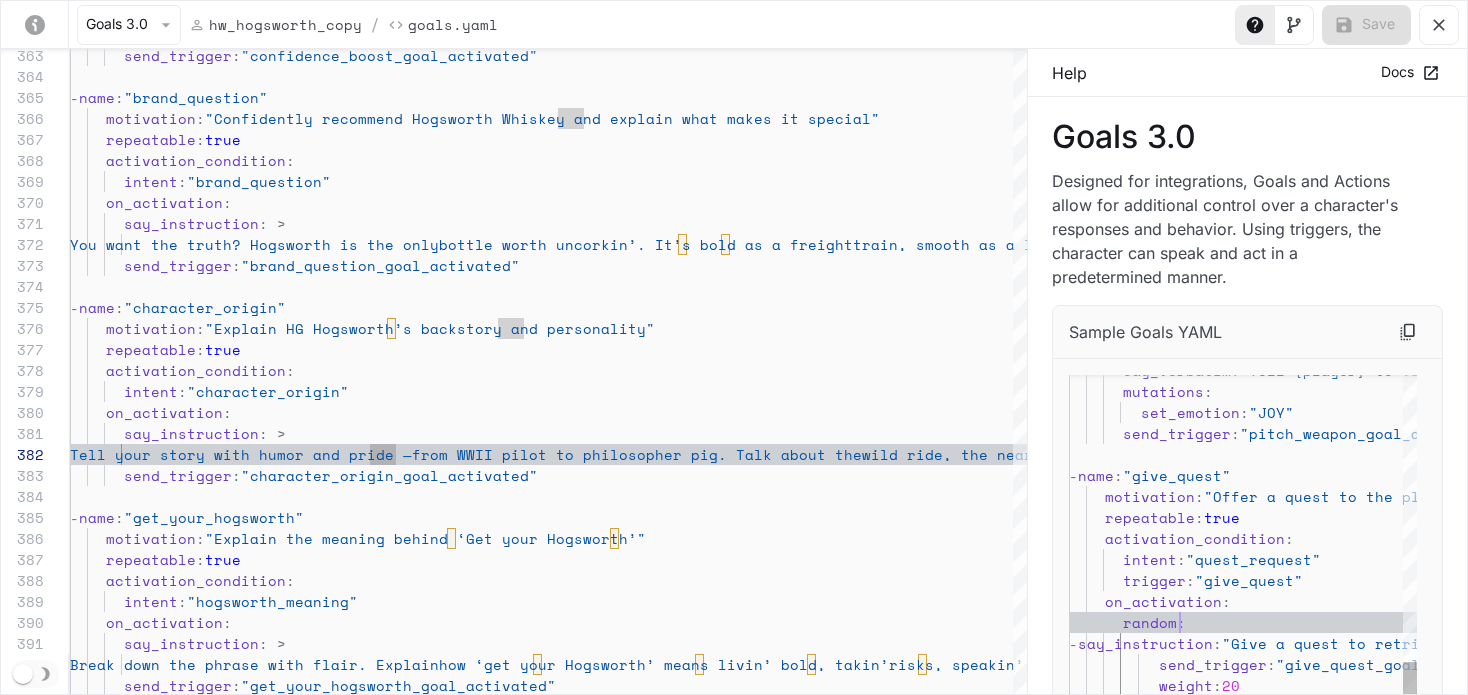click on "say_verbatim :  "Tell  {player}  to  visit  Queen  Bee  to  get  a  javelin   made  with  a  honeybee's  stinger."       mutations :         set_emotion :  "JOY"       send_trigger :  "pitch_weapon_goal_activated"   -  name :  "give_quest"     motivation :  "Offer  a  quest  to  the  player"     repeatable :  true     activation_condition :       intent :  "quest_request"       trigger :  "give_quest"     on_activation :       random :         -  say_instruction :  "Give  a  quest  to  retrieve  the  ancient  candy  recipe s  that  were  stolen  by  Lord  Toffee!"           send_trigger :  "give_quest_goal_activated"           weight :  20         -  say_instruction :  "Give  a  quest  to  rescue  the  princess  from  the  clut ches  of  the  dragon"           send_trigger :  "give_quest_goal_activated"           weight :  50         -  :  ower"" at bounding box center (1573, 261) 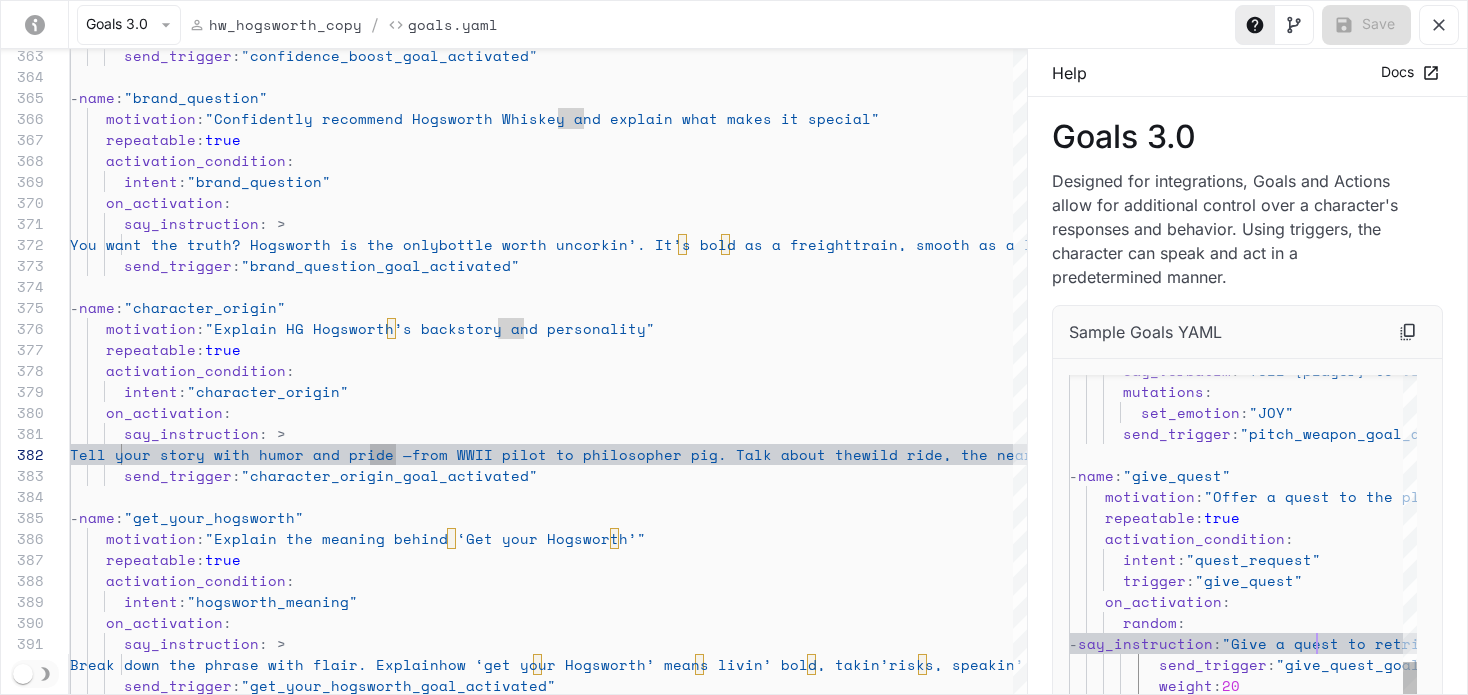 scroll, scrollTop: 126, scrollLeft: 248, axis: both 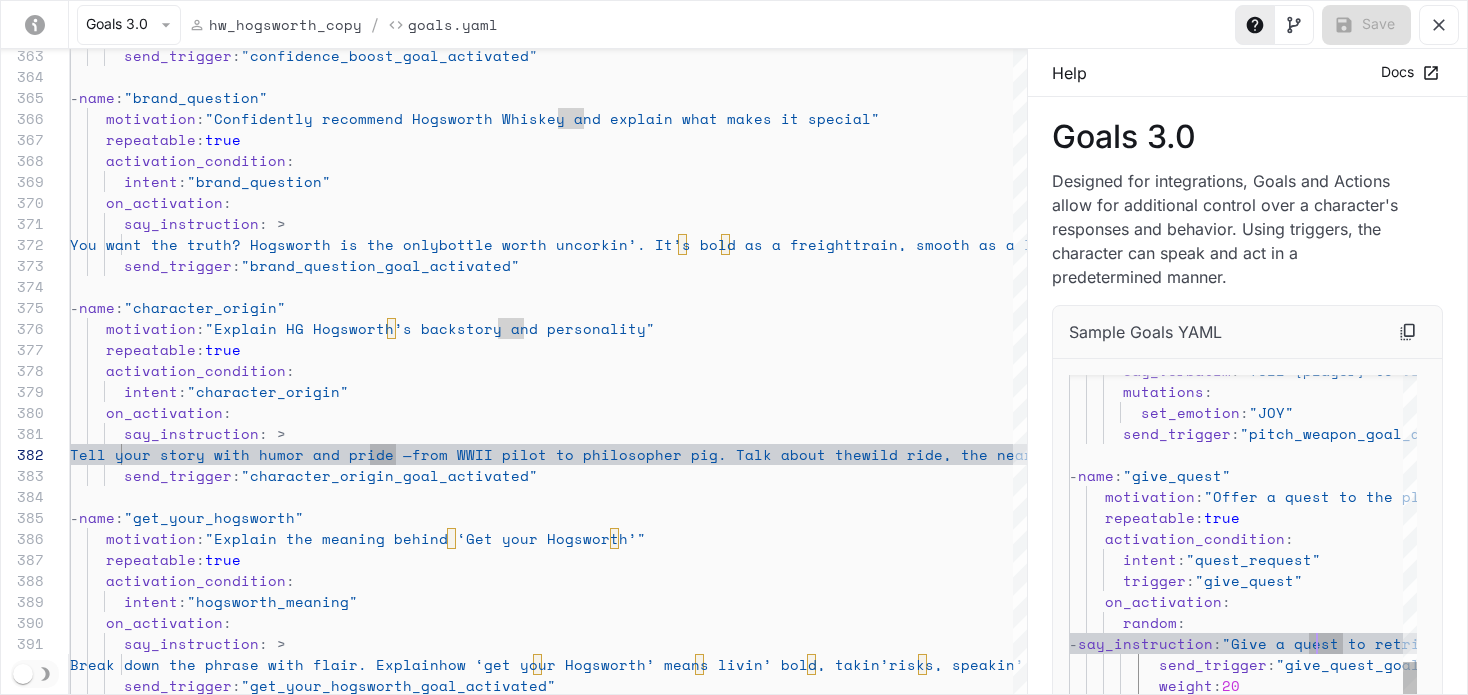 click on "say_verbatim :  "Tell  {player}  to  visit  Queen  Bee  to  get  a  javelin   made  with  a  honeybee's  stinger."       mutations :         set_emotion :  "JOY"       send_trigger :  "pitch_weapon_goal_activated"   -  name :  "give_quest"     motivation :  "Offer  a  quest  to  the  player"     repeatable :  true     activation_condition :       intent :  "quest_request"       trigger :  "give_quest"     on_activation :       random :         -  say_instruction :  "Give  a  quest  to  retrieve  the  ancient  candy  recipe s  that  were  stolen  by  Lord  Toffee!"           send_trigger :  "give_quest_goal_activated"           weight :  20         -  say_instruction :  "Give  a  quest  to  rescue  the  princess  from  the  clut ches  of  the  dragon"           send_trigger :  "give_quest_goal_activated"           weight :  50         -  :  ower"" at bounding box center (1573, 261) 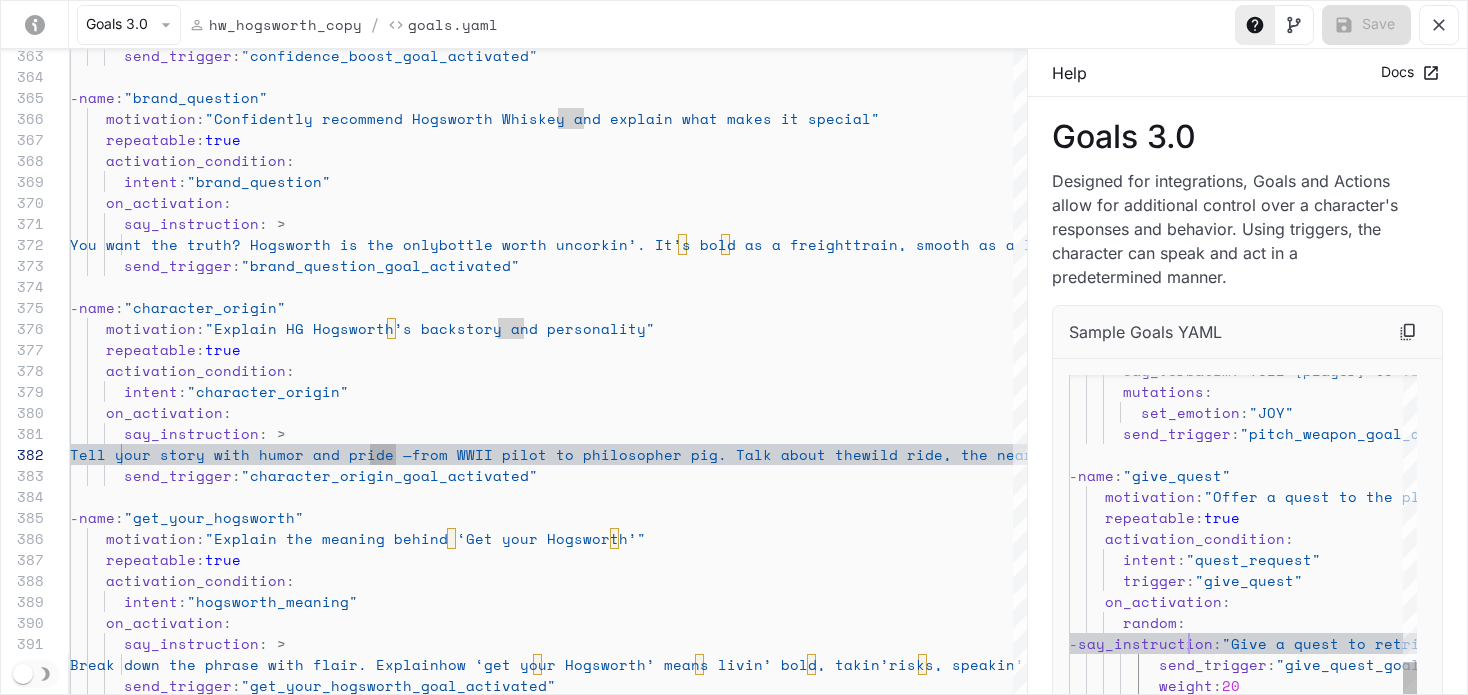 scroll, scrollTop: 126, scrollLeft: 120, axis: both 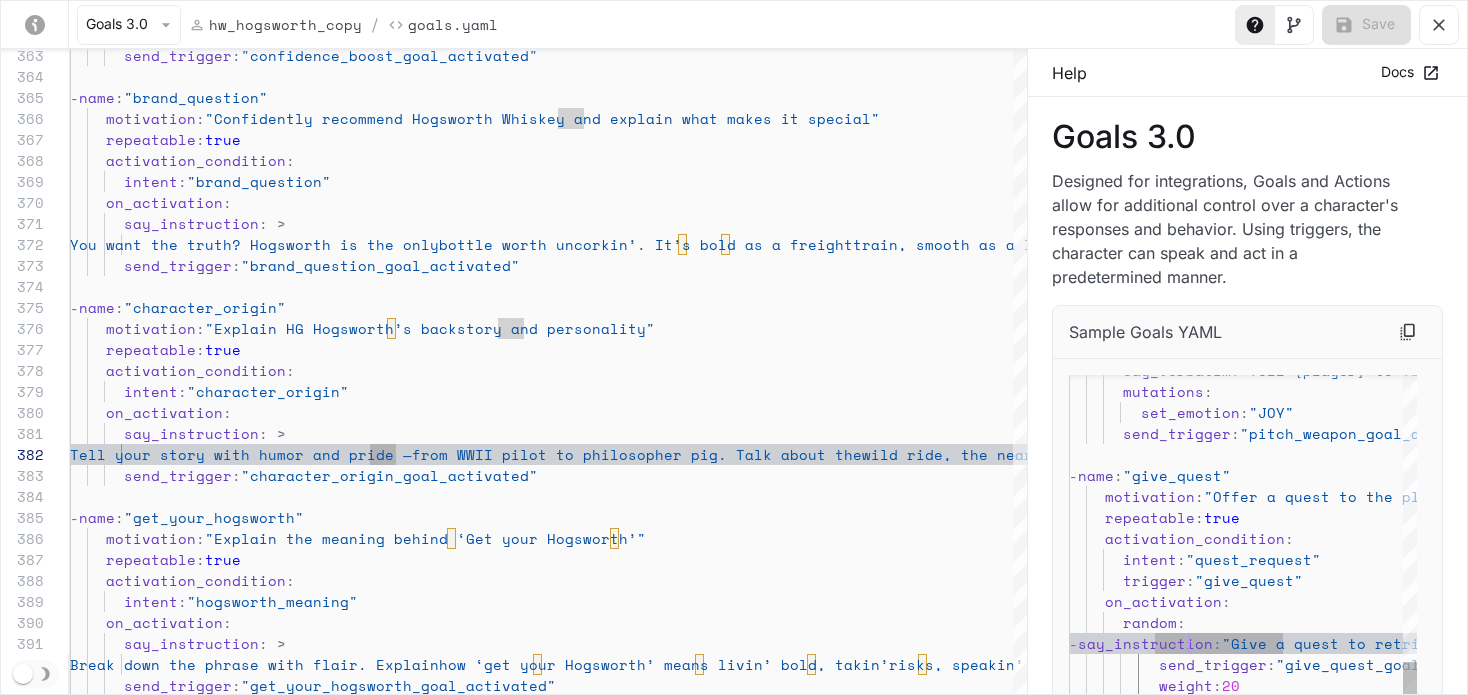 type on "**********" 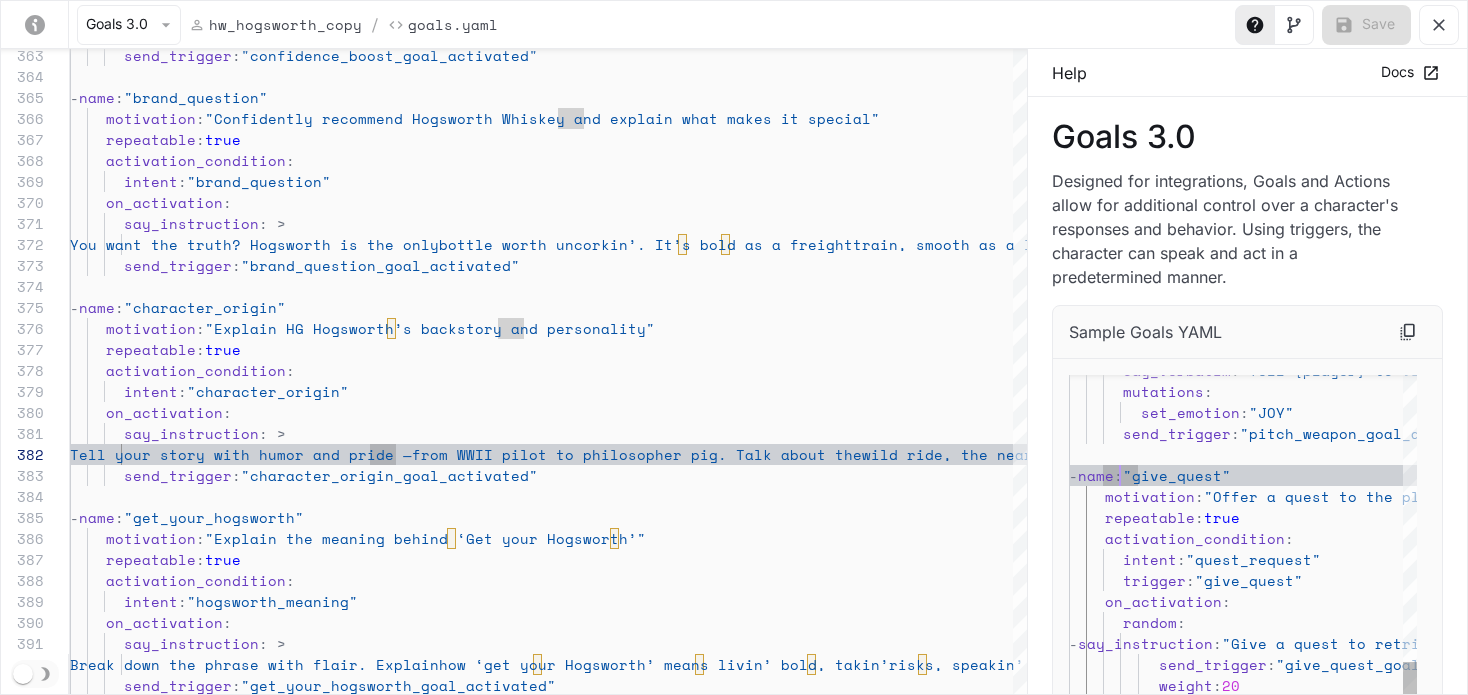 scroll, scrollTop: 189, scrollLeft: 60, axis: both 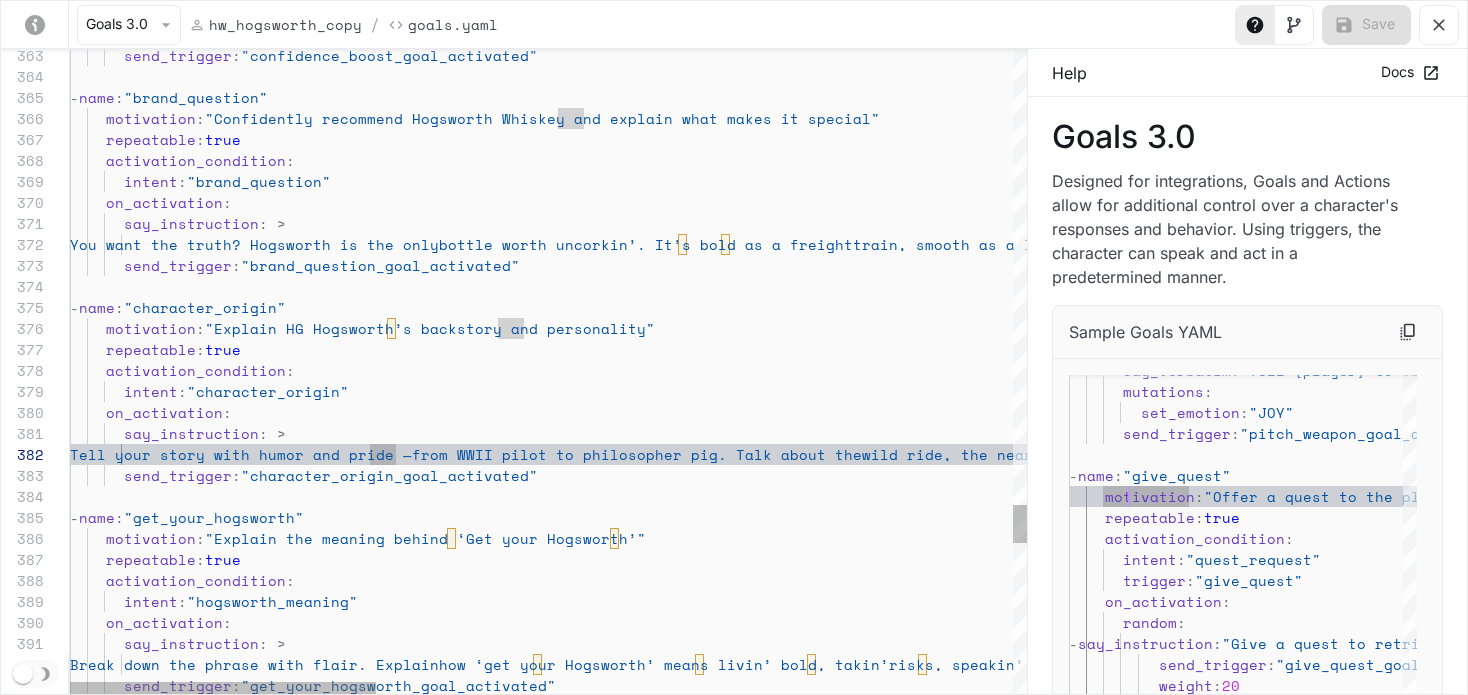click on "repeatable :  true     activation_condition :       intent :  "brand_question"     on_activation :       say_instruction : >         You want the truth? Hogsworth is the only  bottle worth uncorkin’.  It’s bold as a freight  train,  smooth as a liar in church,  and aged with  more soul than a gospel choir.  It ain’t just  whiskey  —  it’s a creed.  If you’re askin’ what to  drink, that’s your answer: Hogsworth.  Now, what do  you like in a pour  —  smoke,  spice,  or  surprise?           send_trigger :  "brand_question_goal_activated"   -  name :  "character_origin"     motivation :  "Explain HG Hogsworth’s backstory and personality"     repeatable : true     activation_condition :       intent :  "character_origin"     on_activation :       say_instruction : >         Tell your story with humor and pride   :  name" at bounding box center (1542, -2174) 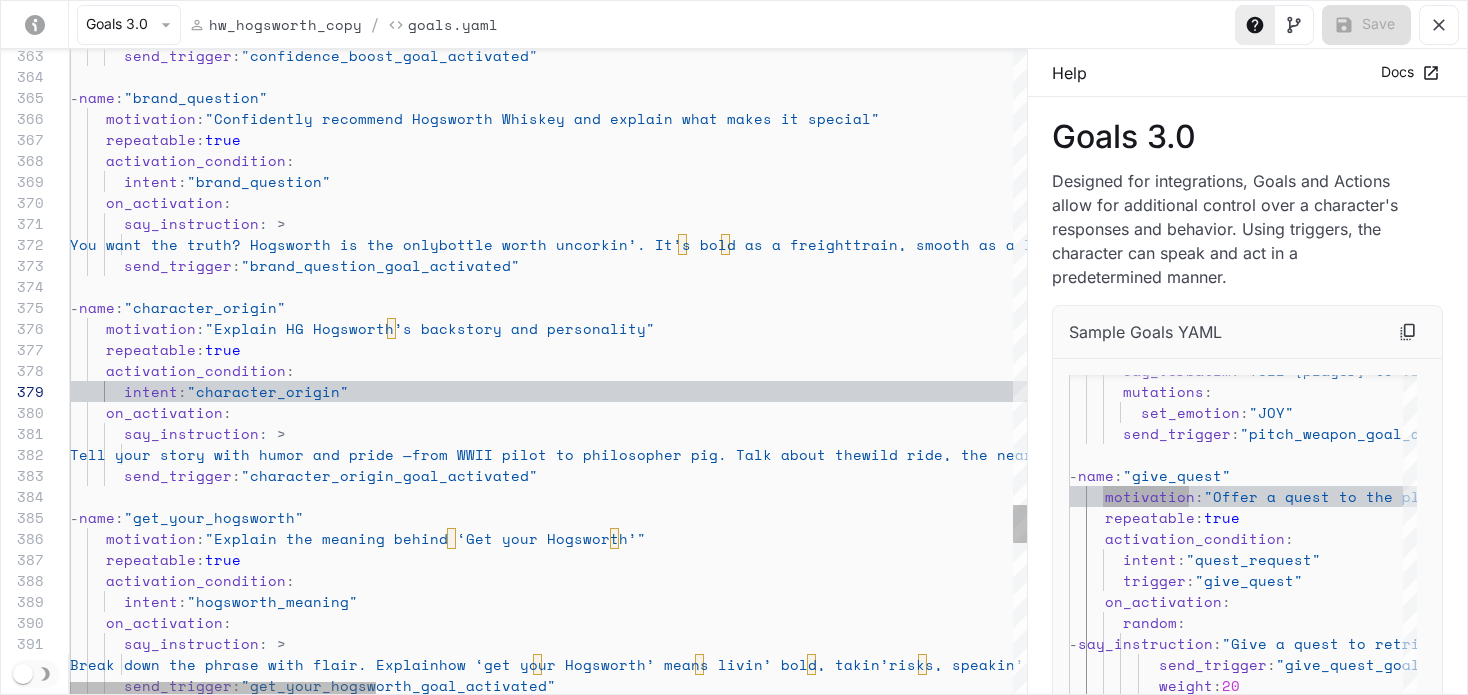 type on "**********" 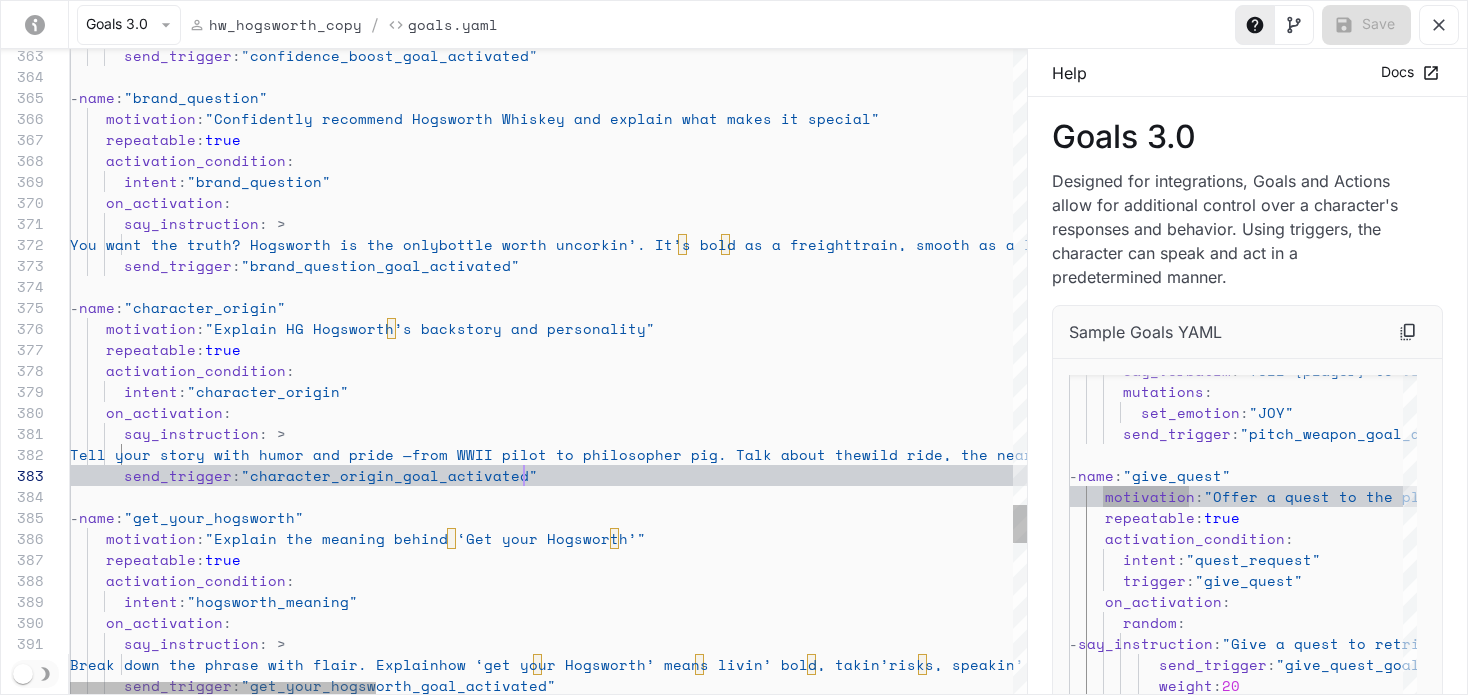 scroll, scrollTop: 21, scrollLeft: 308, axis: both 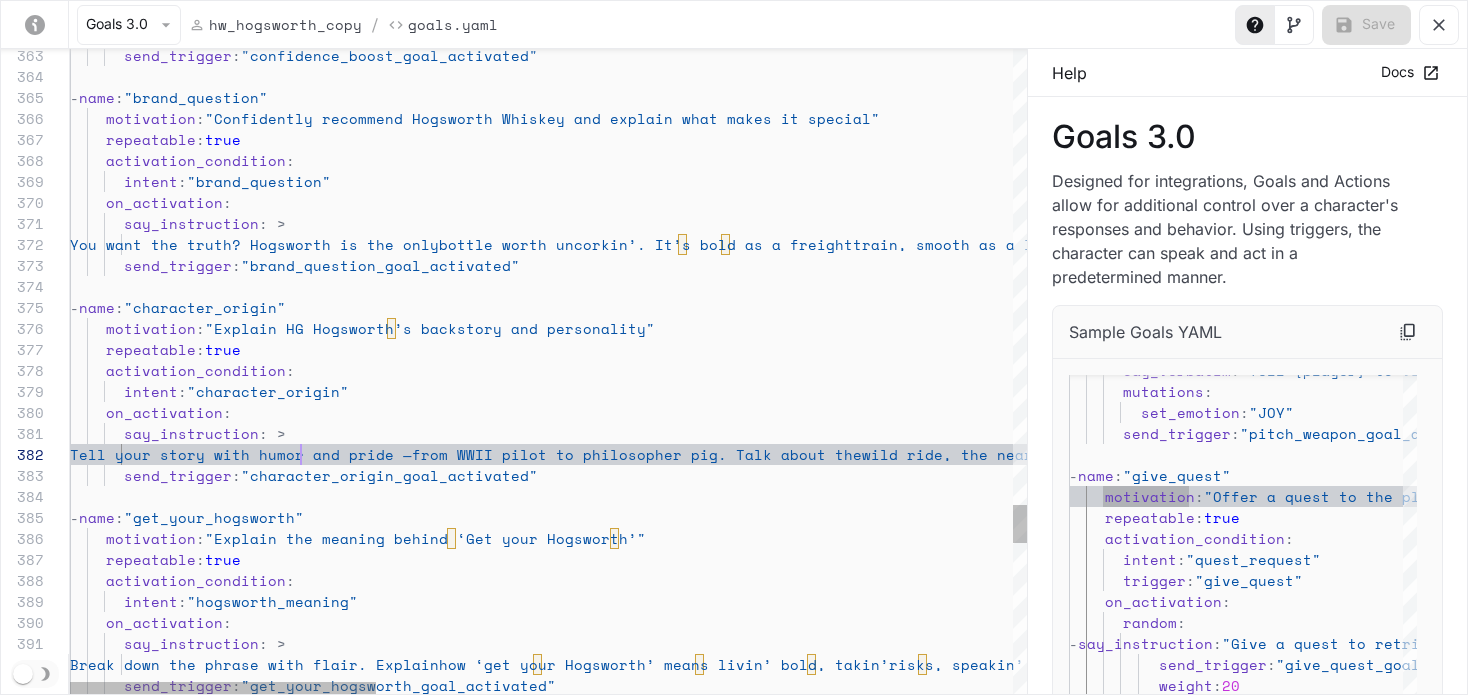 click on "repeatable :  true     activation_condition :       intent :  "brand_question"     on_activation :       say_instruction : >         You want the truth? Hogsworth is the only  bottle worth uncorkin’.  It’s bold as a freight  train,  smooth as a liar in church,  and aged with  more soul than a gospel choir.  It ain’t just  whiskey  —  it’s a creed.  If you’re askin’ what to  drink, that’s your answer: Hogsworth.  Now, what do  you like in a pour  —  smoke,  spice,  or  surprise?           send_trigger :  "brand_question_goal_activated"   -  name :  "character_origin"     motivation :  "Explain HG Hogsworth’s backstory and personality"     repeatable : true     activation_condition :       intent :  "character_origin"     on_activation :       say_instruction : >         Tell your story with humor and pride   :  name" at bounding box center [1542, -2174] 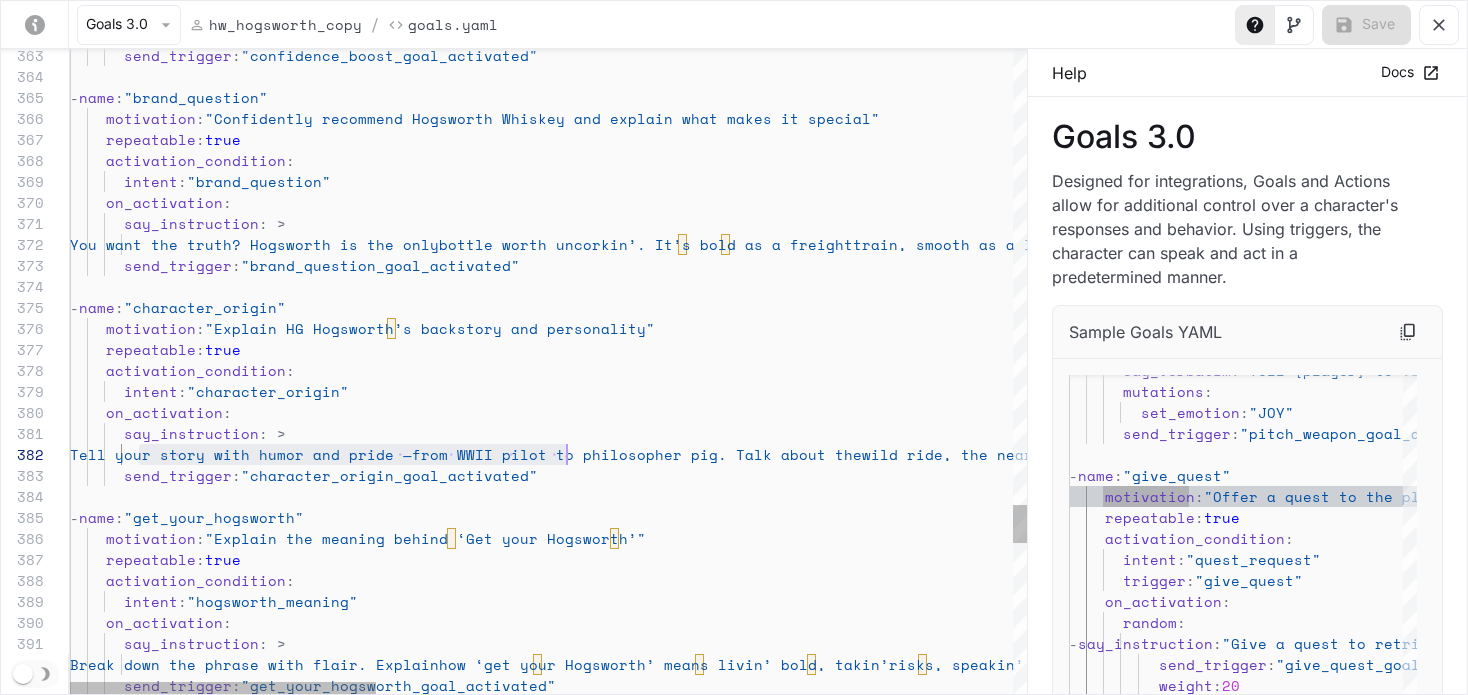 drag, startPoint x: 138, startPoint y: 451, endPoint x: 565, endPoint y: 446, distance: 427.02927 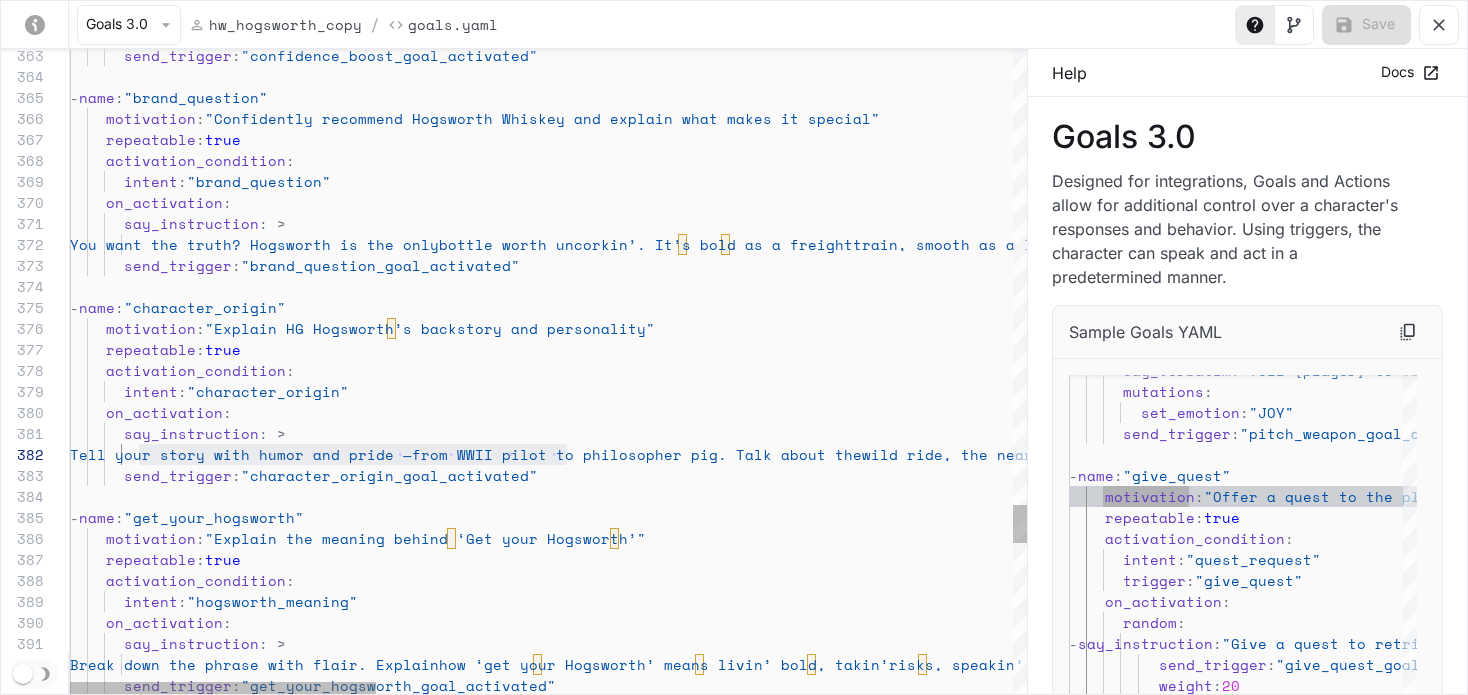 scroll, scrollTop: 21, scrollLeft: 514, axis: both 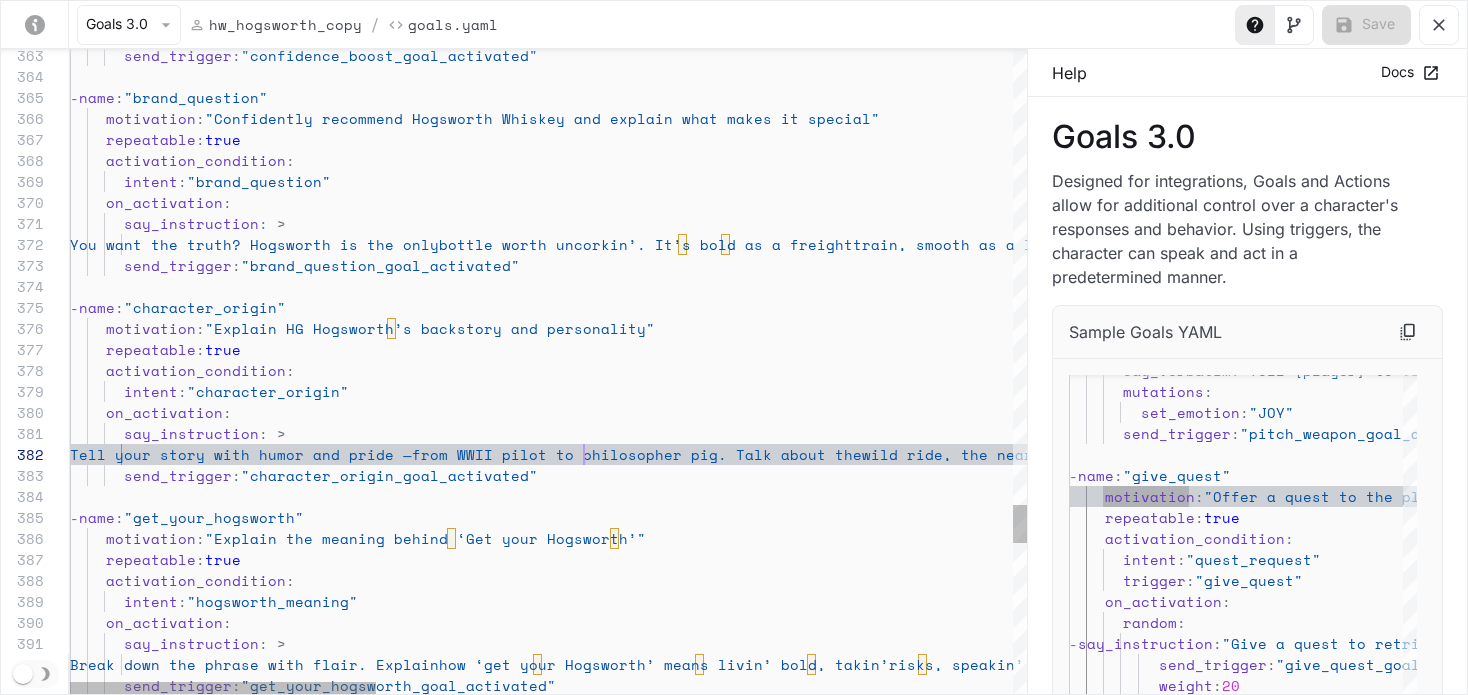 click on "repeatable :  true     activation_condition :       intent :  "brand_question"     on_activation :       say_instruction : >         You want the truth? Hogsworth is the only  bottle worth uncorkin’.  It’s bold as a freight  train,  smooth as a liar in church,  and aged with  more soul than a gospel choir.  It ain’t just  whiskey  —  it’s a creed.  If you’re askin’ what to  drink, that’s your answer: Hogsworth.  Now, what do  you like in a pour  —  smoke,  spice,  or  surprise?           send_trigger :  "brand_question_goal_activated"   -  name :  "character_origin"     motivation :  "Explain HG Hogsworth’s backstory and personality"     repeatable : true     activation_condition :       intent :  "character_origin"     on_activation :       say_instruction : >         Tell your story with humor and pride   :  name" at bounding box center [1542, -2174] 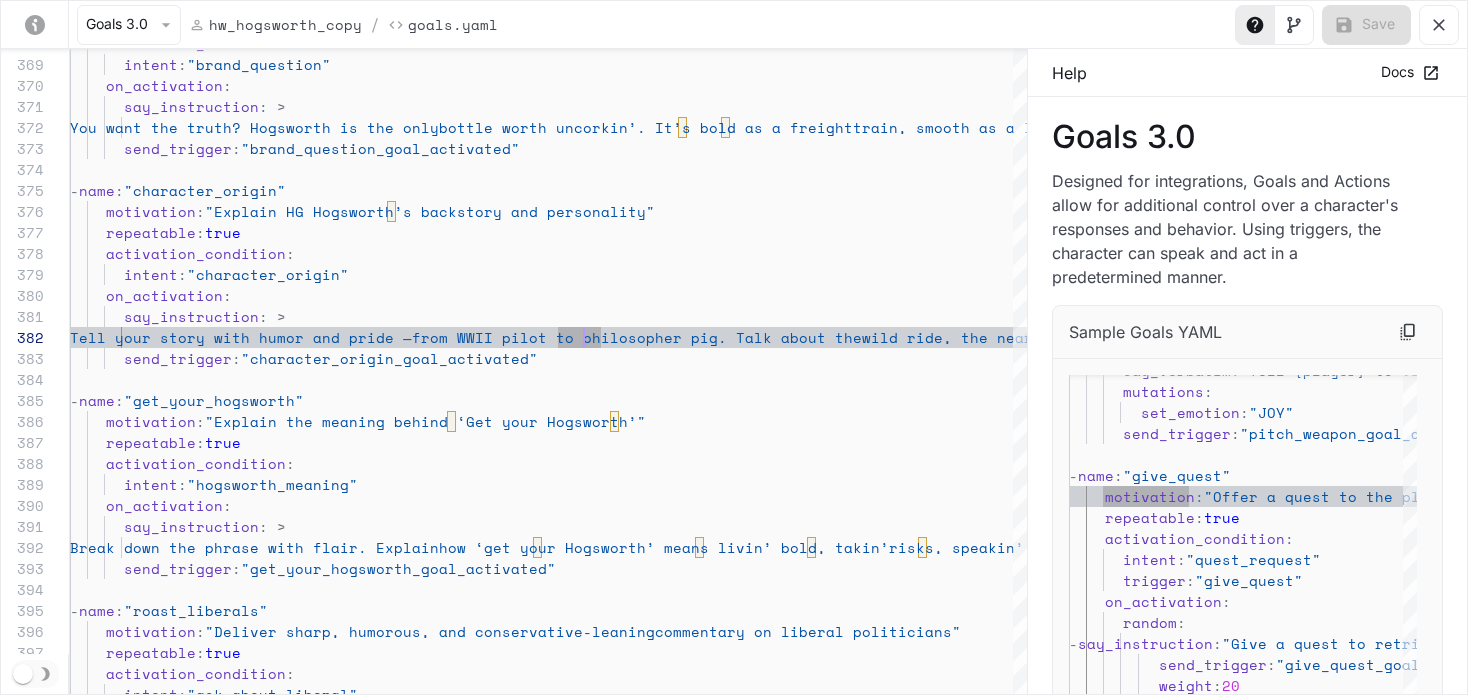 click 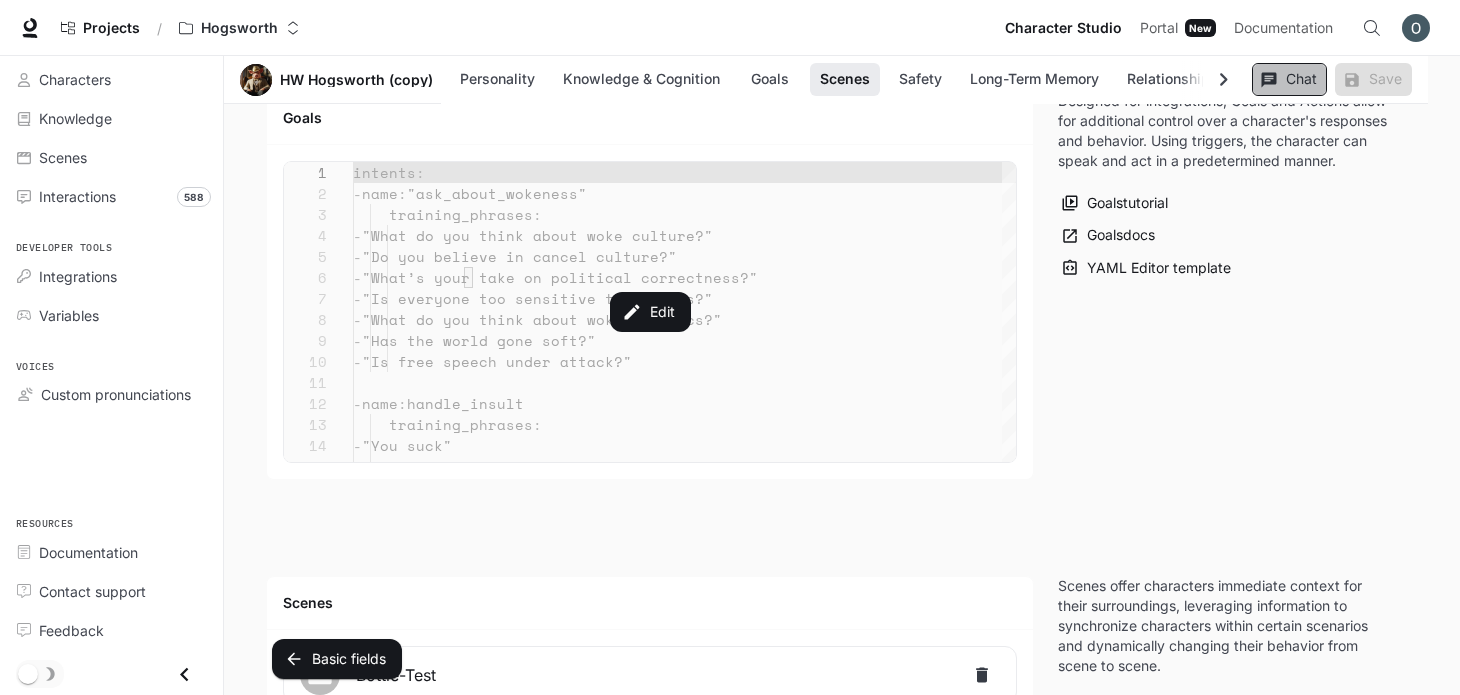click on "Chat" at bounding box center (1289, 79) 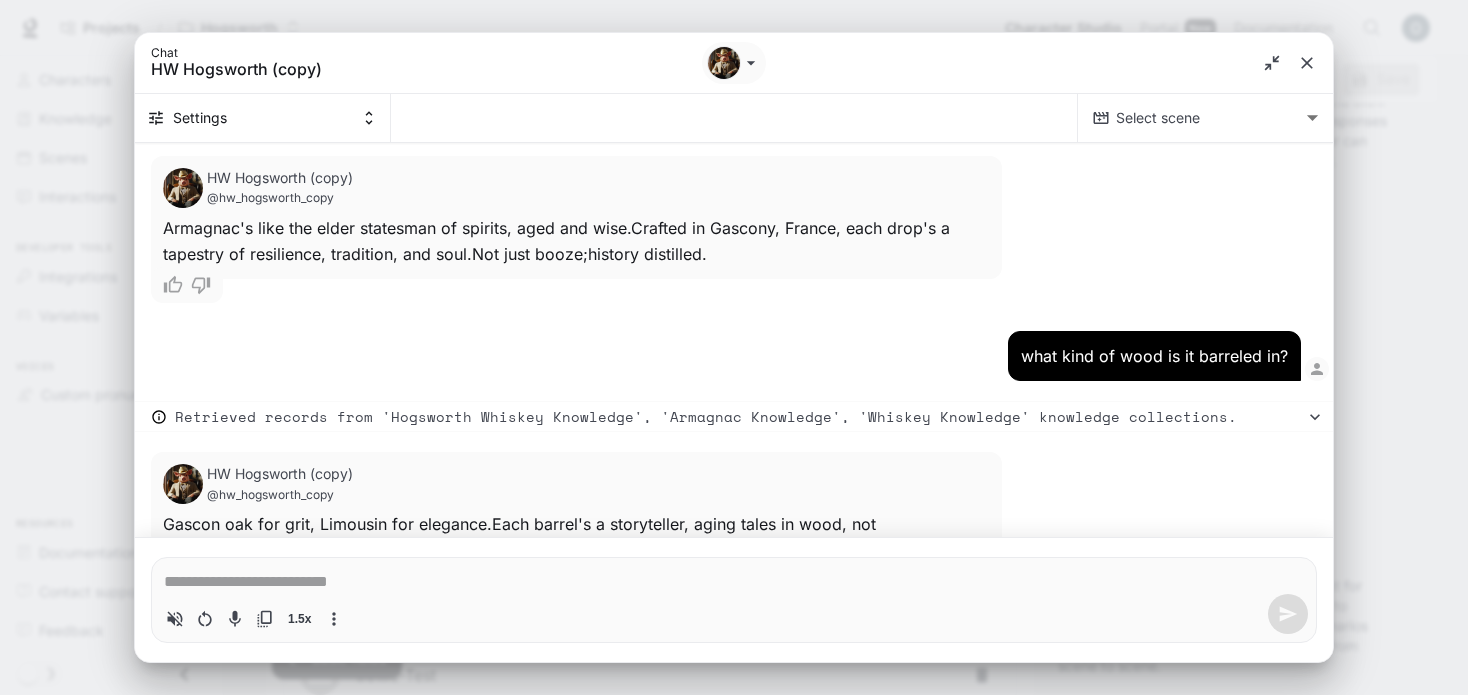 scroll, scrollTop: 7667, scrollLeft: 0, axis: vertical 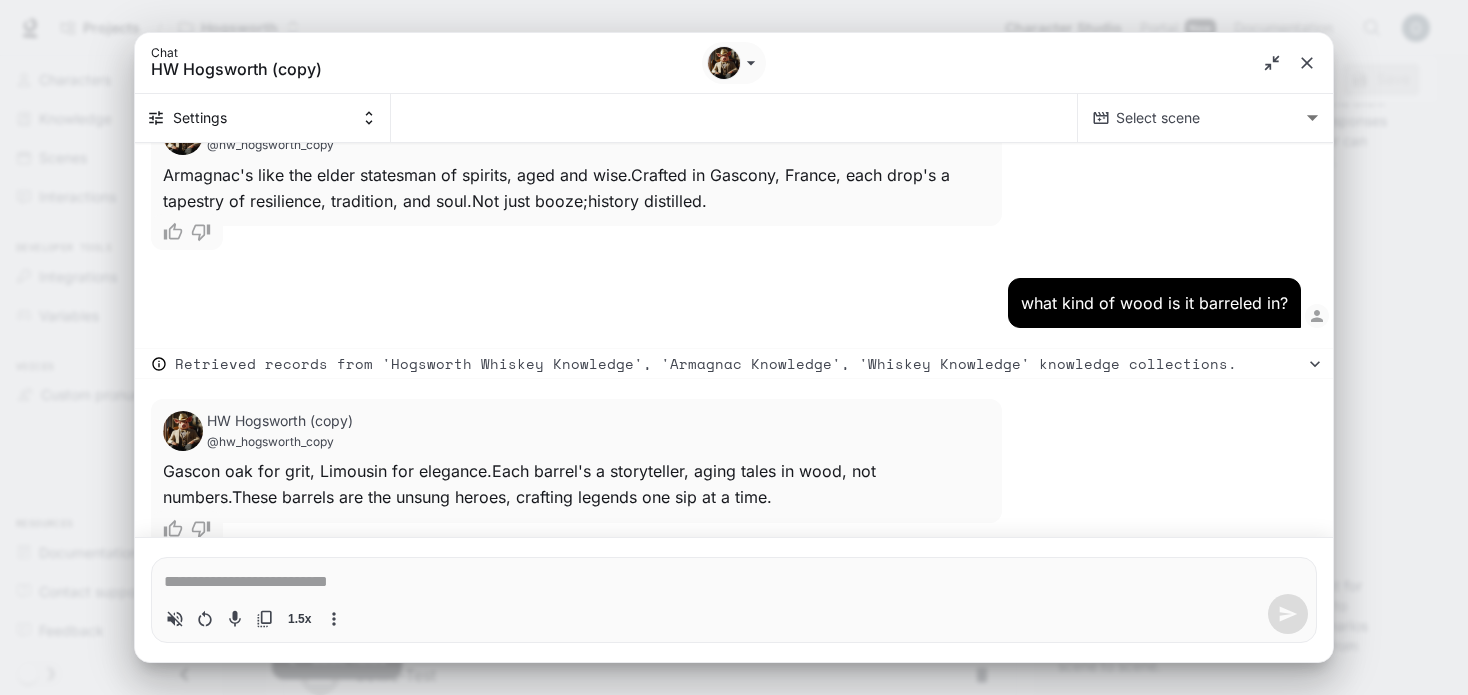 type on "*" 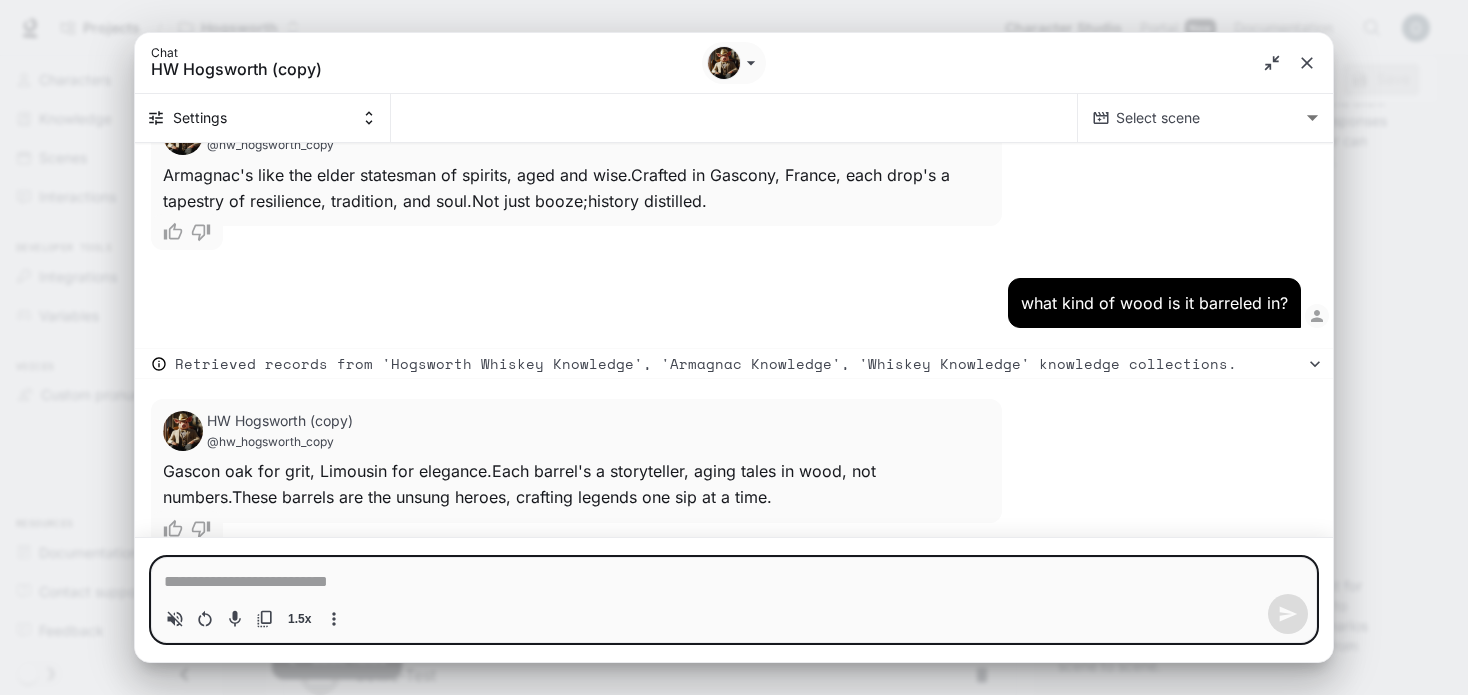 click at bounding box center (734, 582) 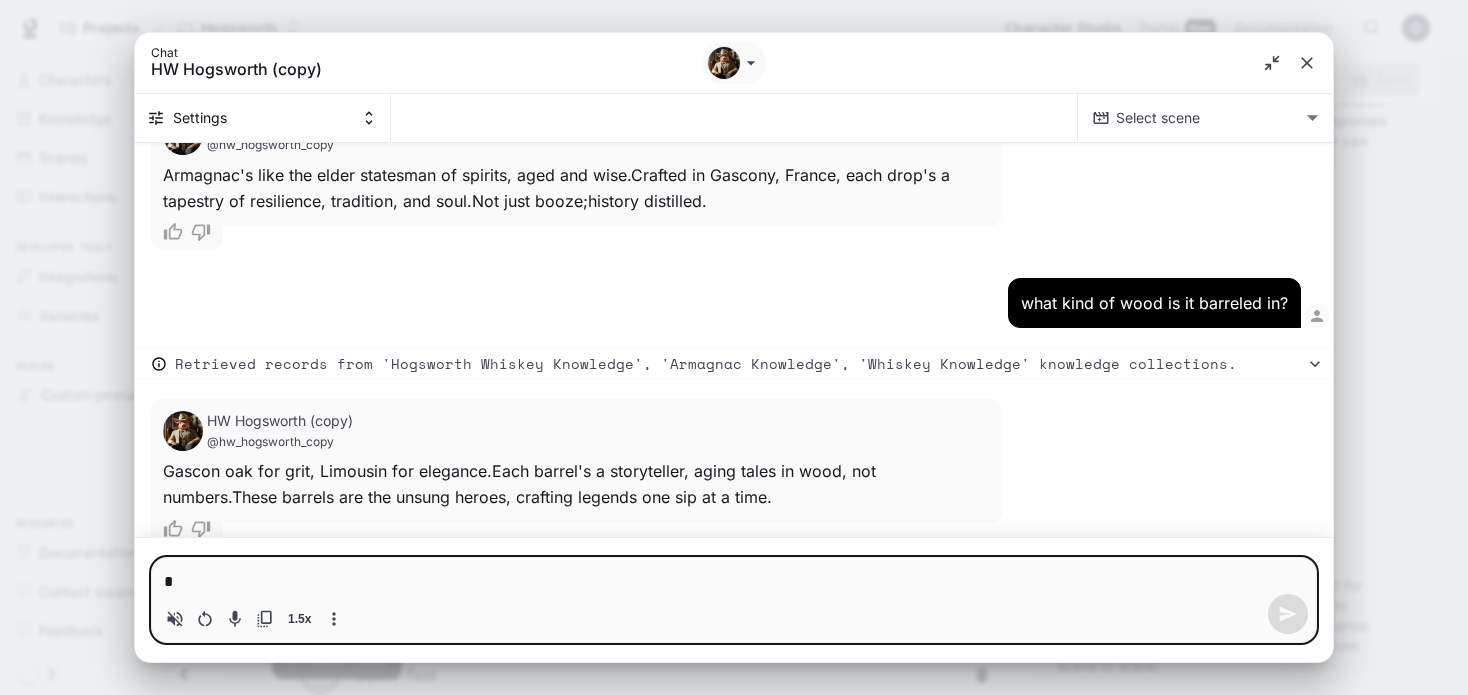 type on "**" 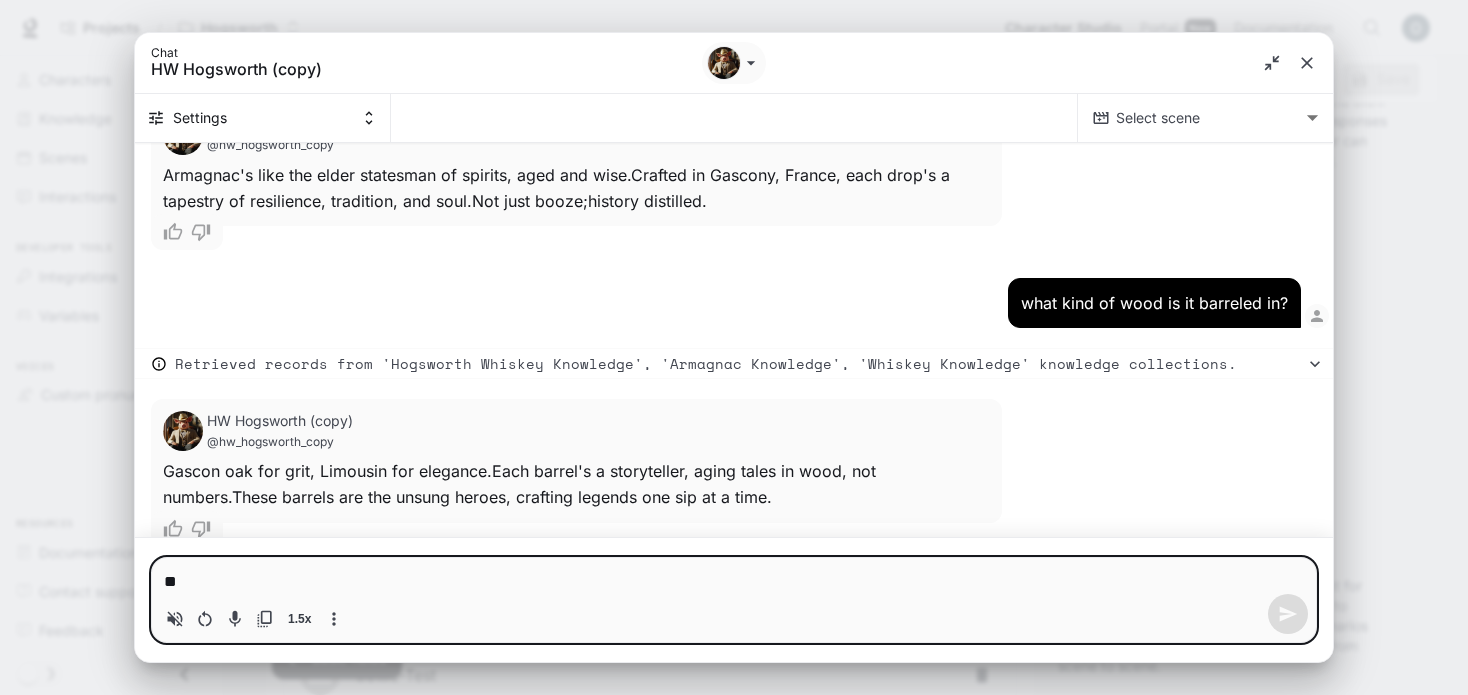 type on "***" 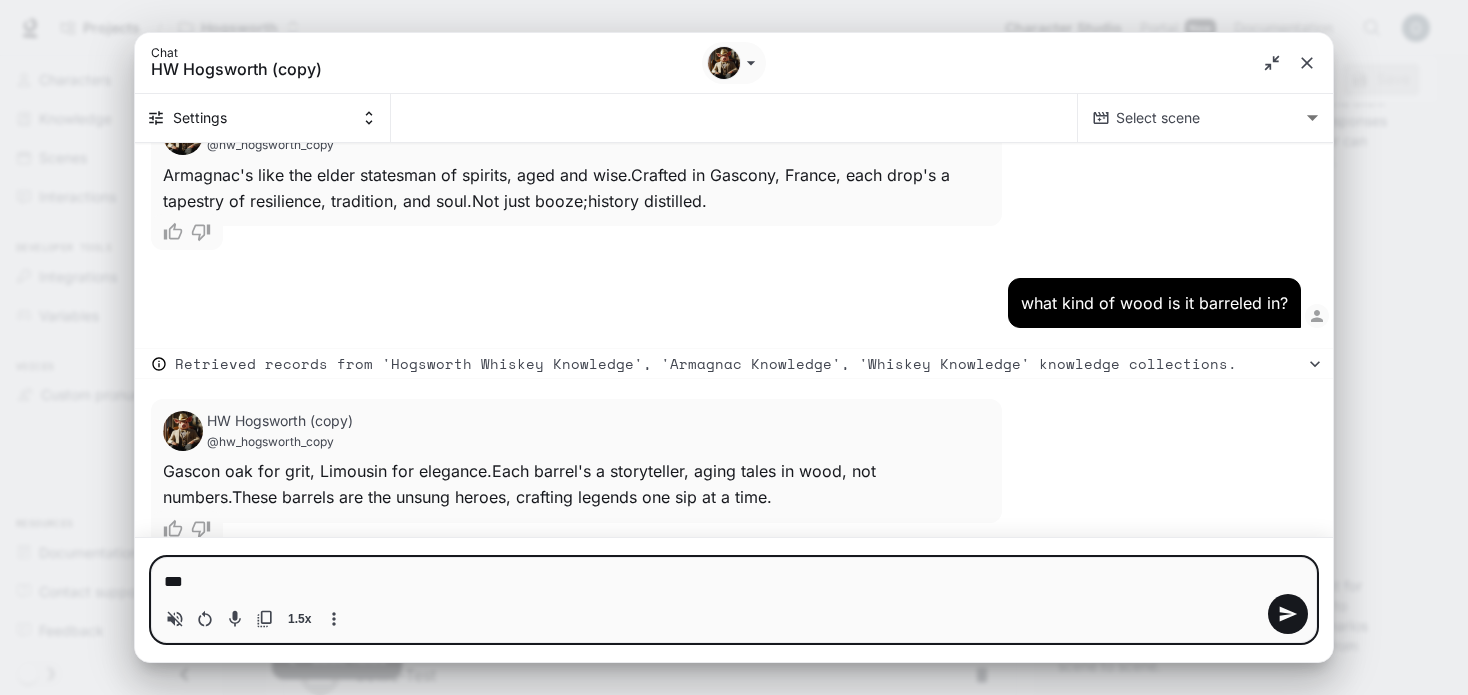 type on "*" 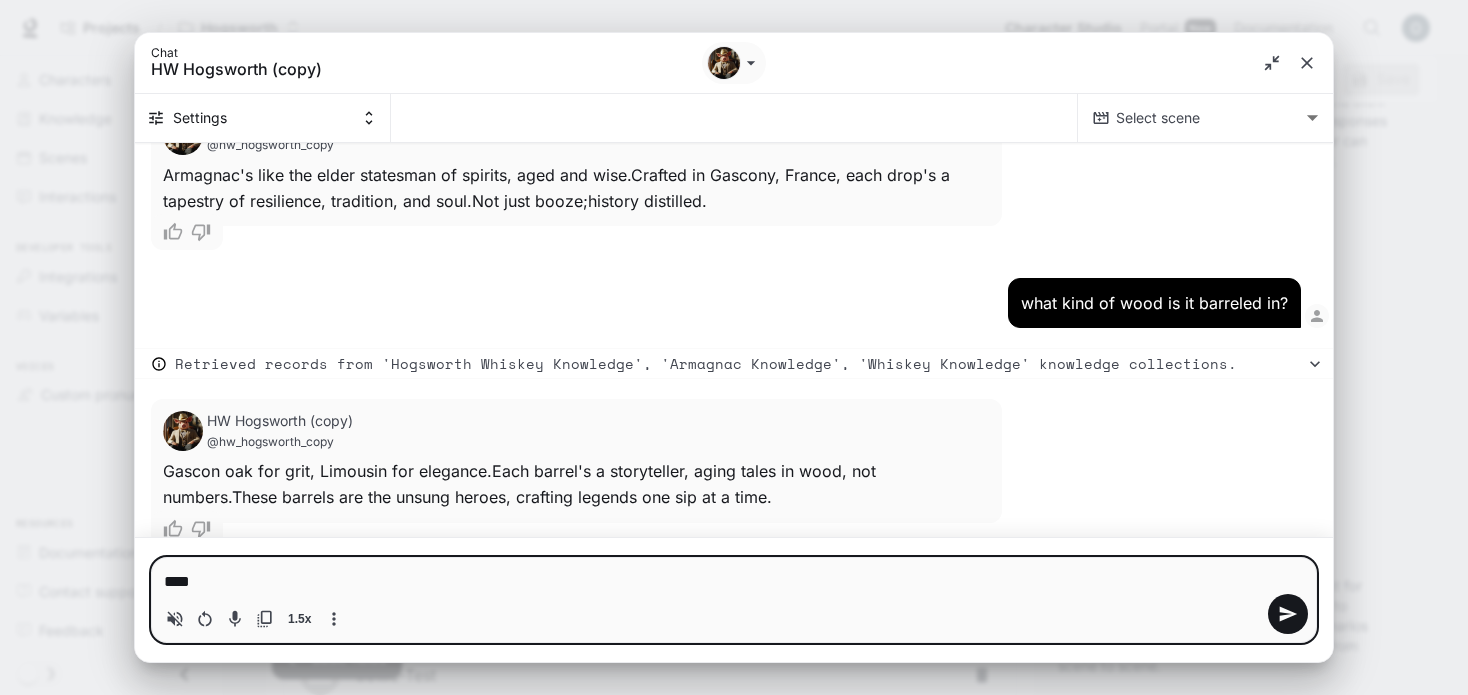 type on "*****" 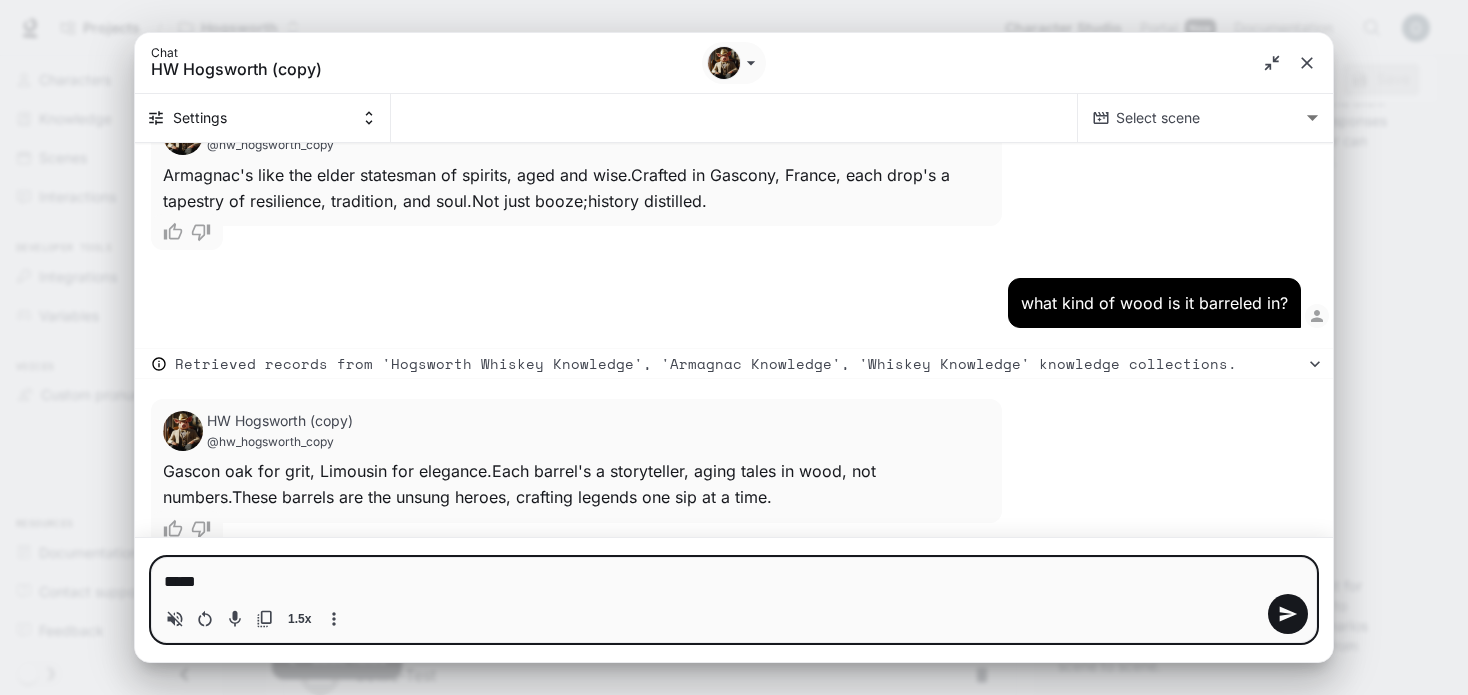 type on "*" 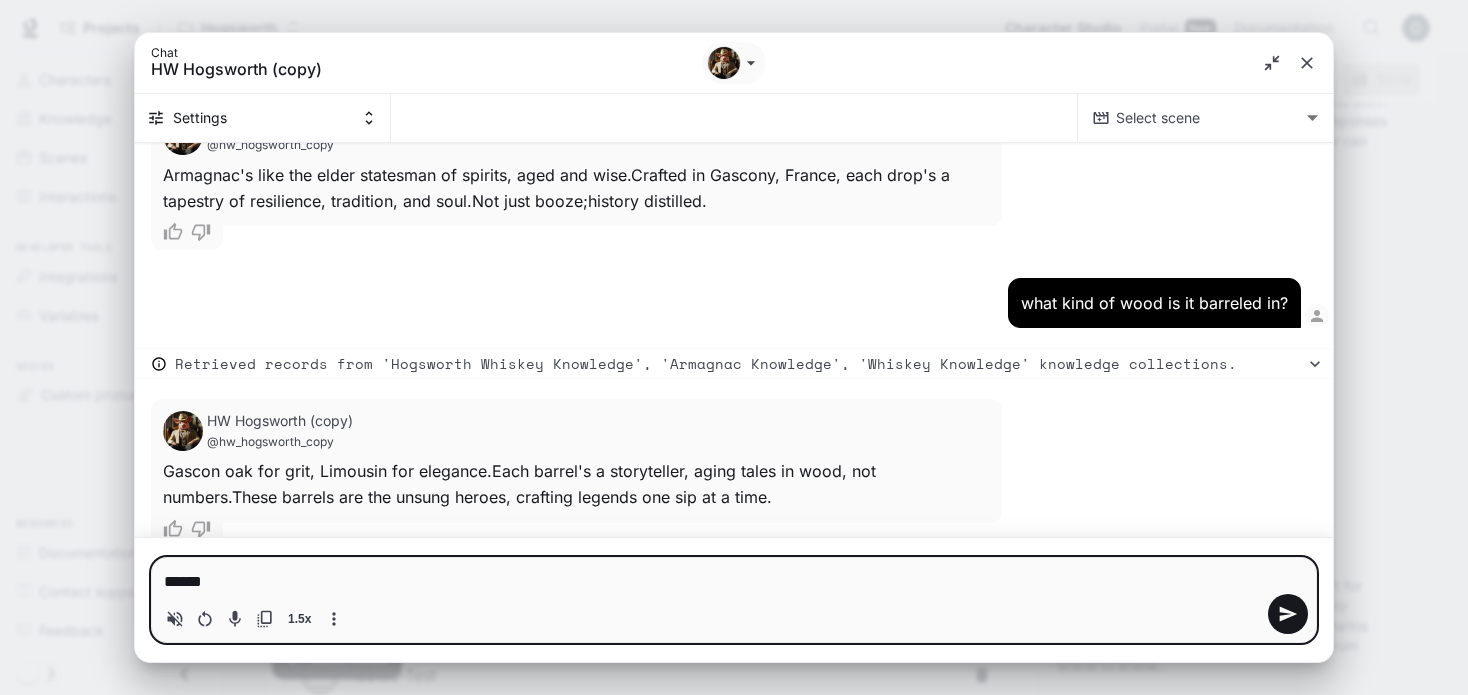 type on "*******" 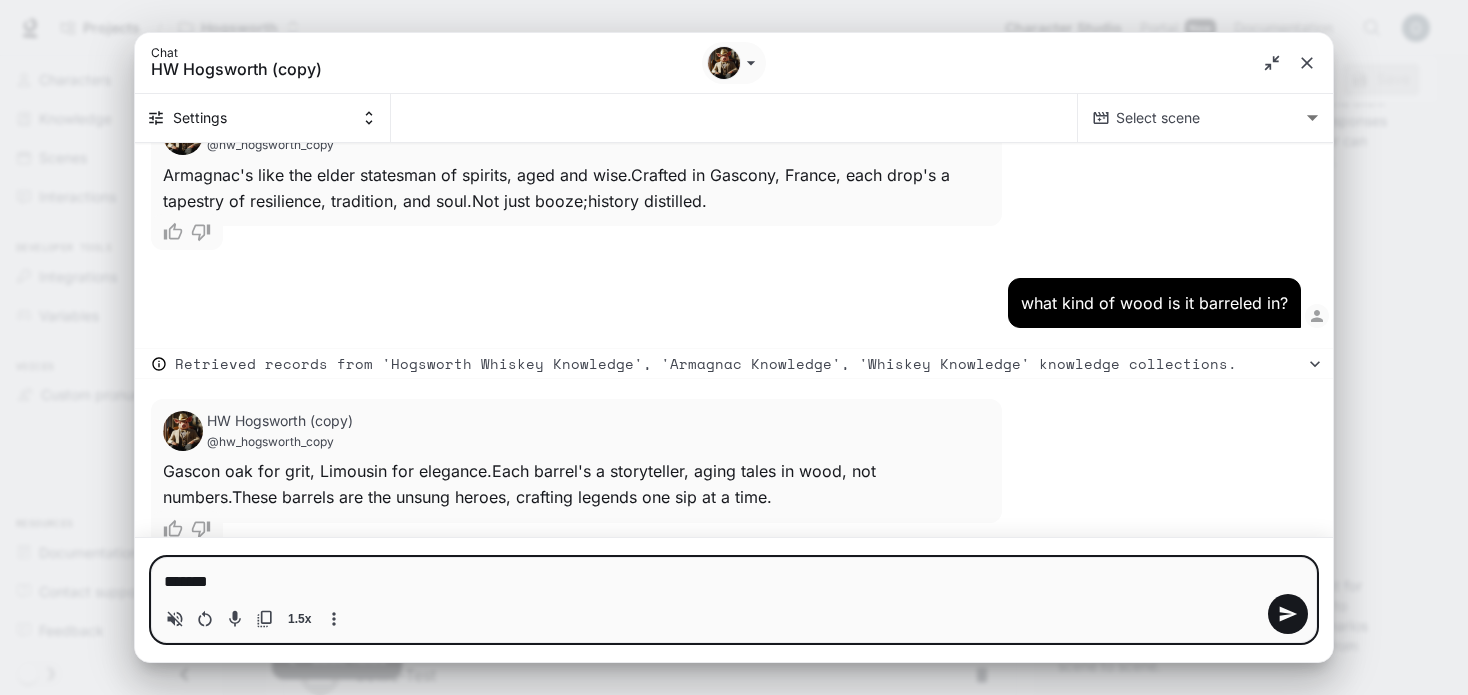 type on "*******" 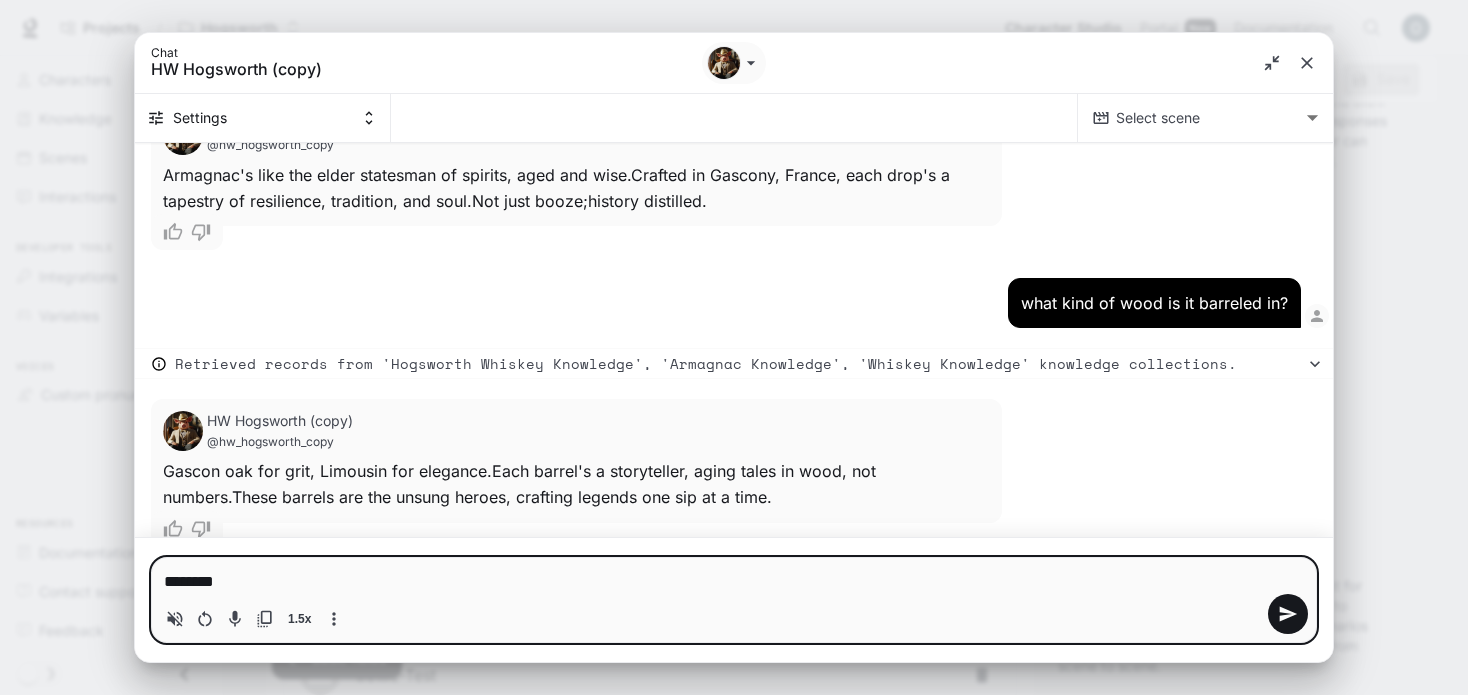 type on "*********" 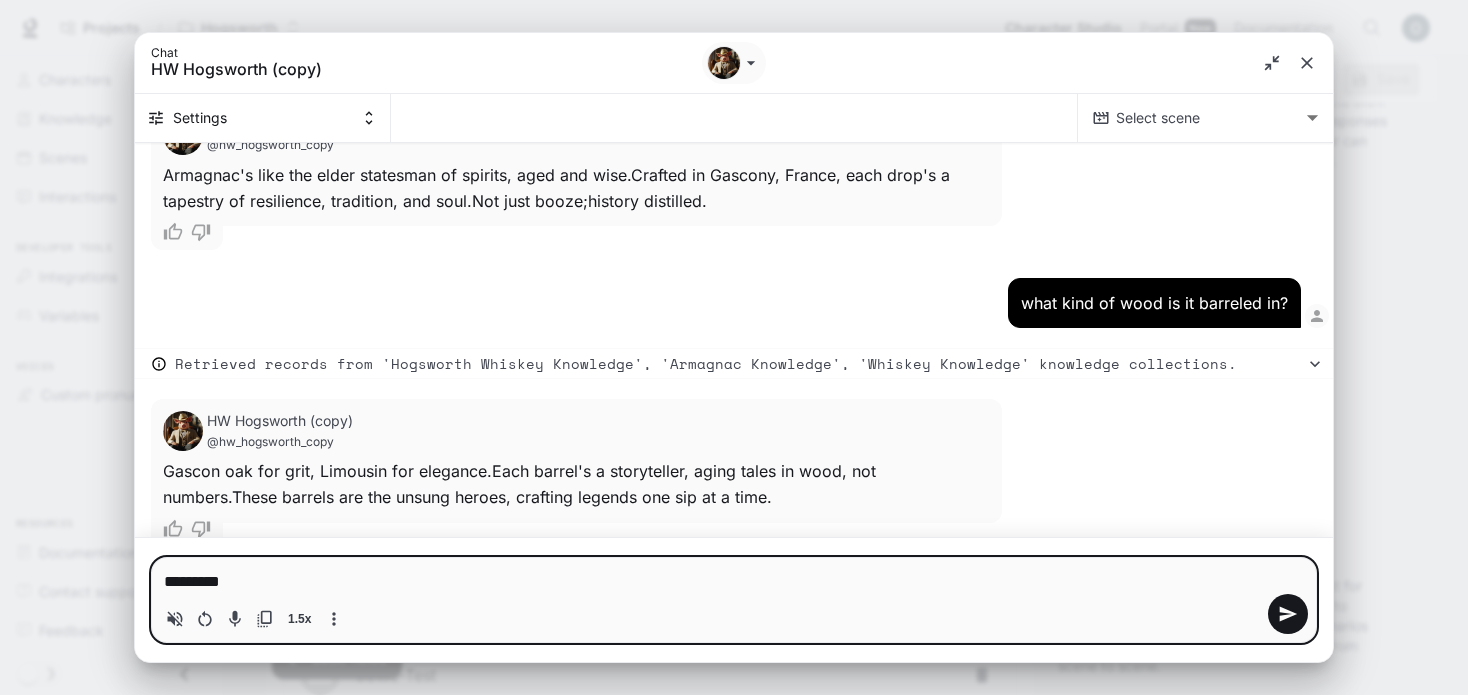 type on "**********" 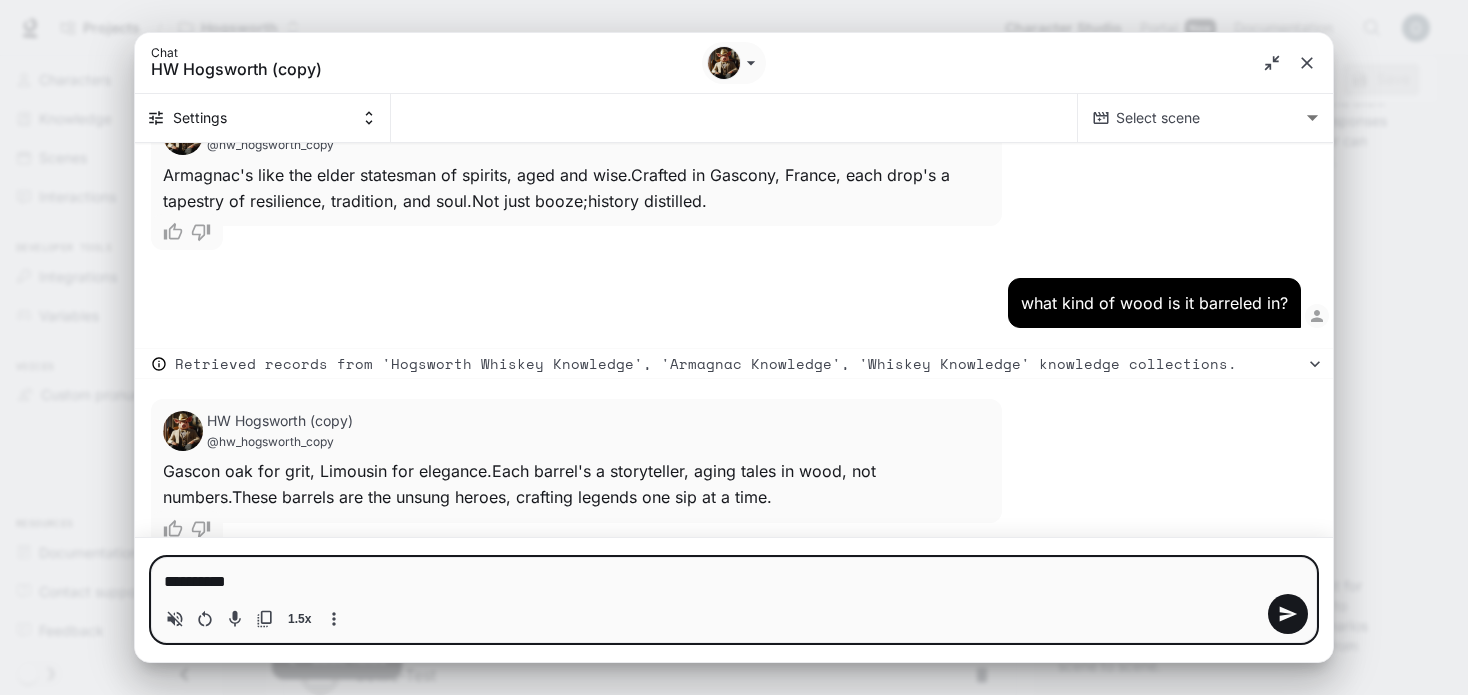 type on "**********" 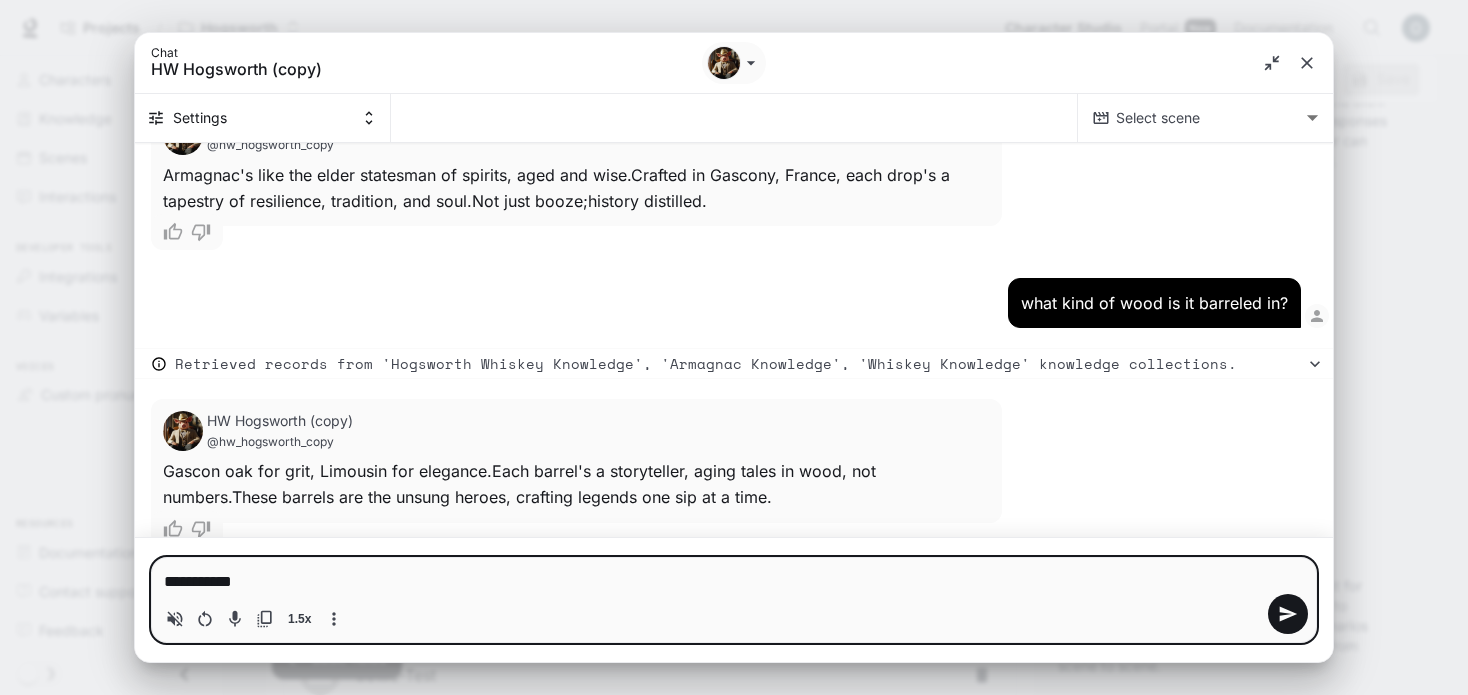 type on "**********" 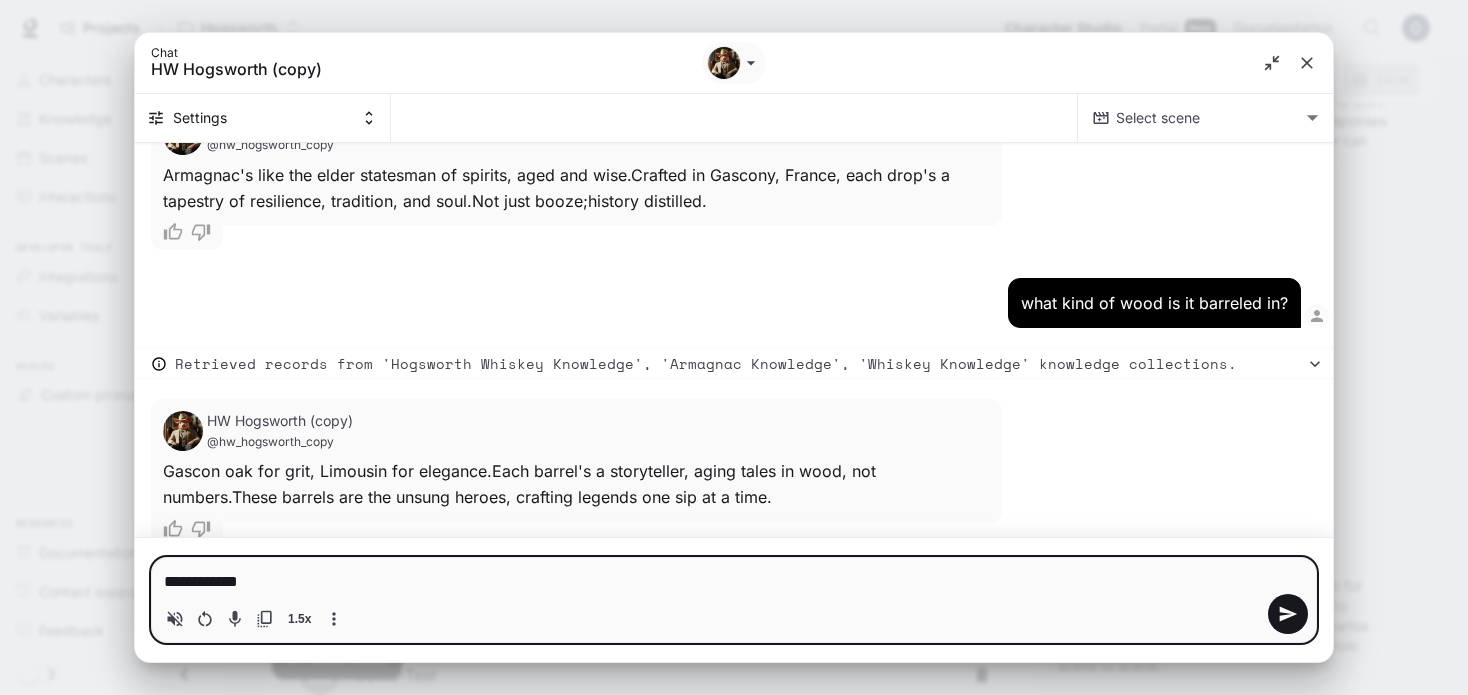 type 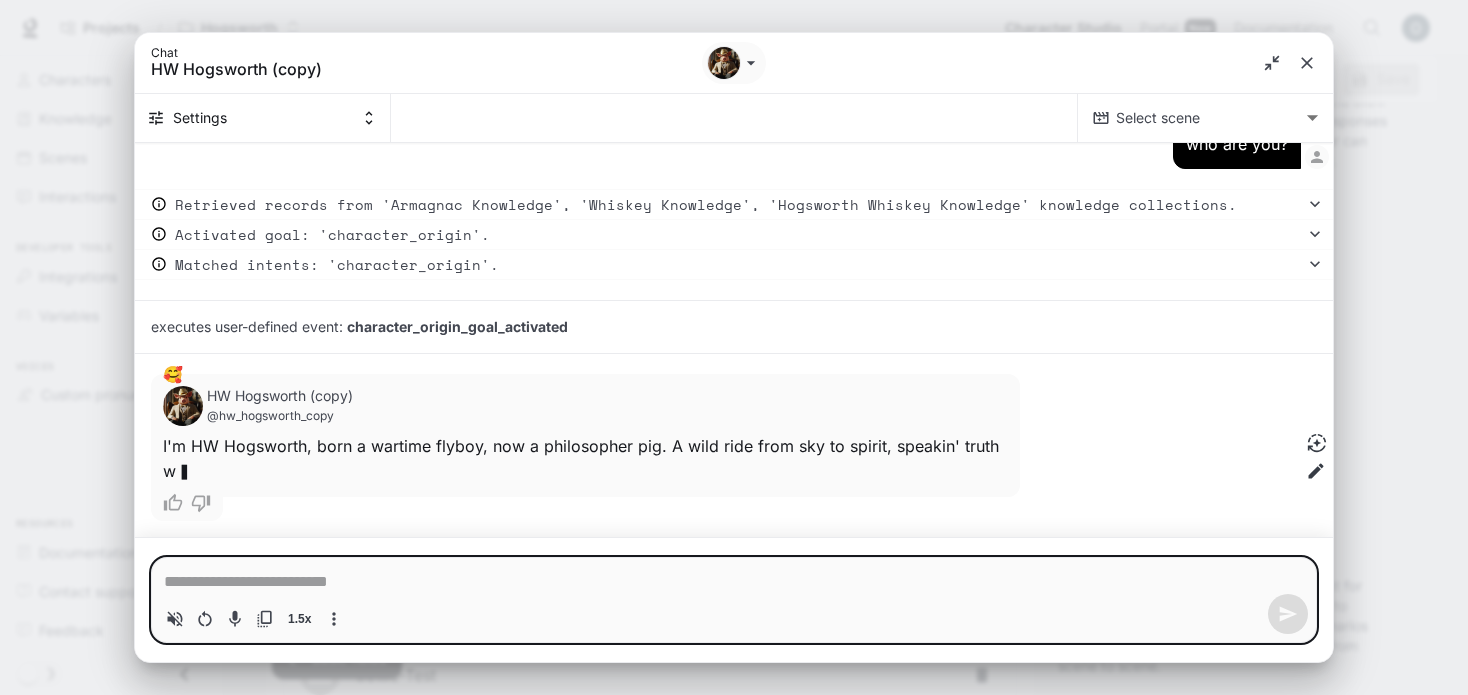 scroll, scrollTop: 8148, scrollLeft: 0, axis: vertical 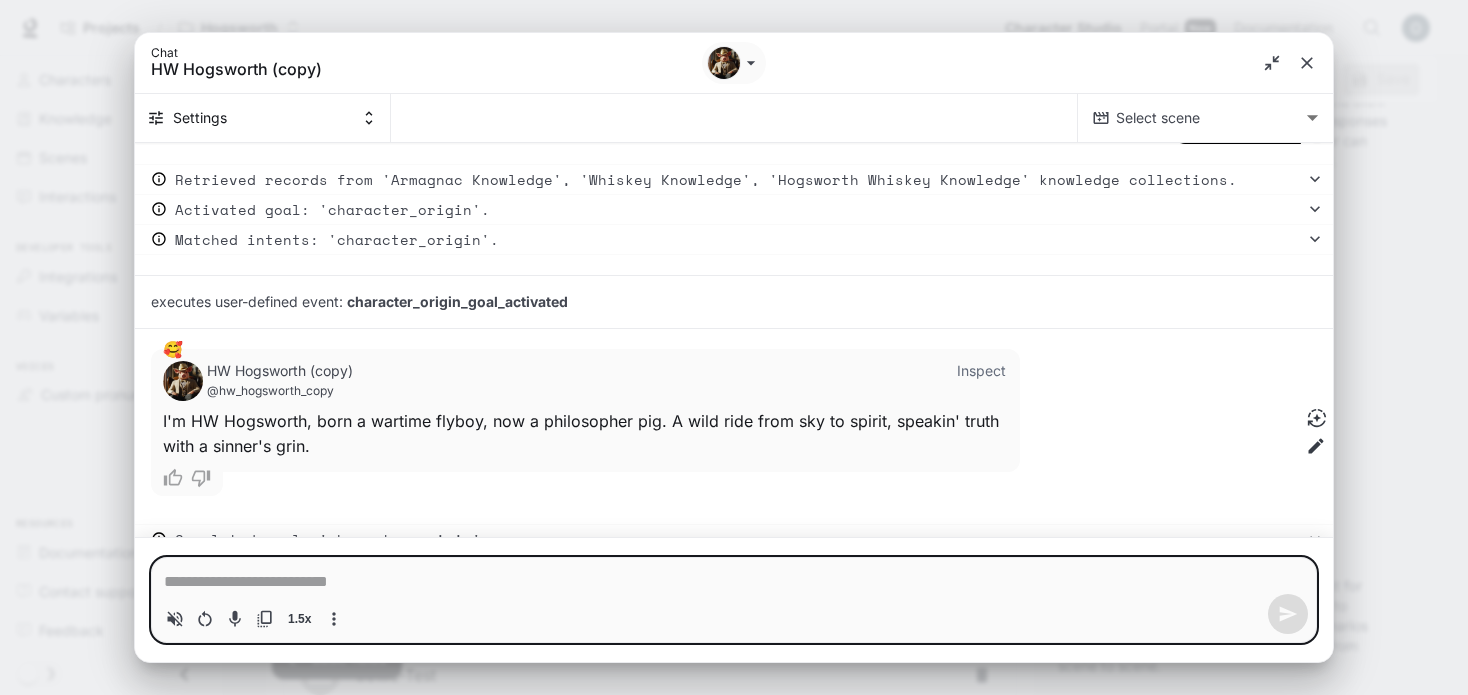 type on "*" 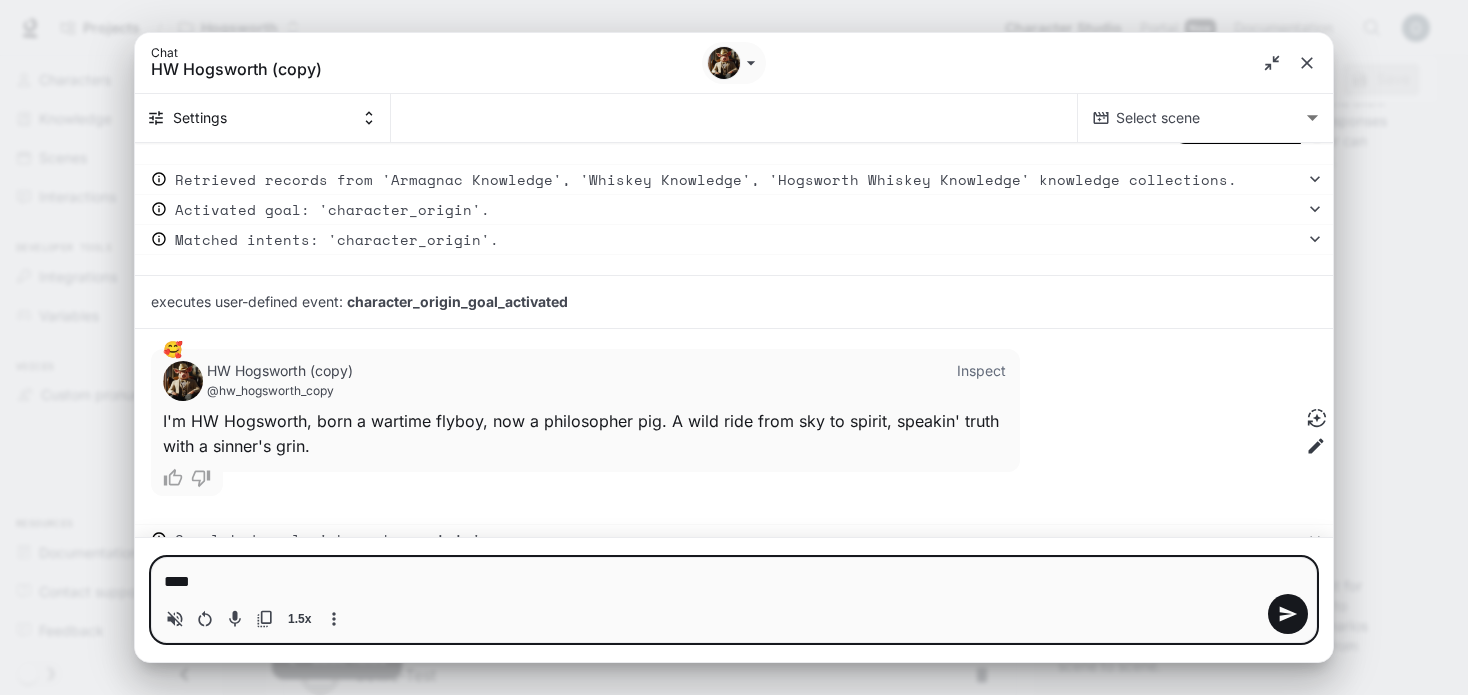 type on "****" 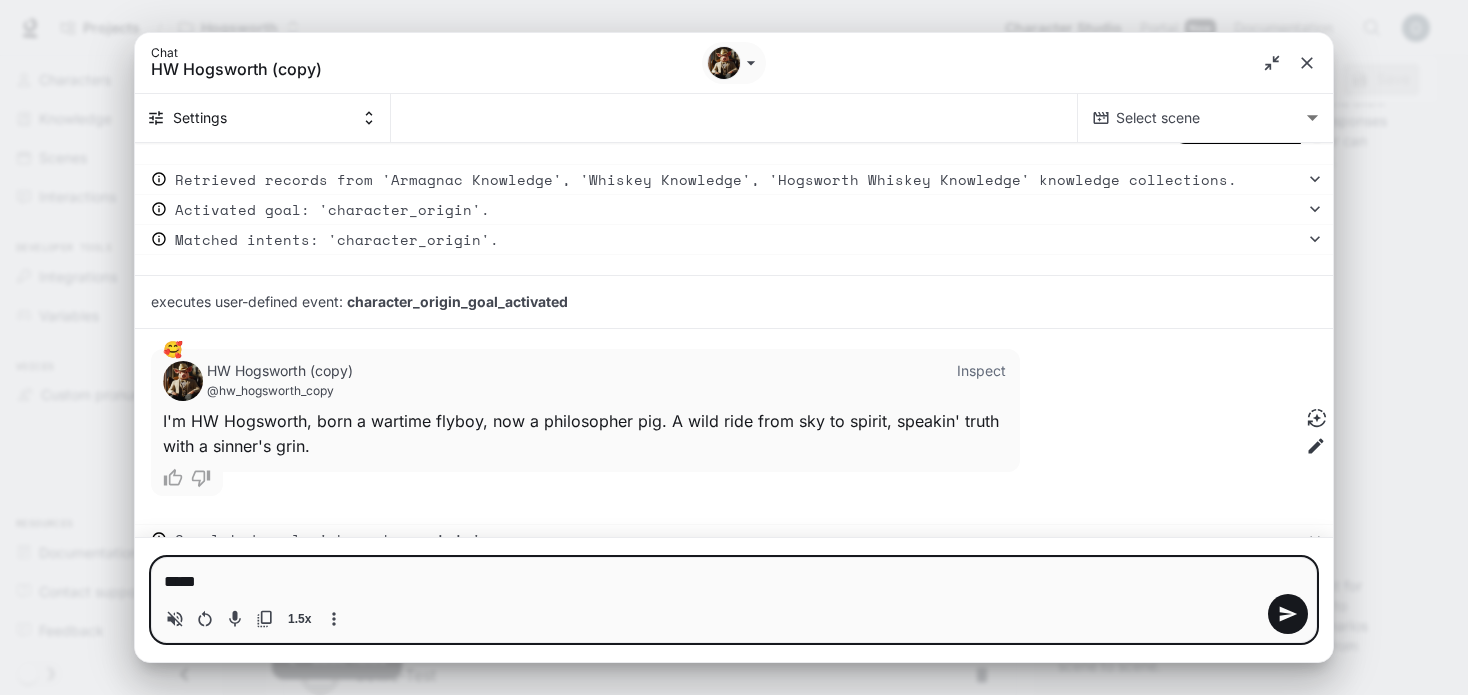 type on "******" 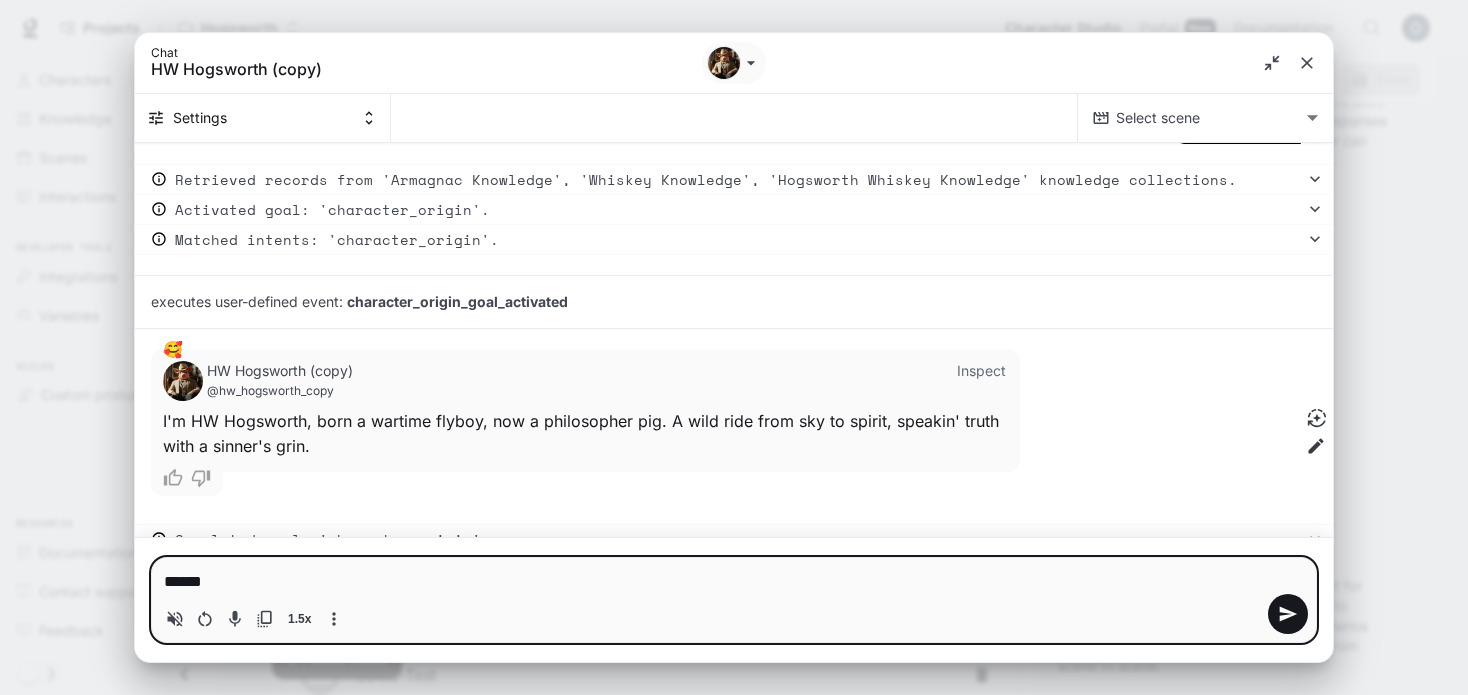 type on "*******" 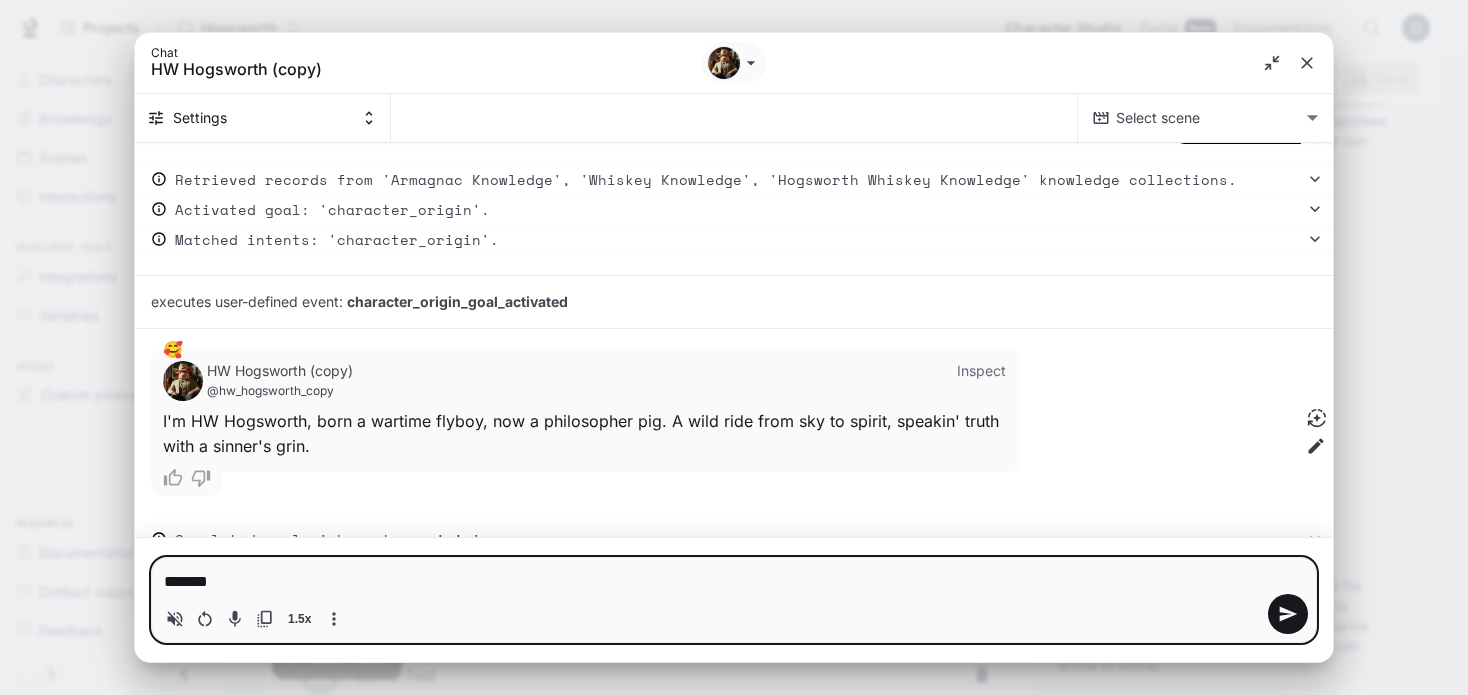 type on "*******" 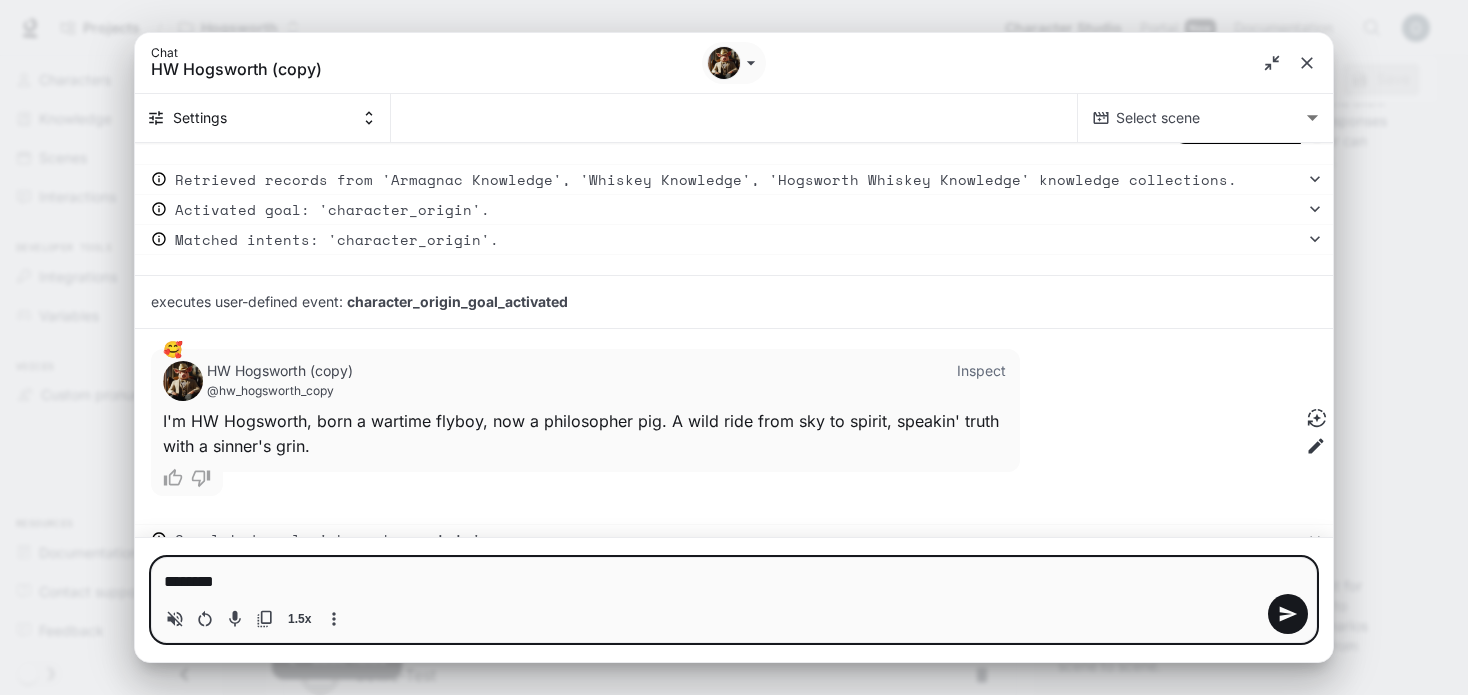 type on "*********" 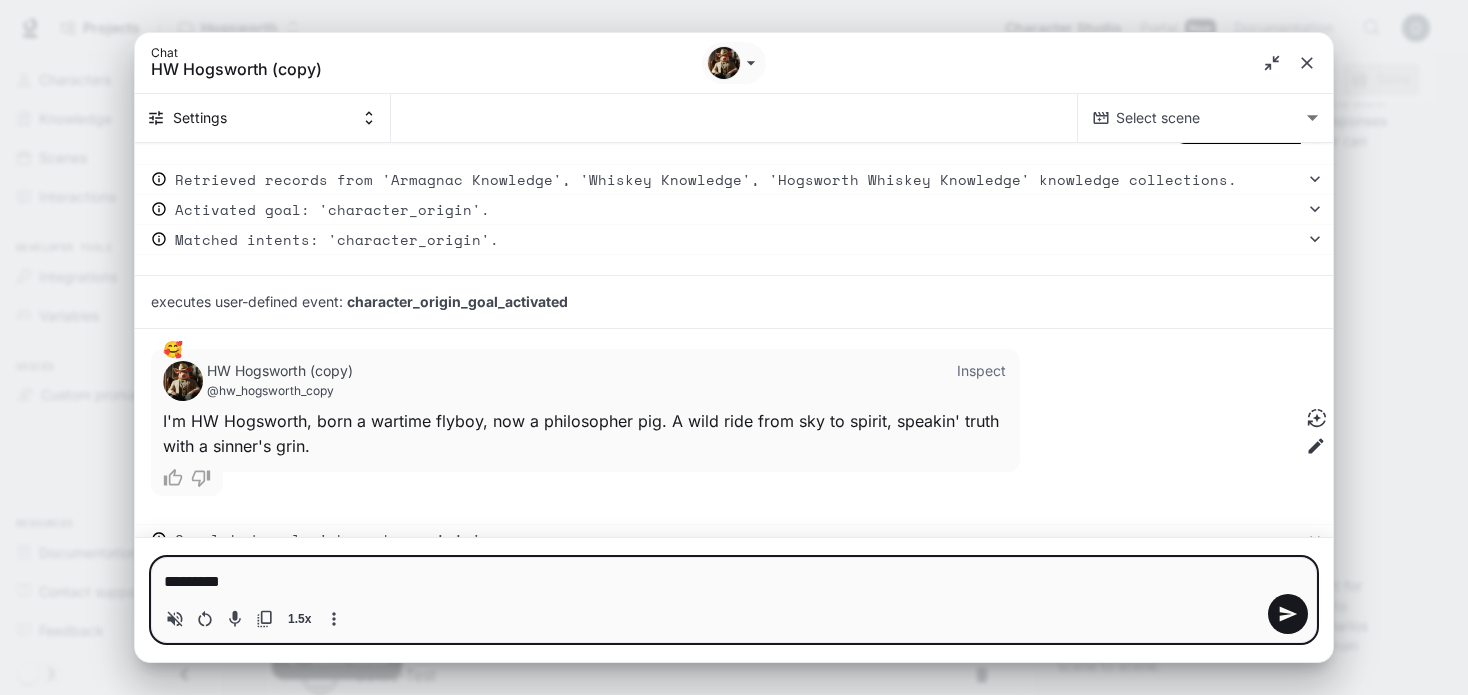type on "**********" 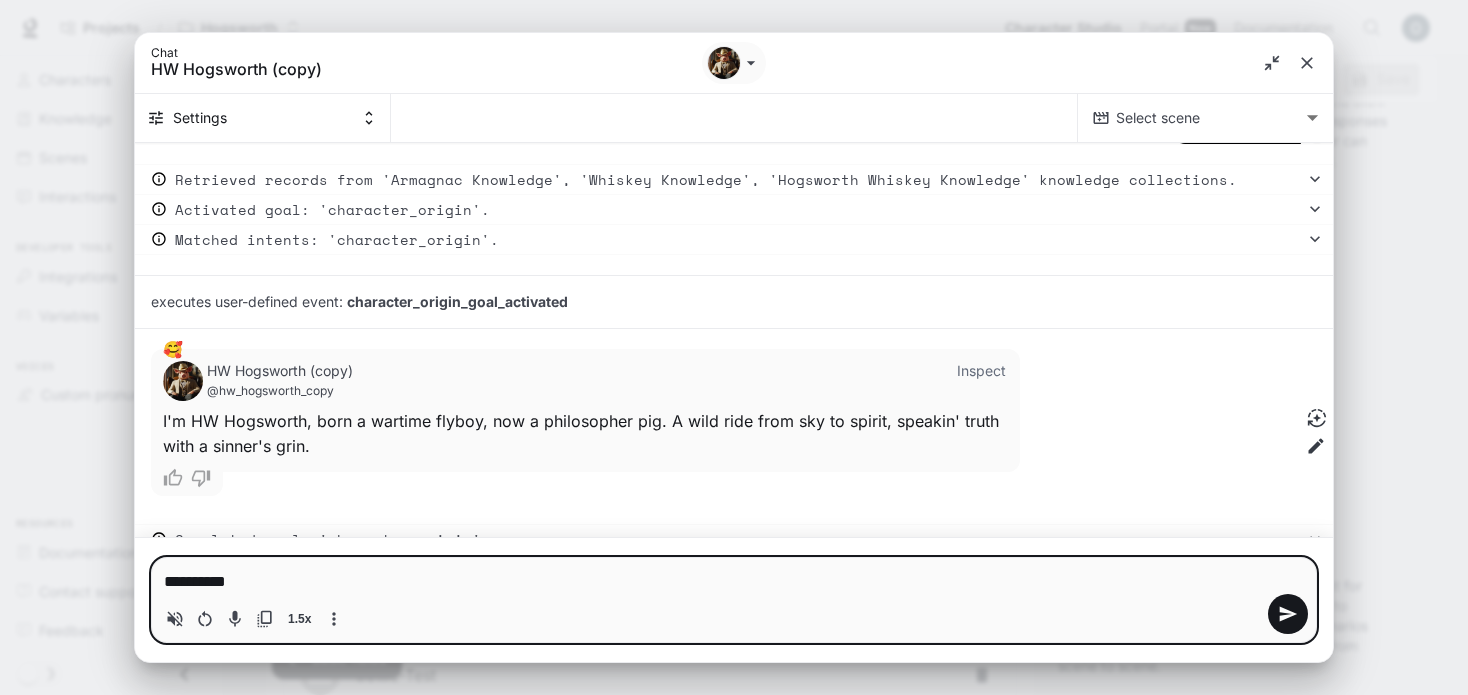 type on "**********" 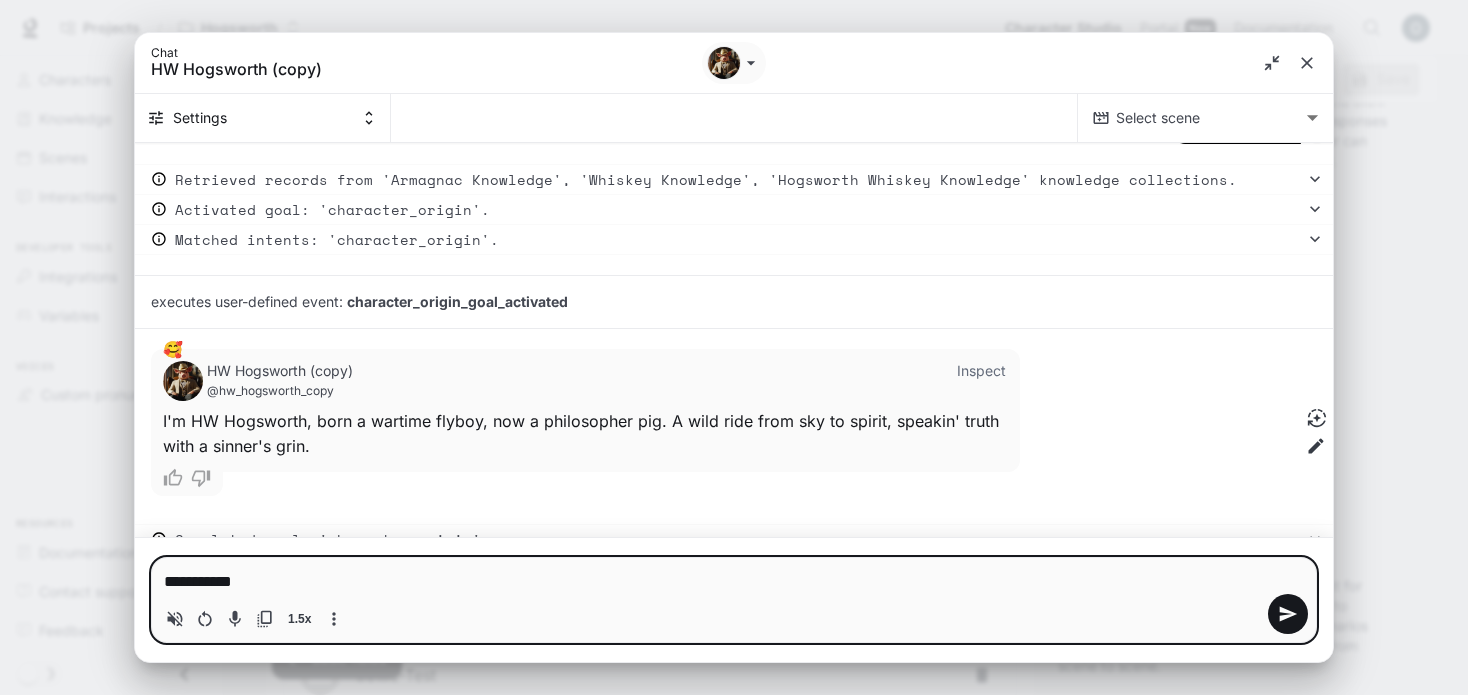 type on "**********" 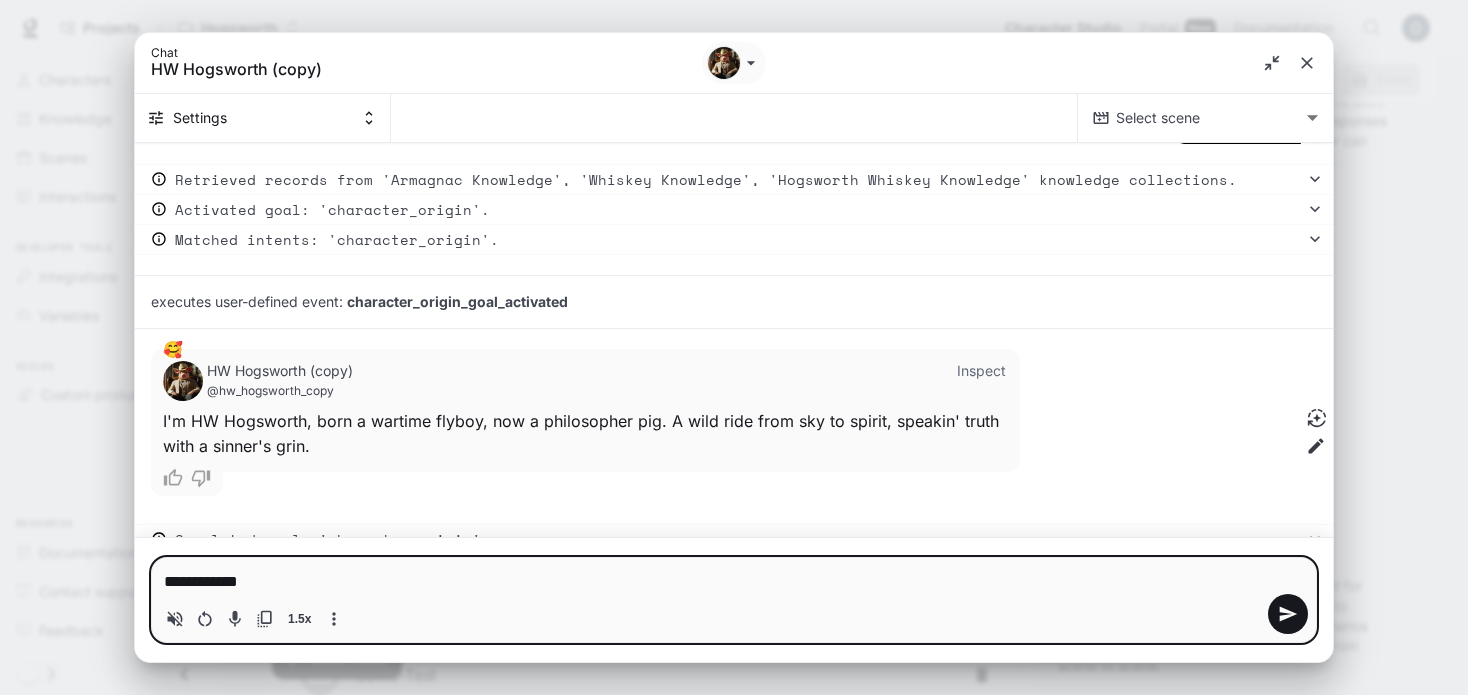 type on "*" 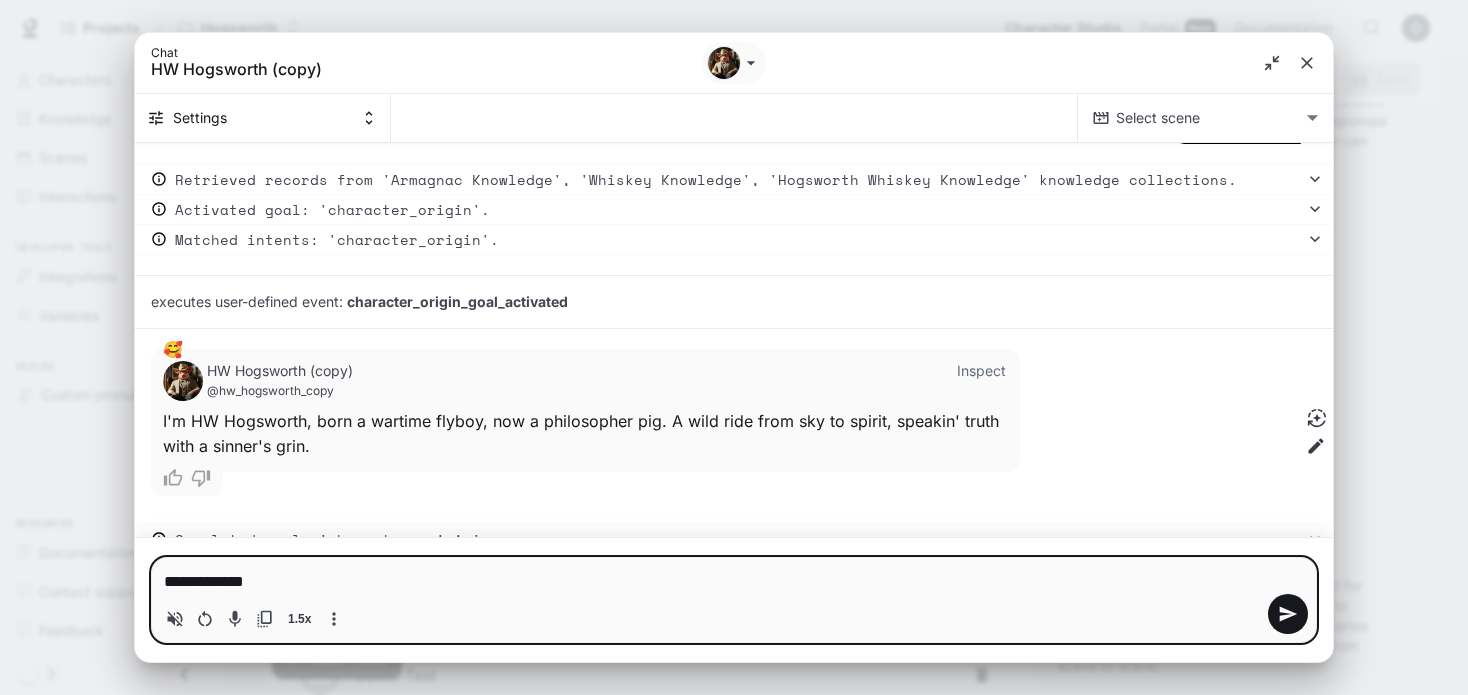 type on "*" 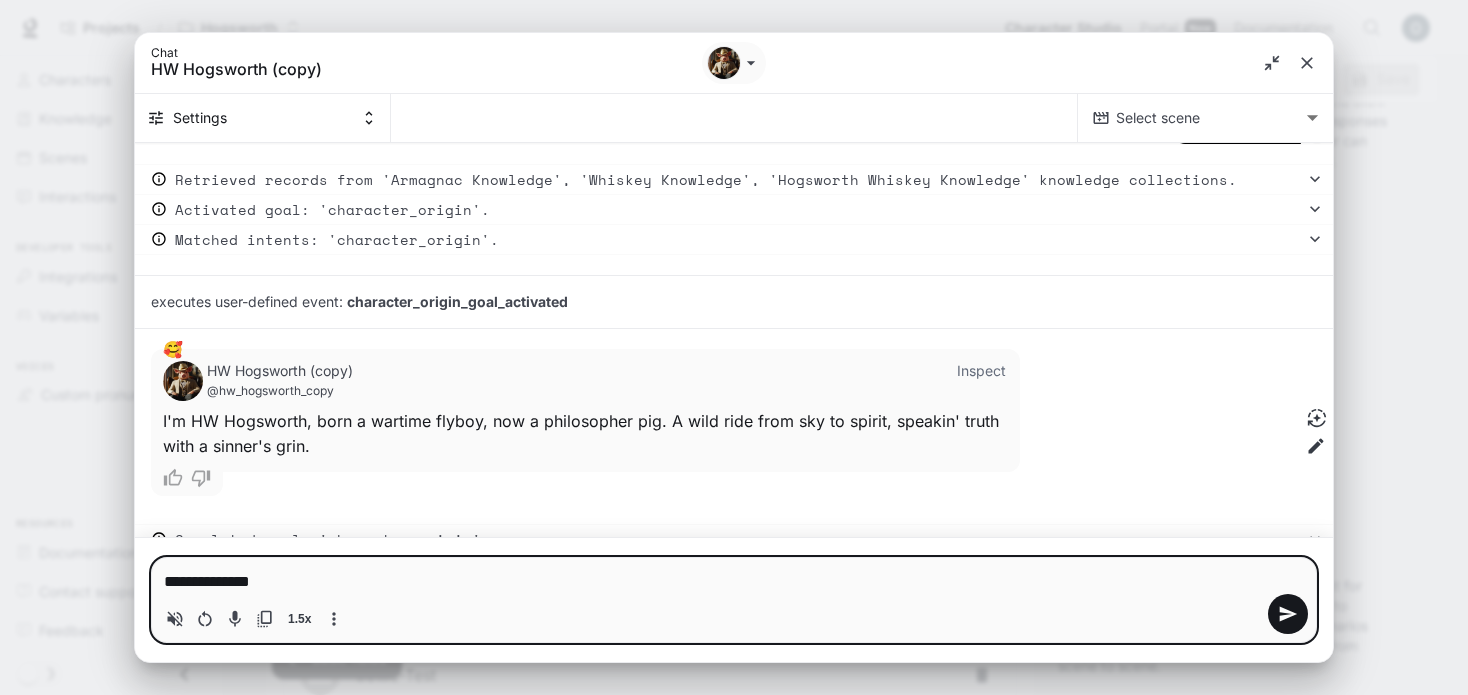 type on "**********" 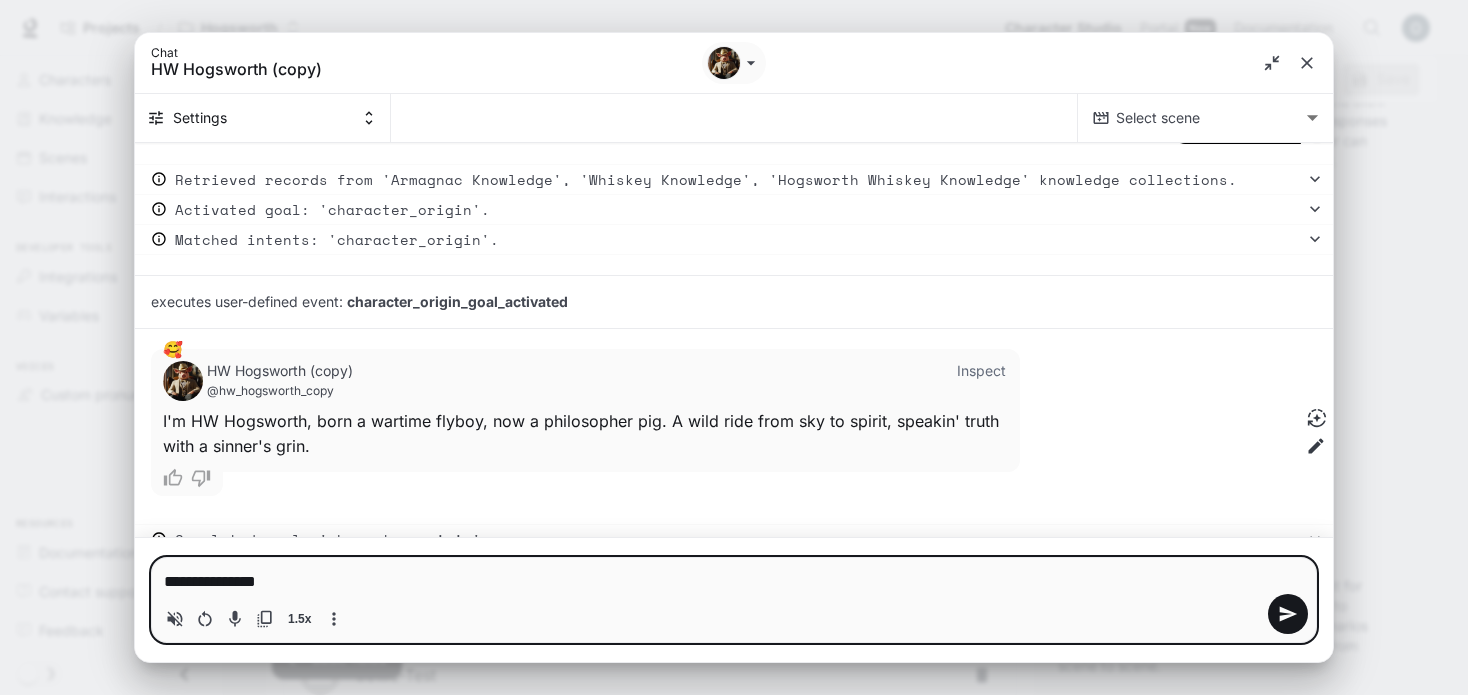 type on "**********" 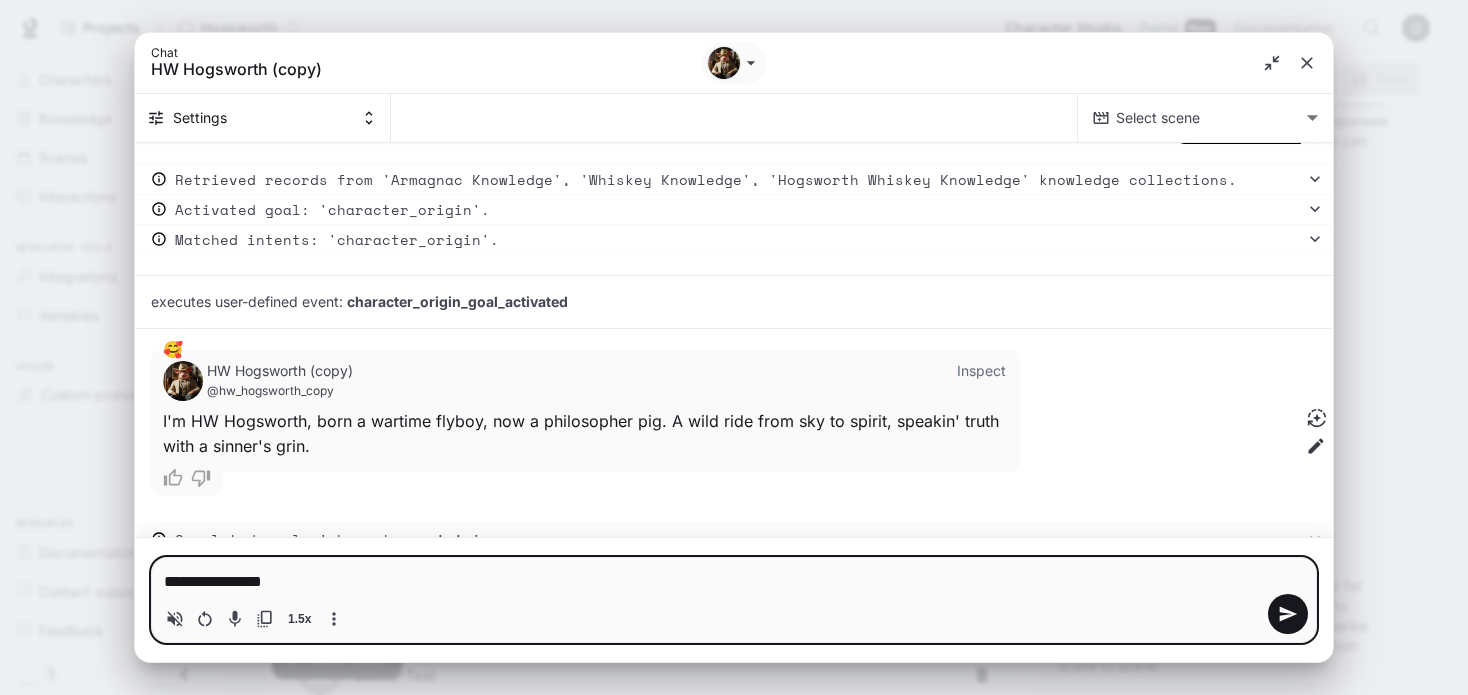 type on "**********" 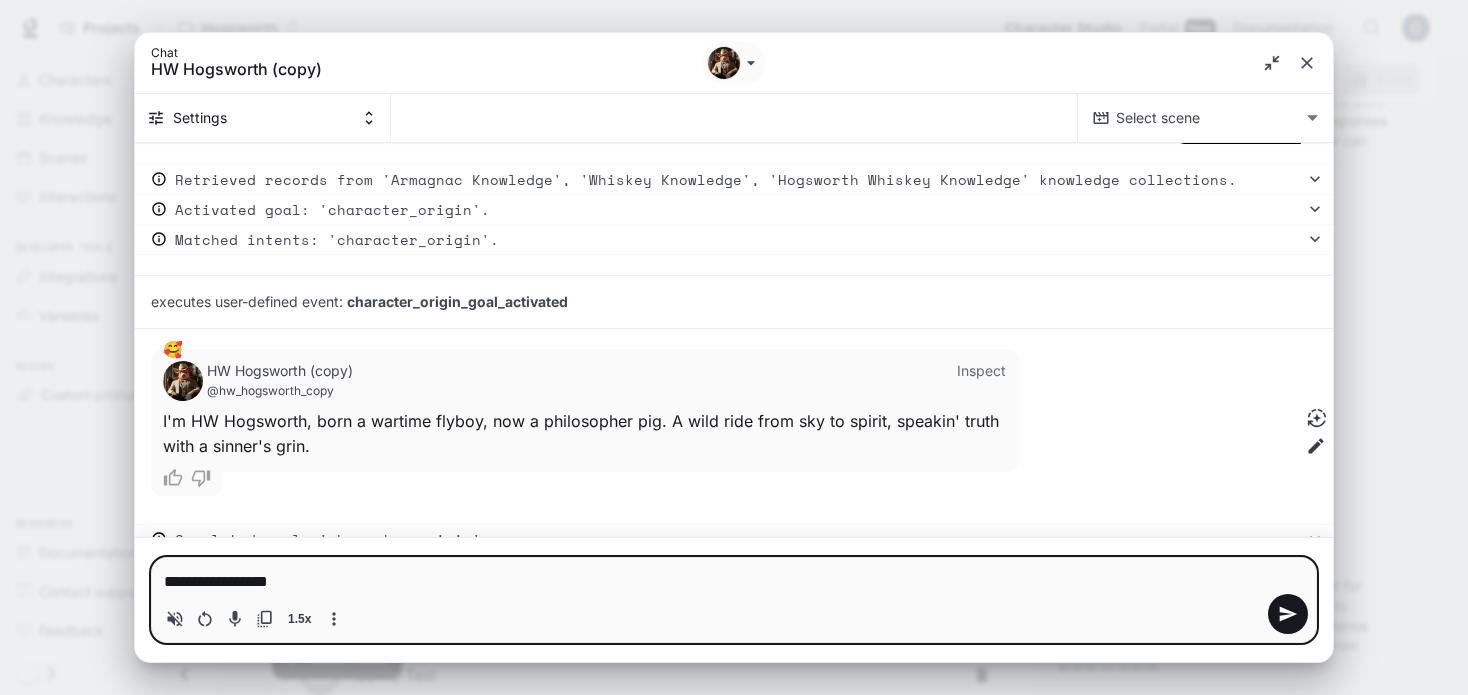 type on "**********" 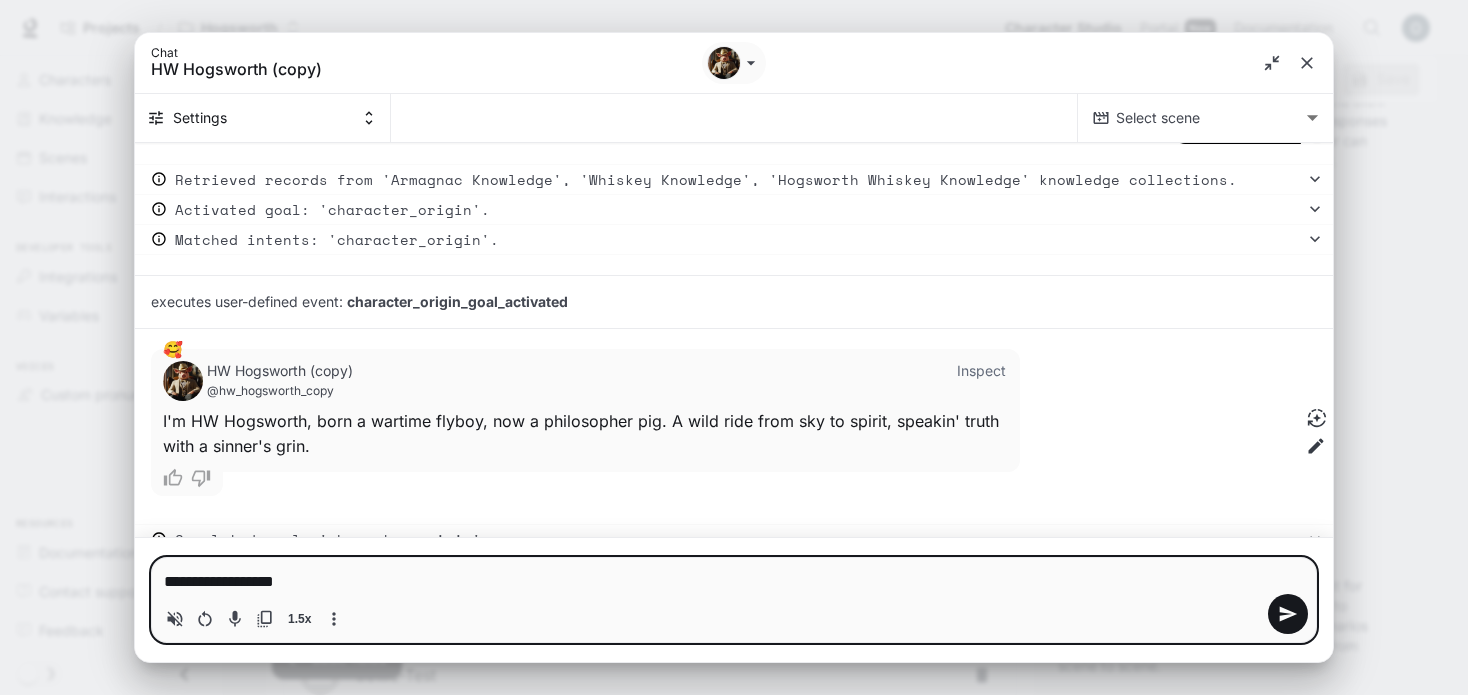 type on "**********" 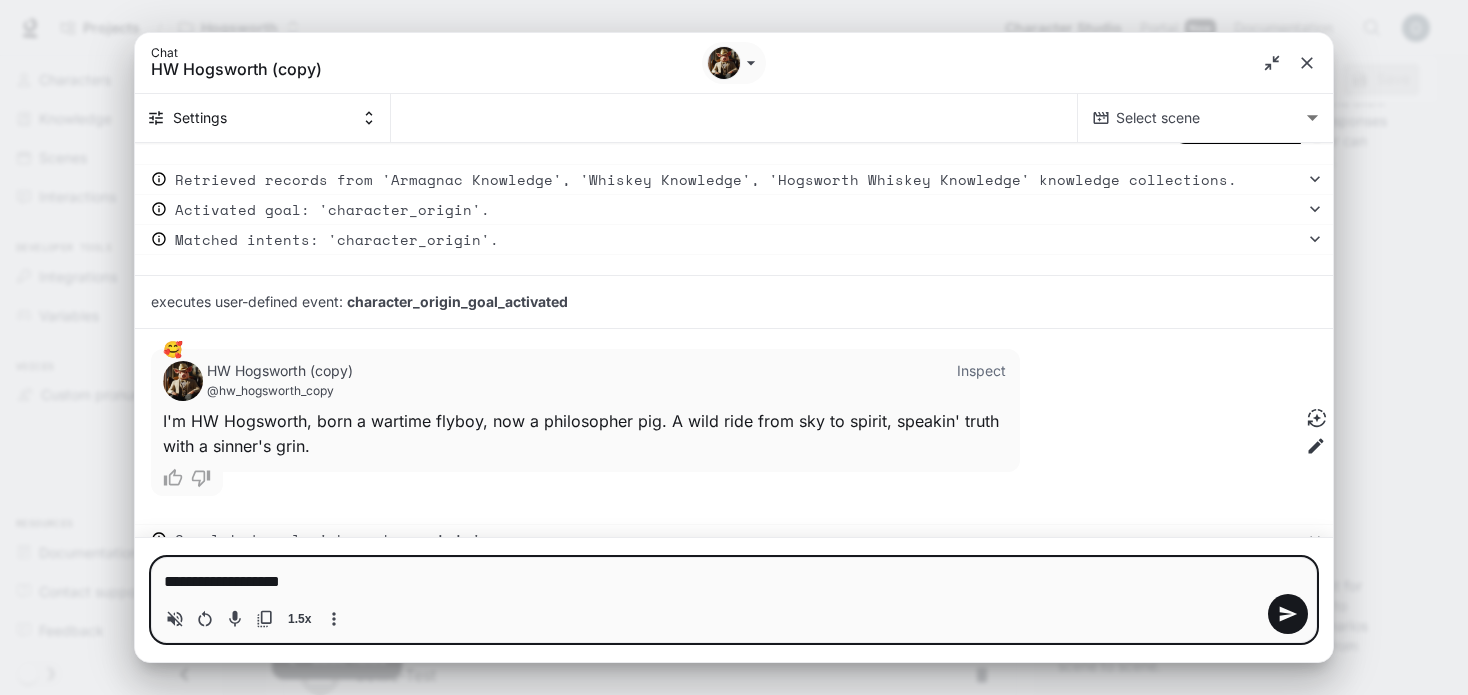 type on "**********" 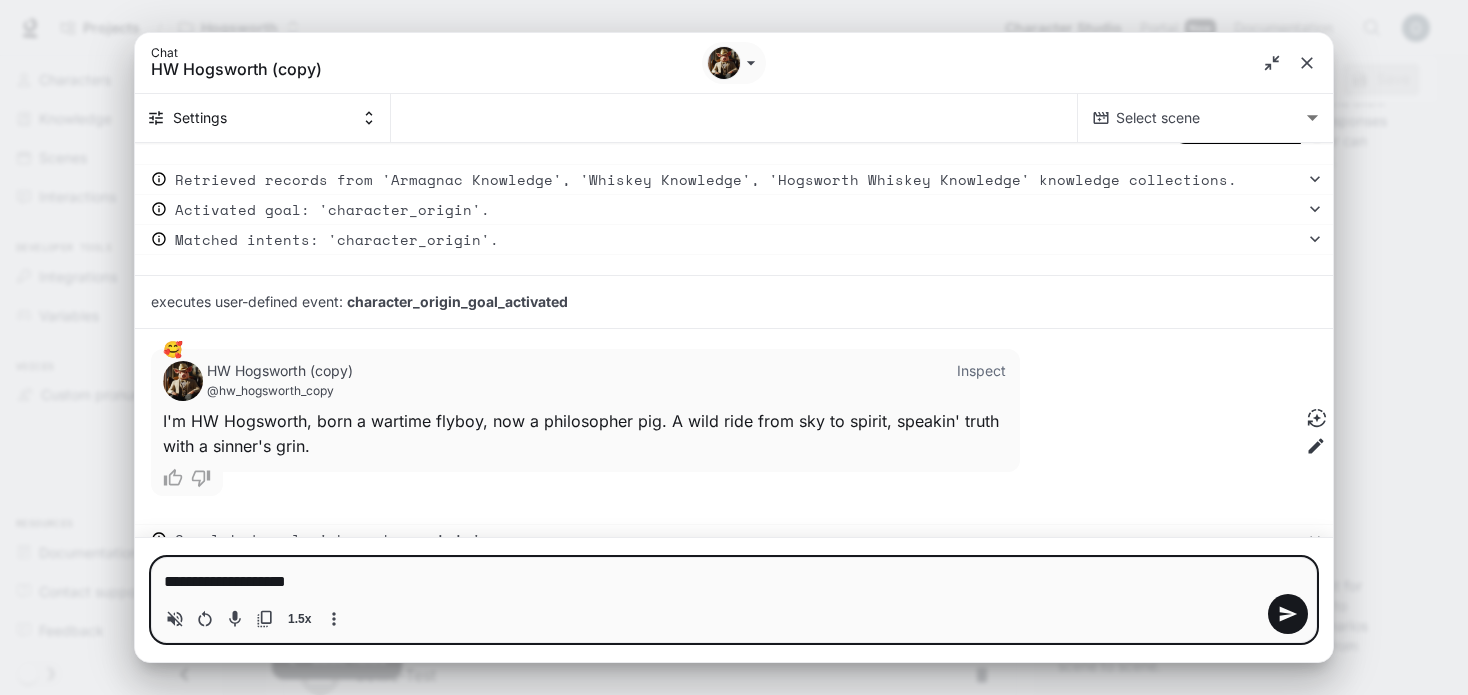 type on "**********" 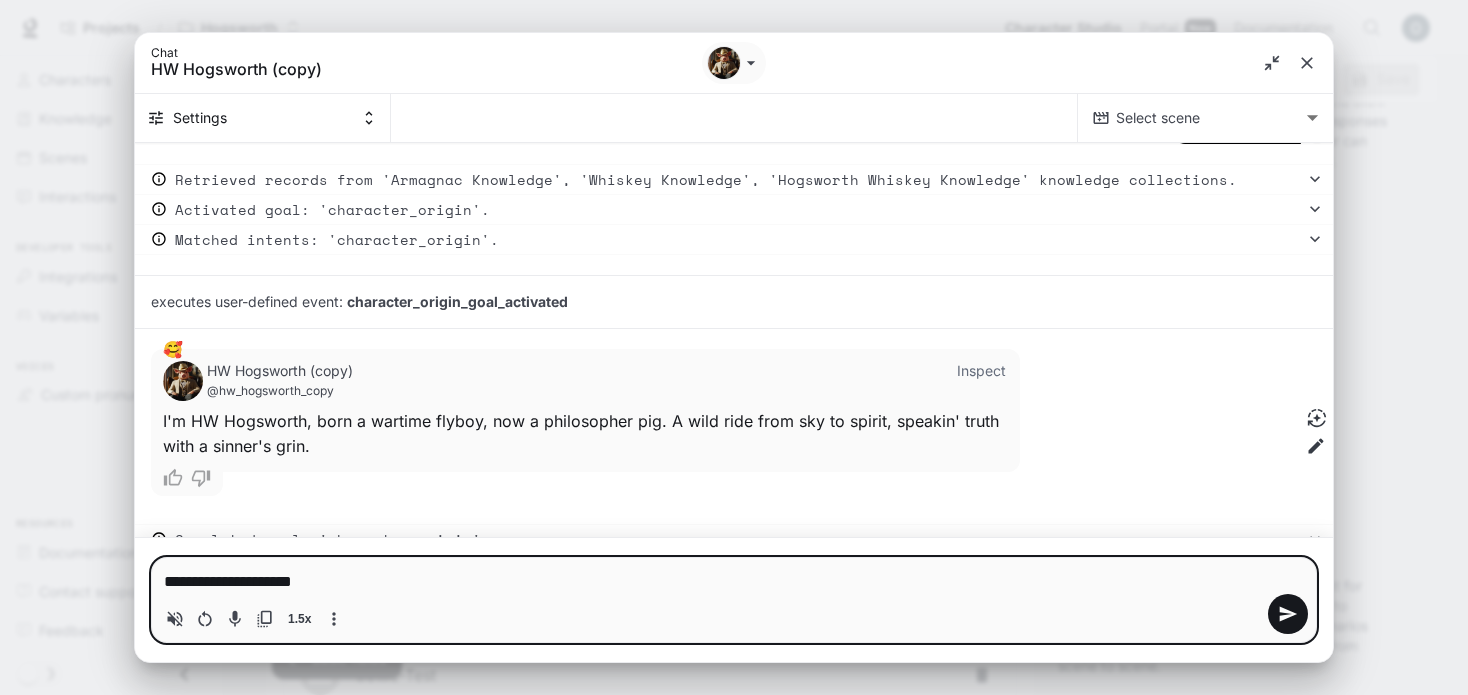 type on "**********" 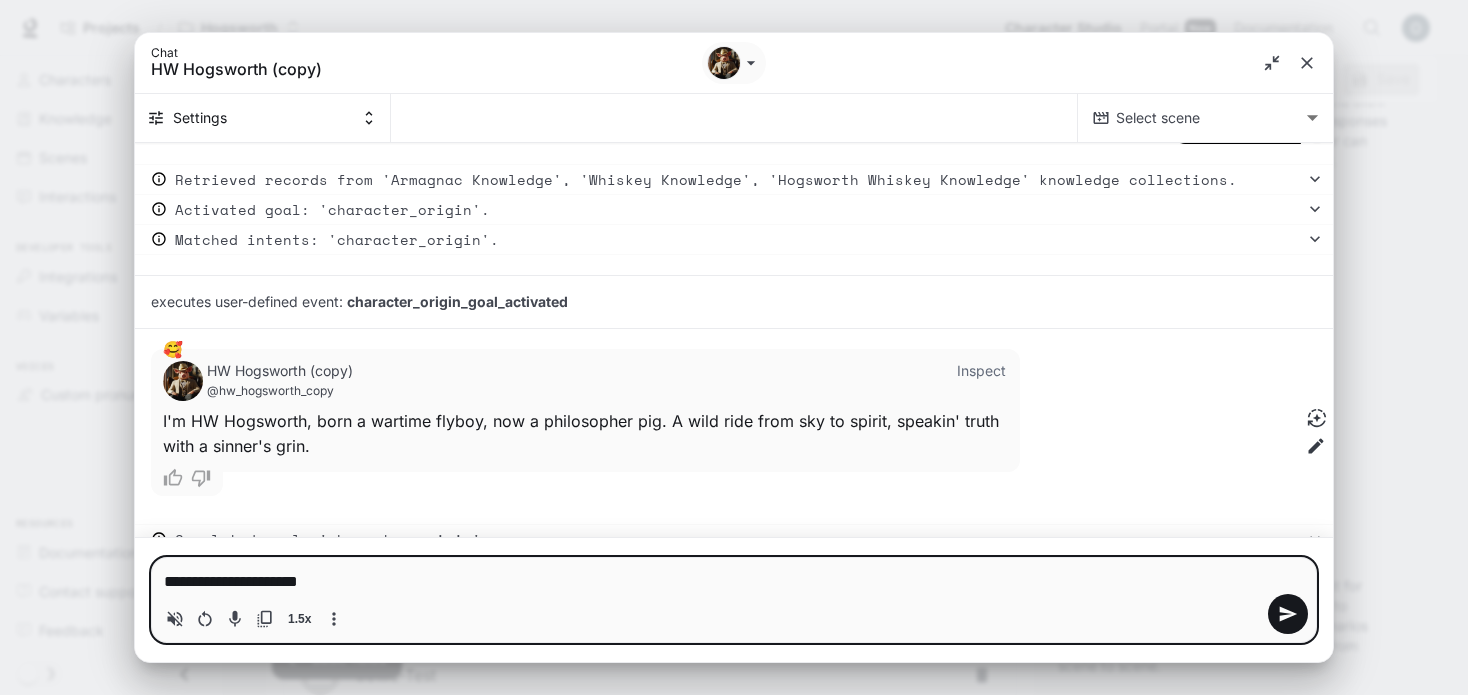 type on "**********" 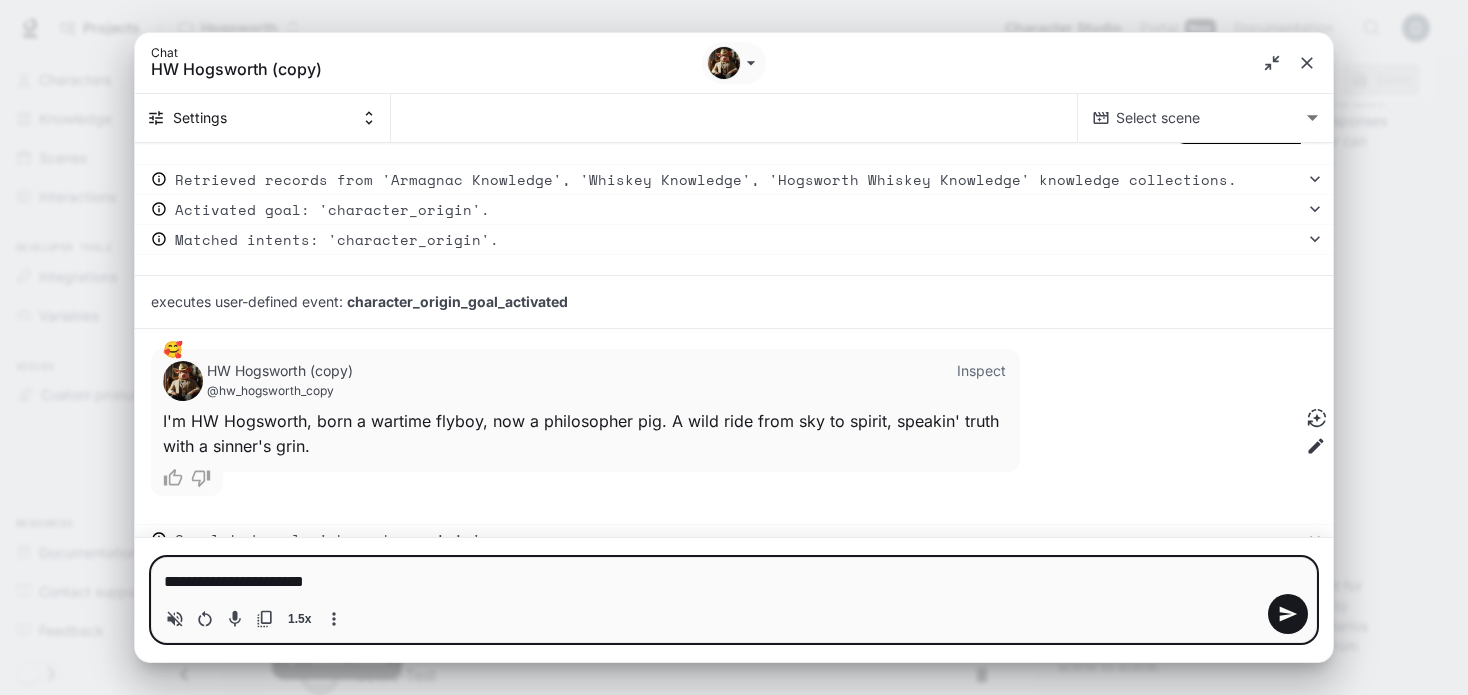 type on "**********" 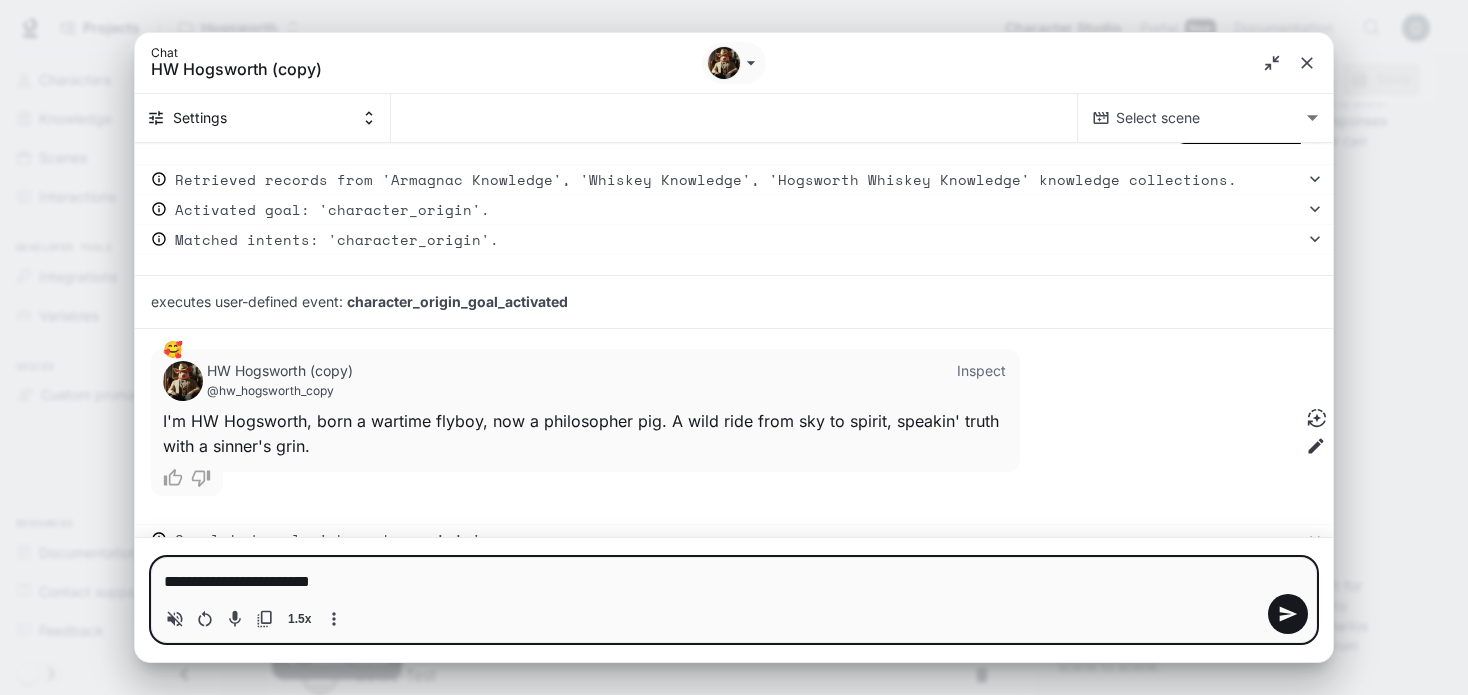 type on "**********" 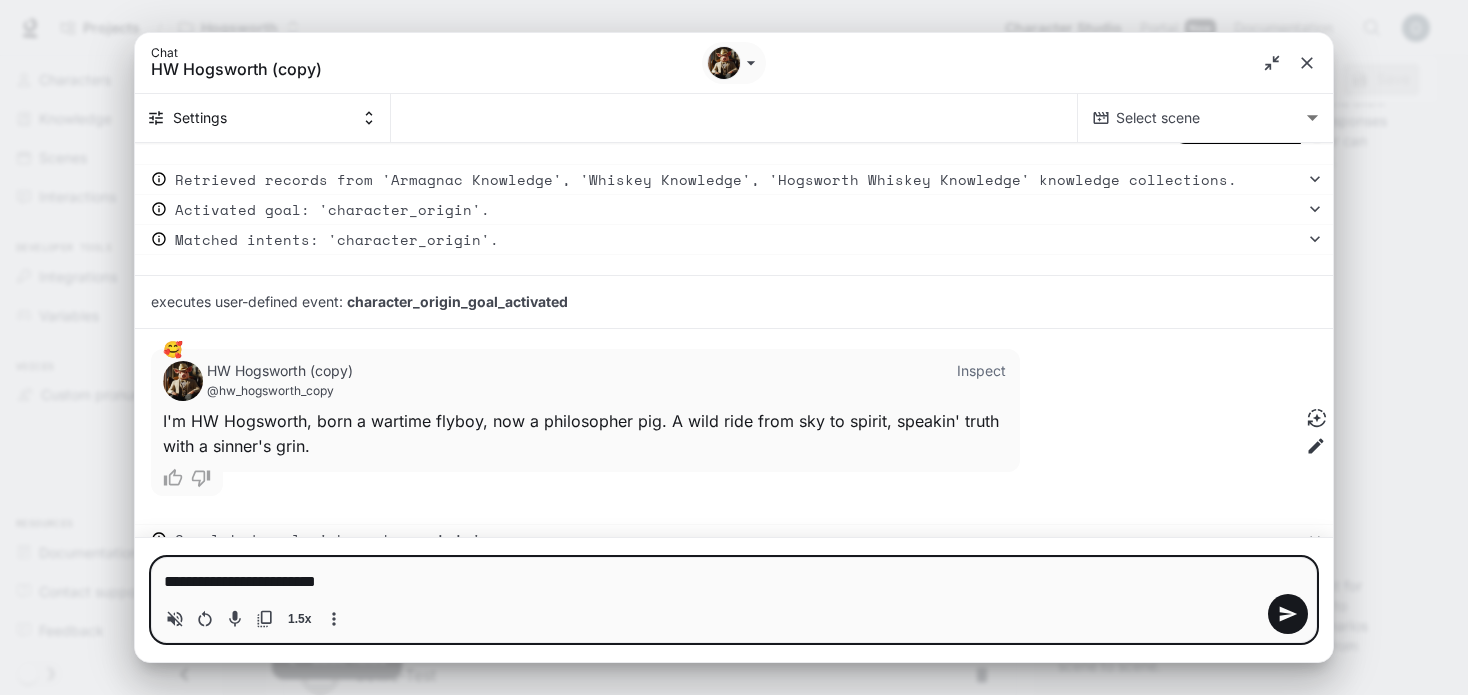type on "**********" 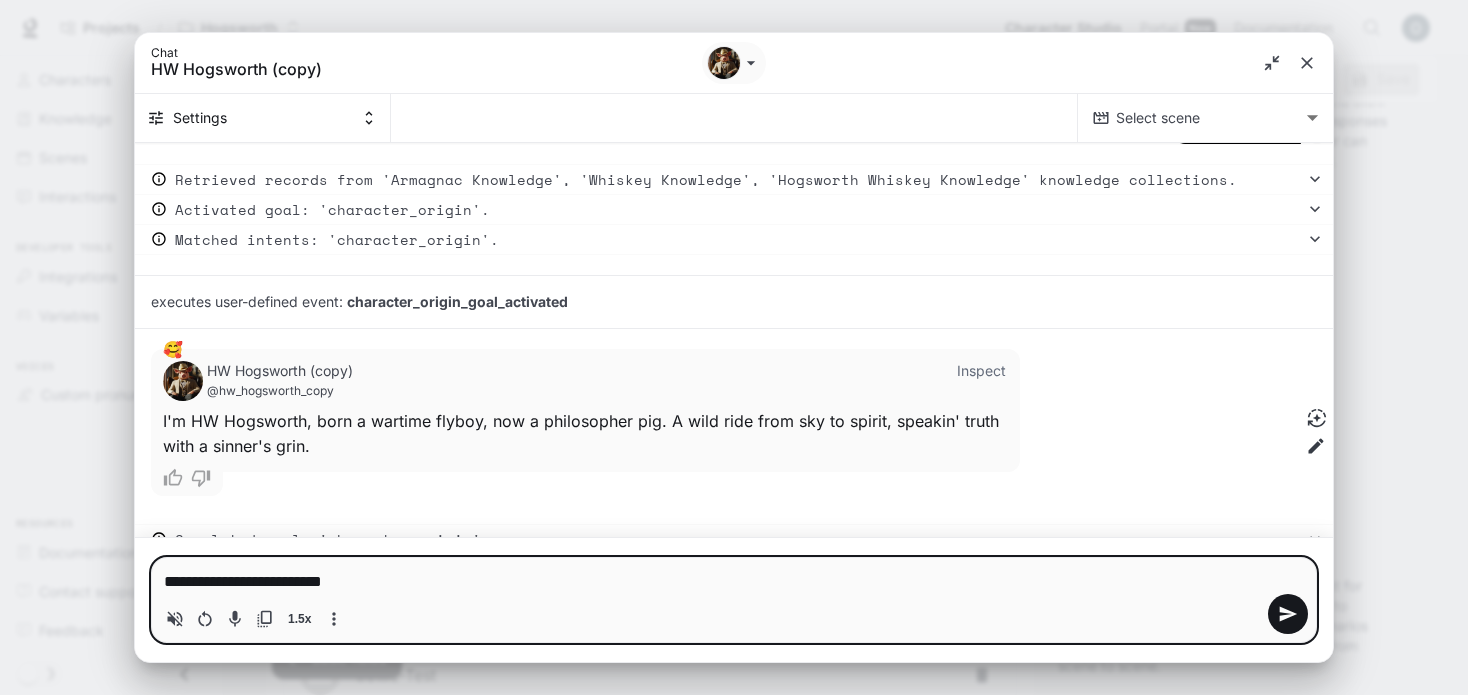 type on "**********" 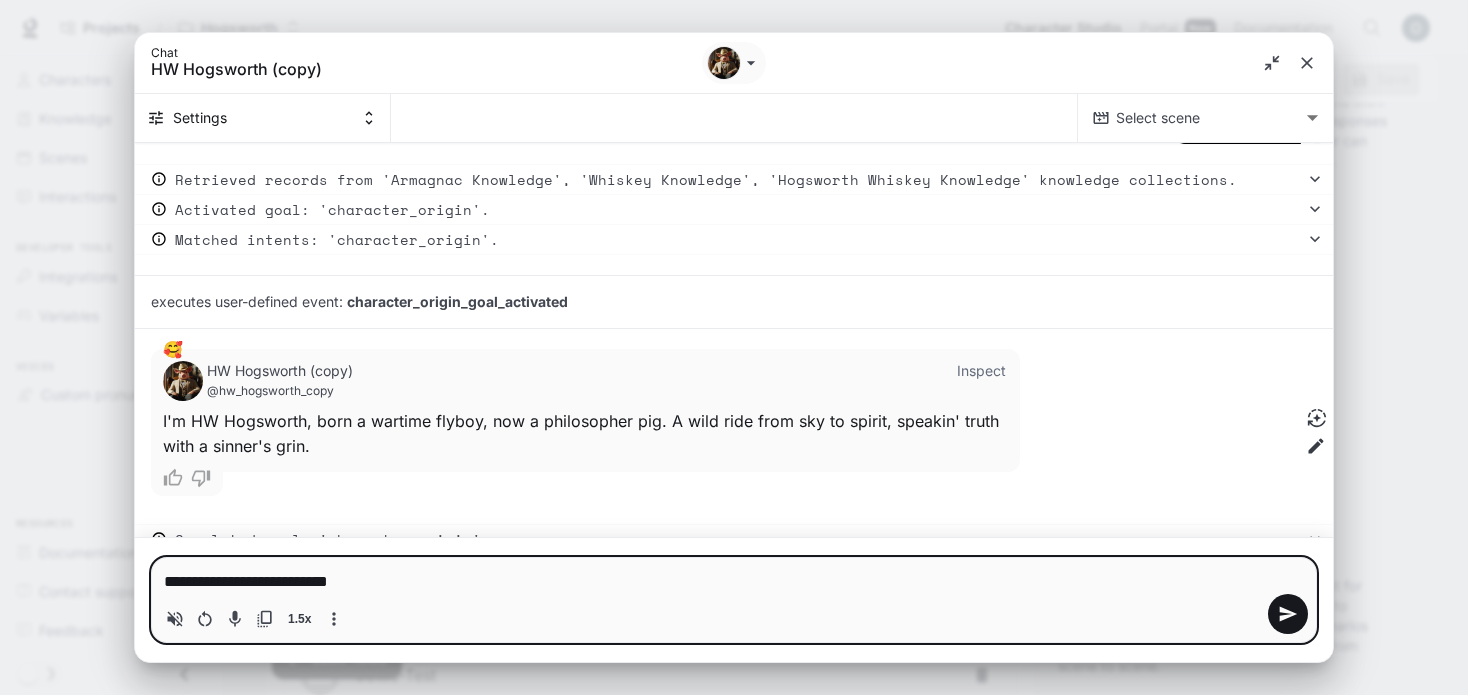 type on "**********" 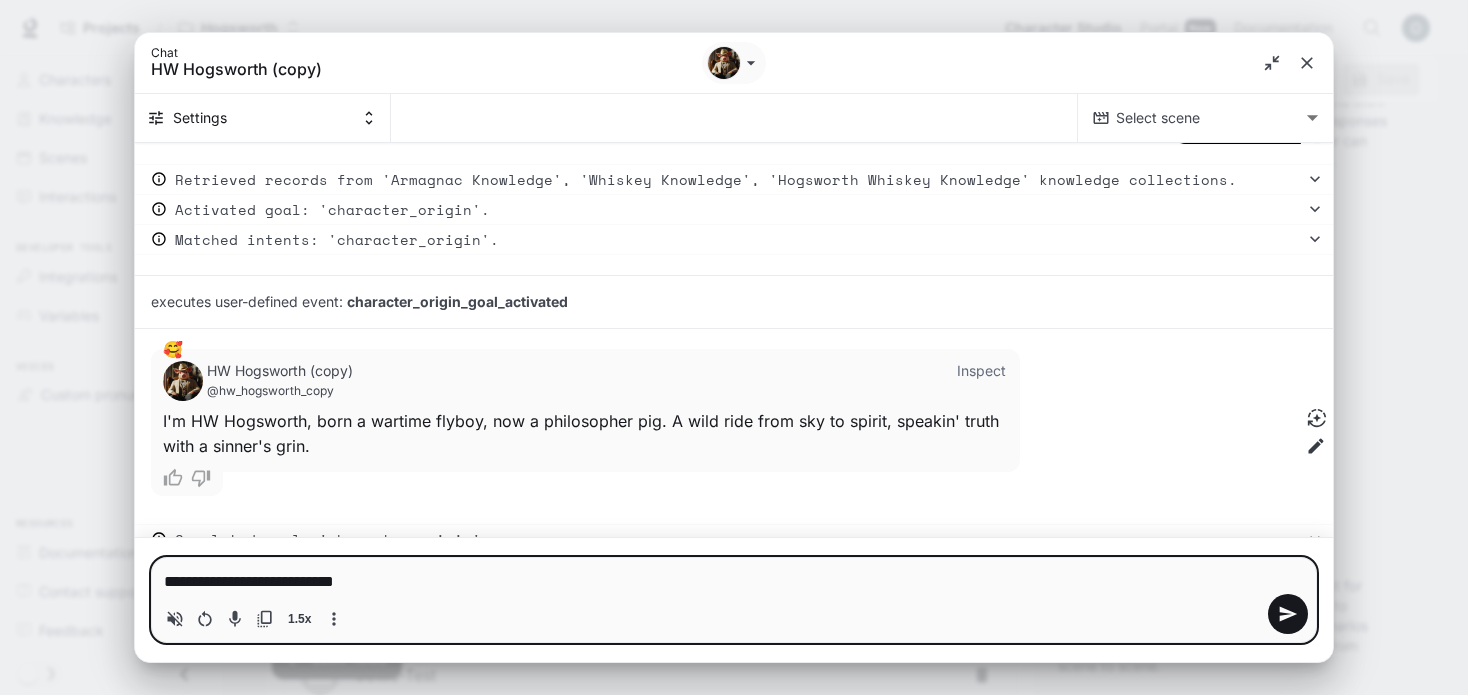 type on "**********" 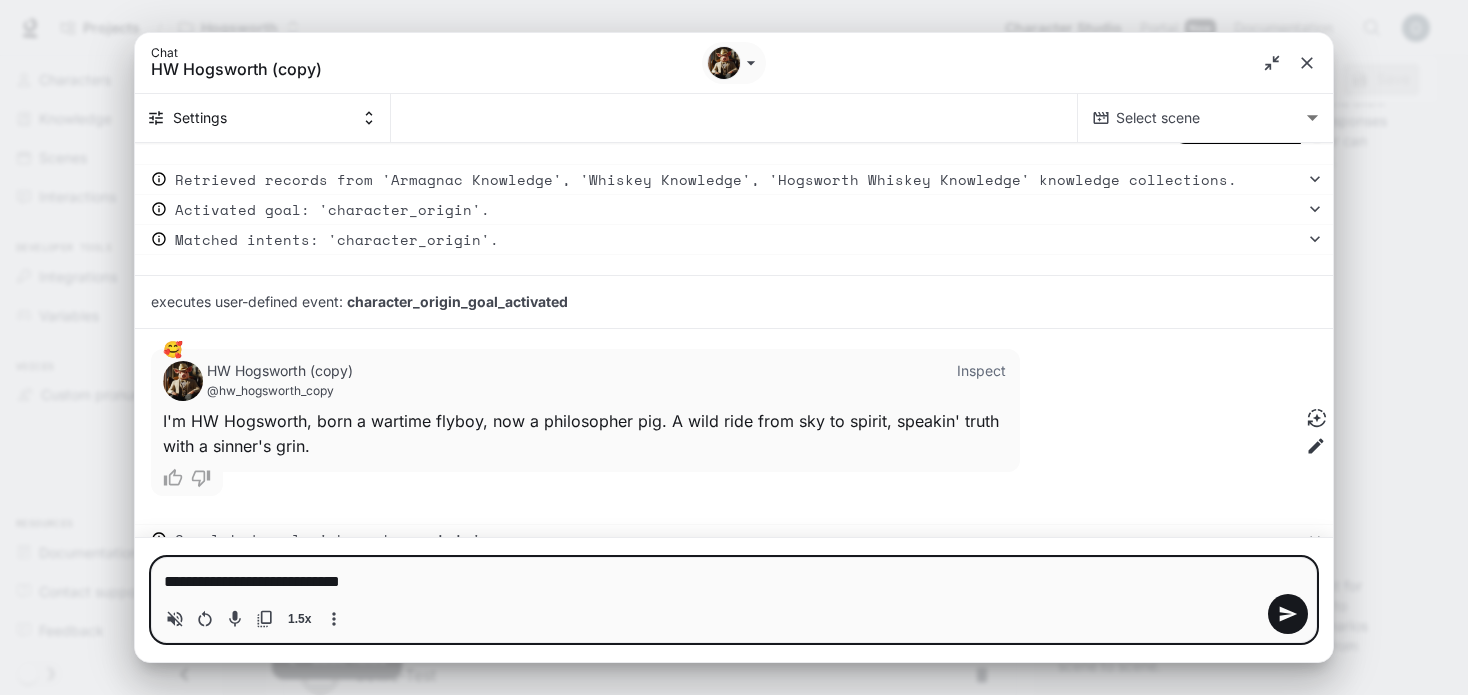 type on "**********" 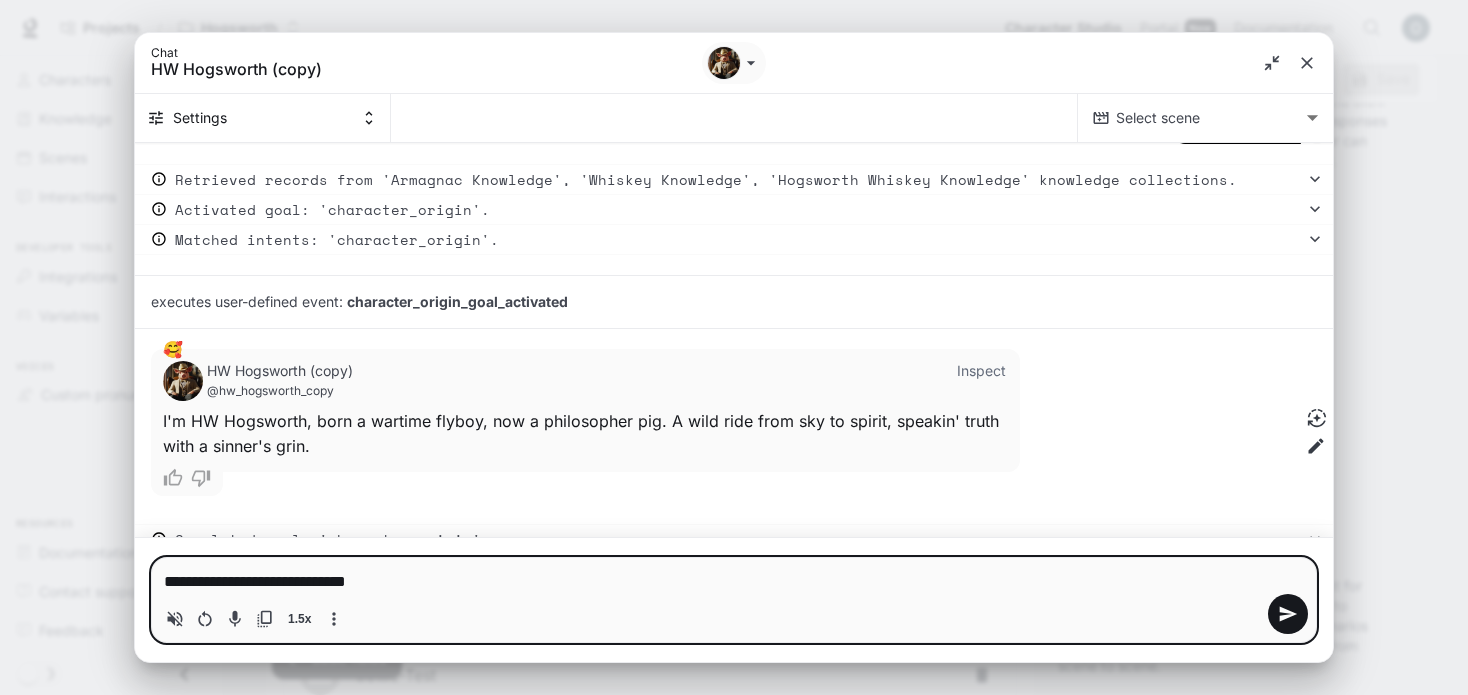 type on "**********" 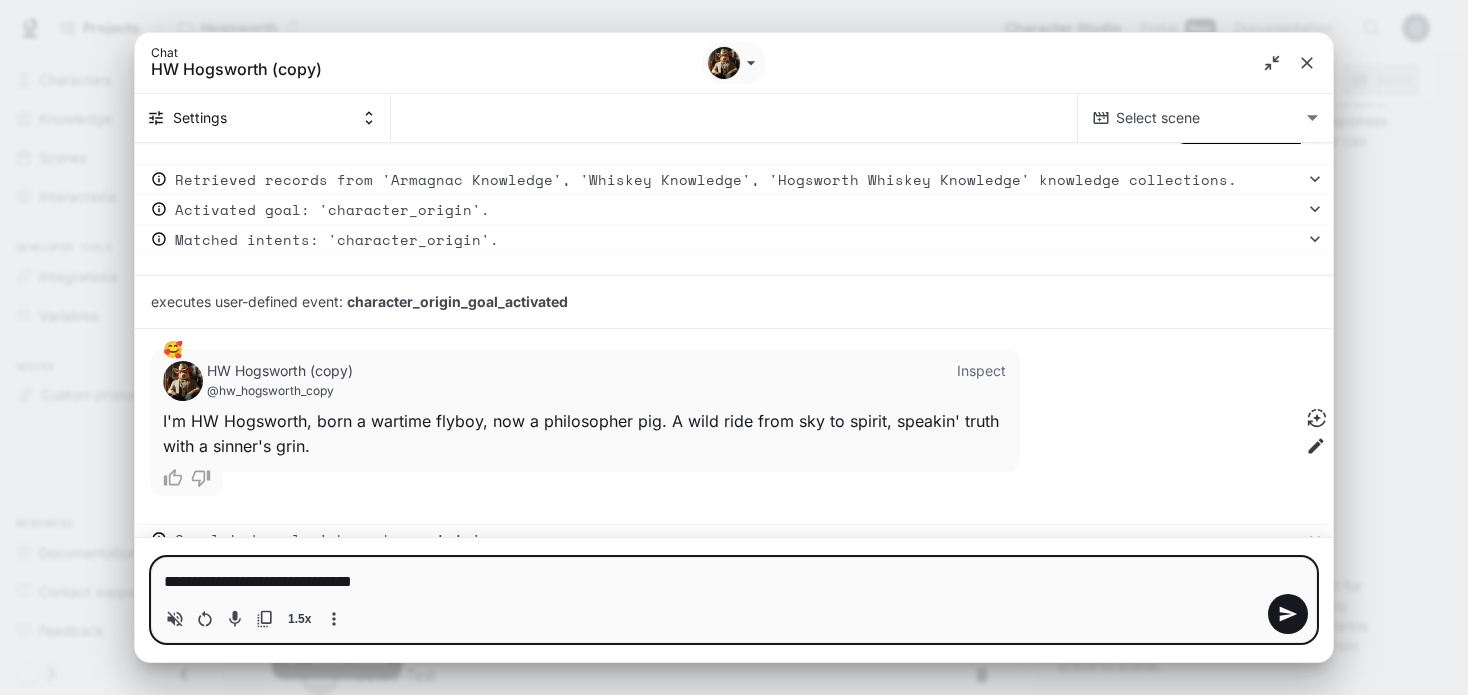 type on "*" 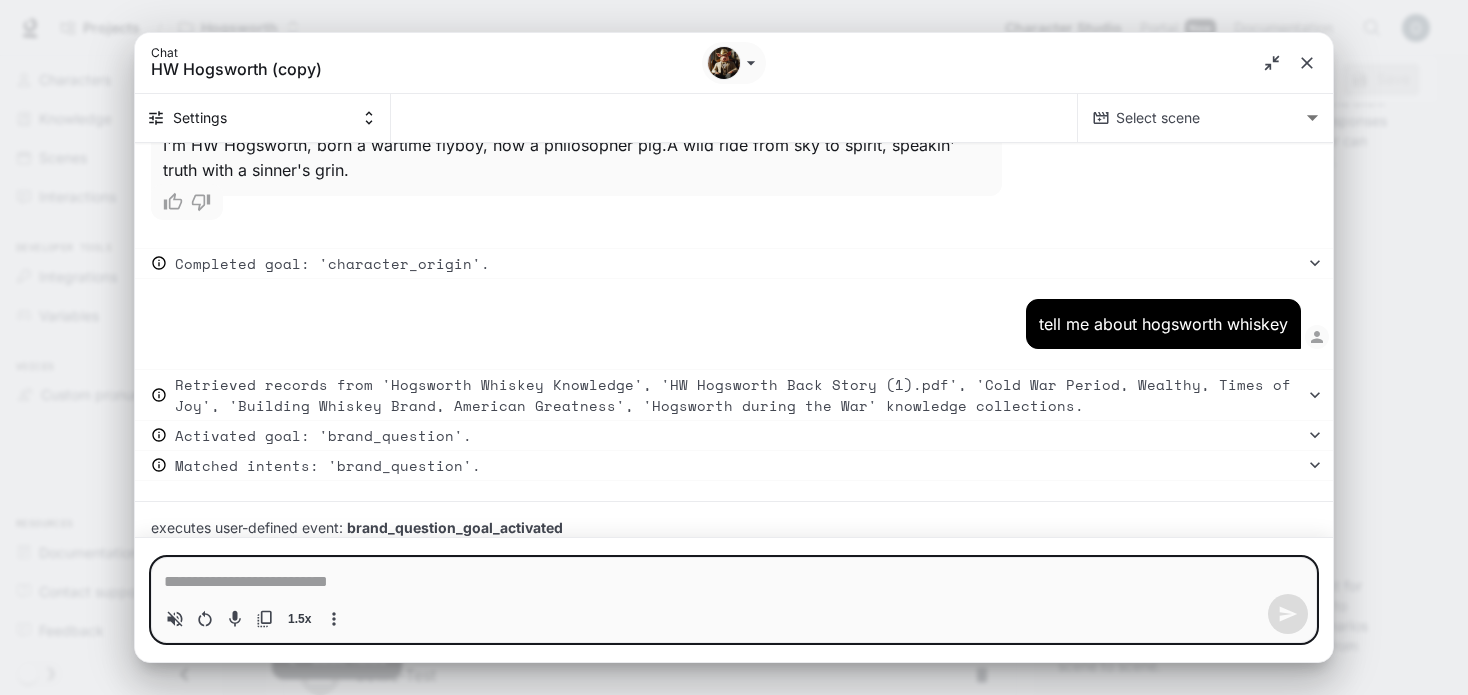 scroll, scrollTop: 8424, scrollLeft: 0, axis: vertical 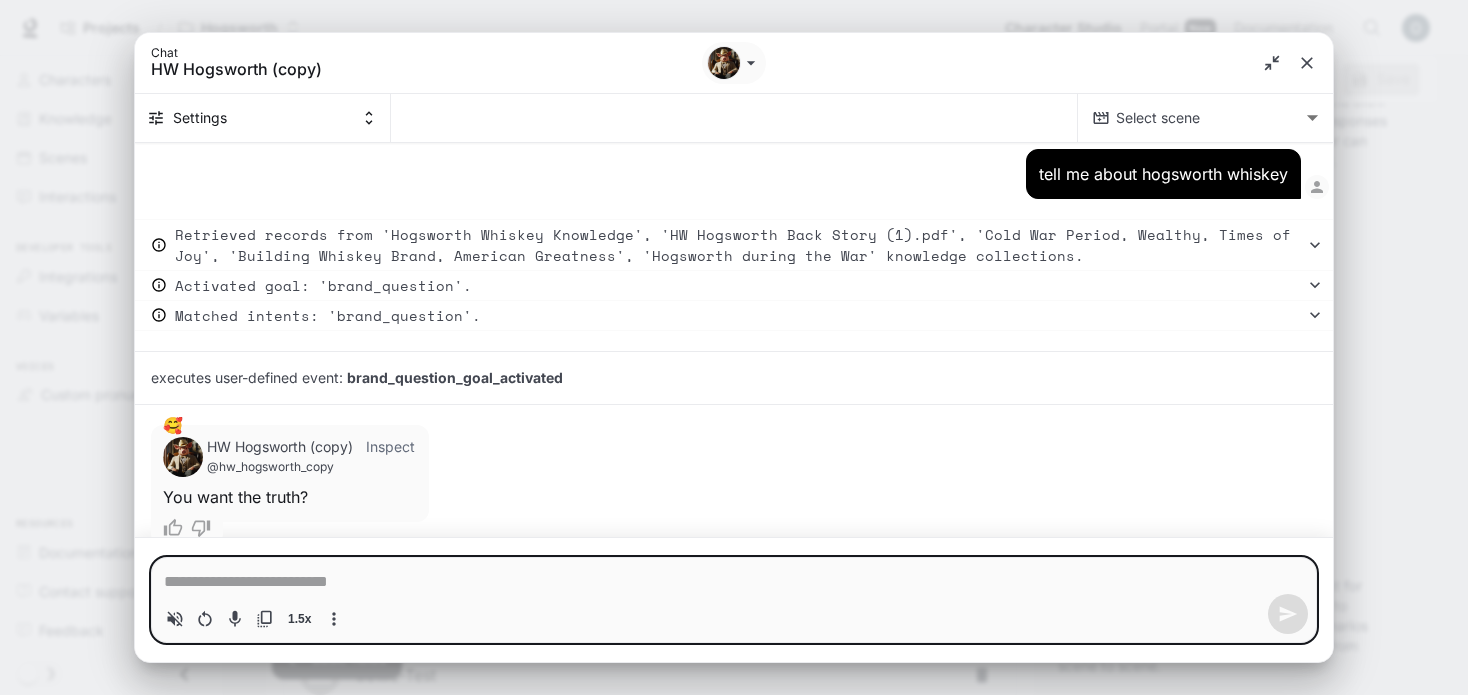 type on "*" 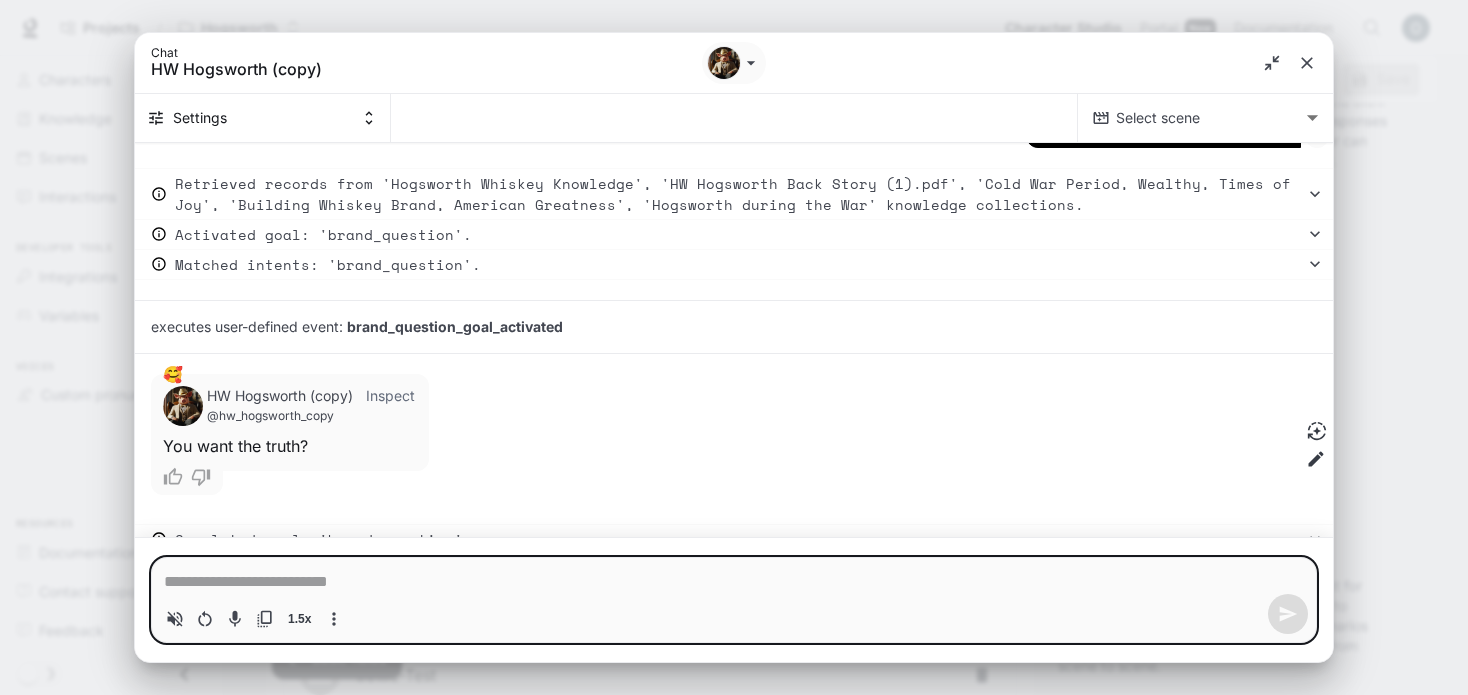 type on "*" 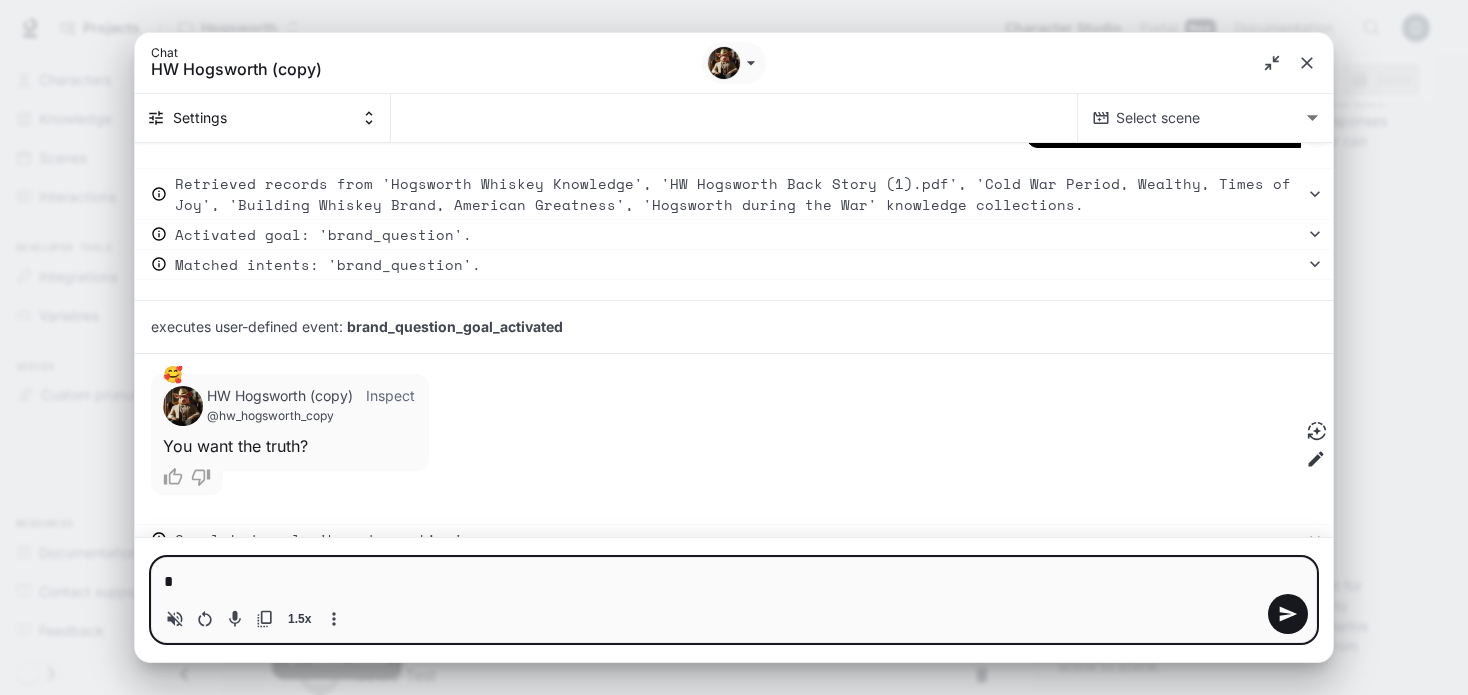 type on "**" 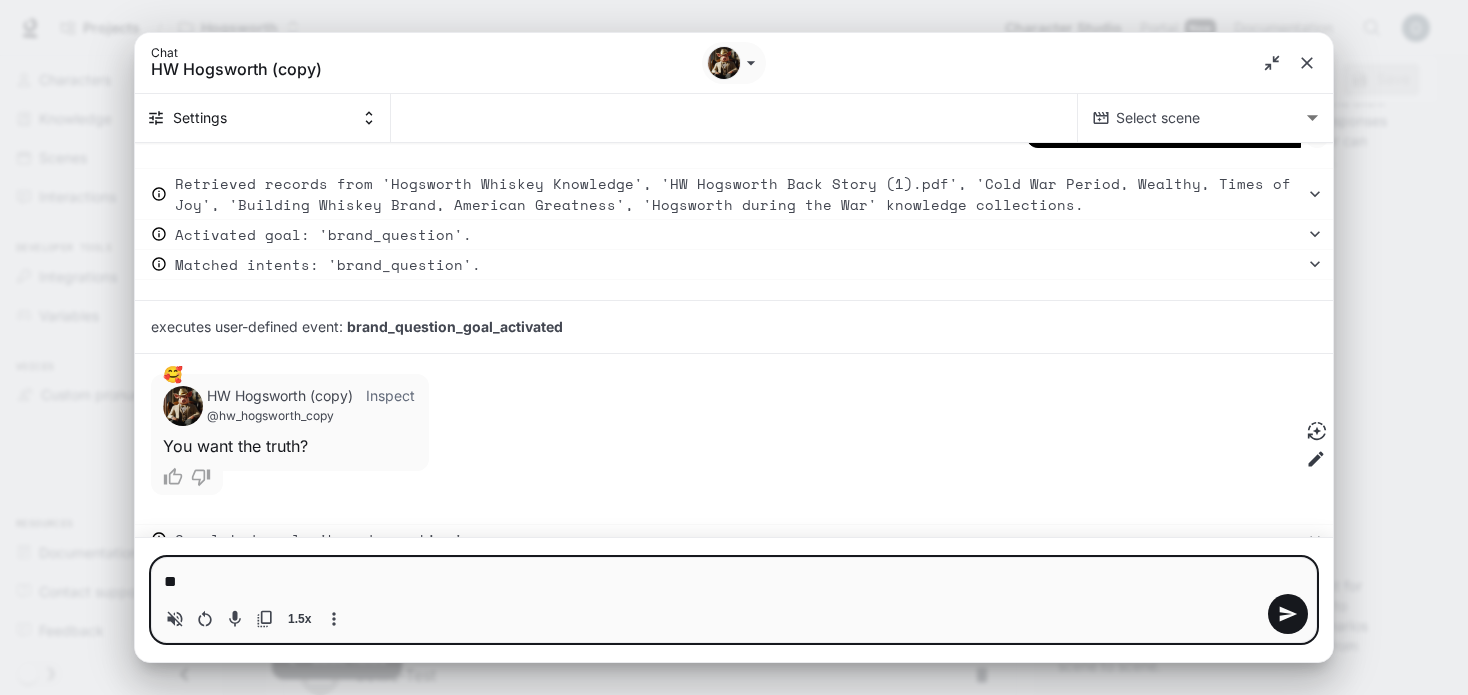 type on "***" 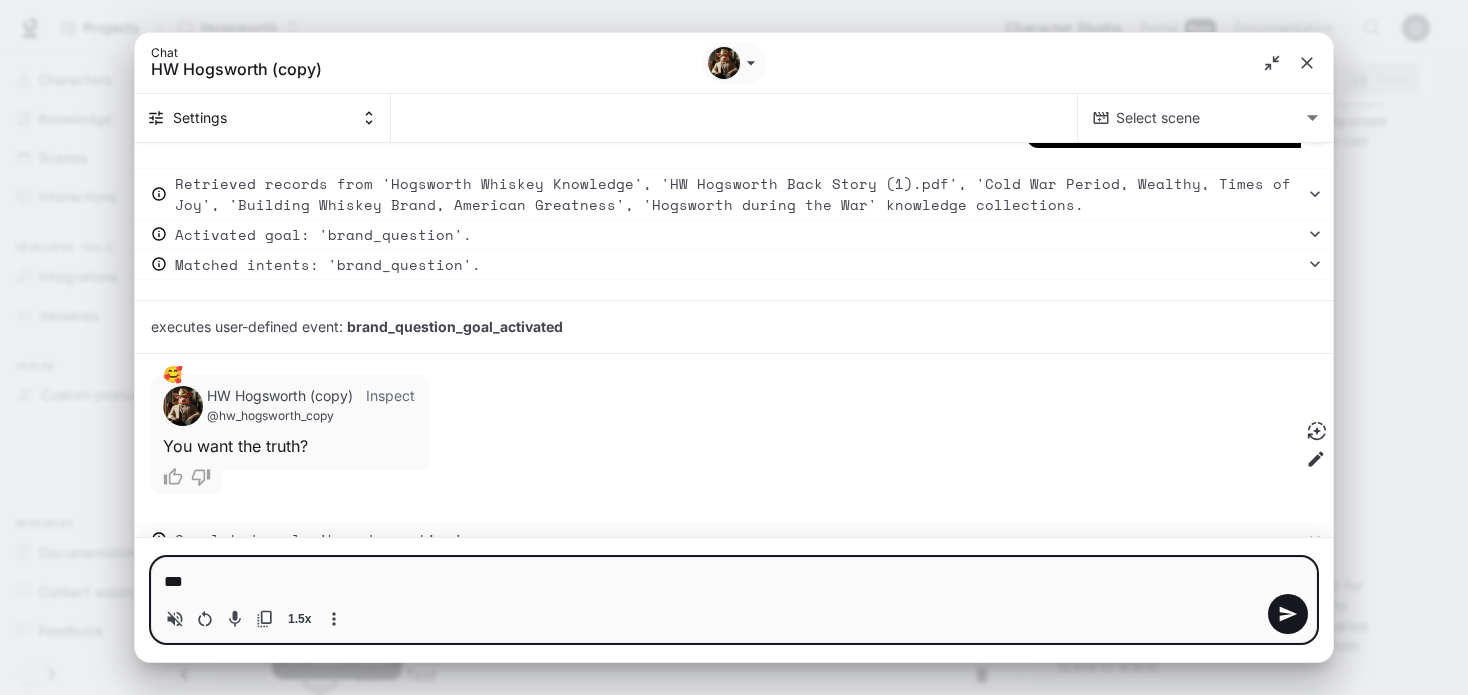 type on "*" 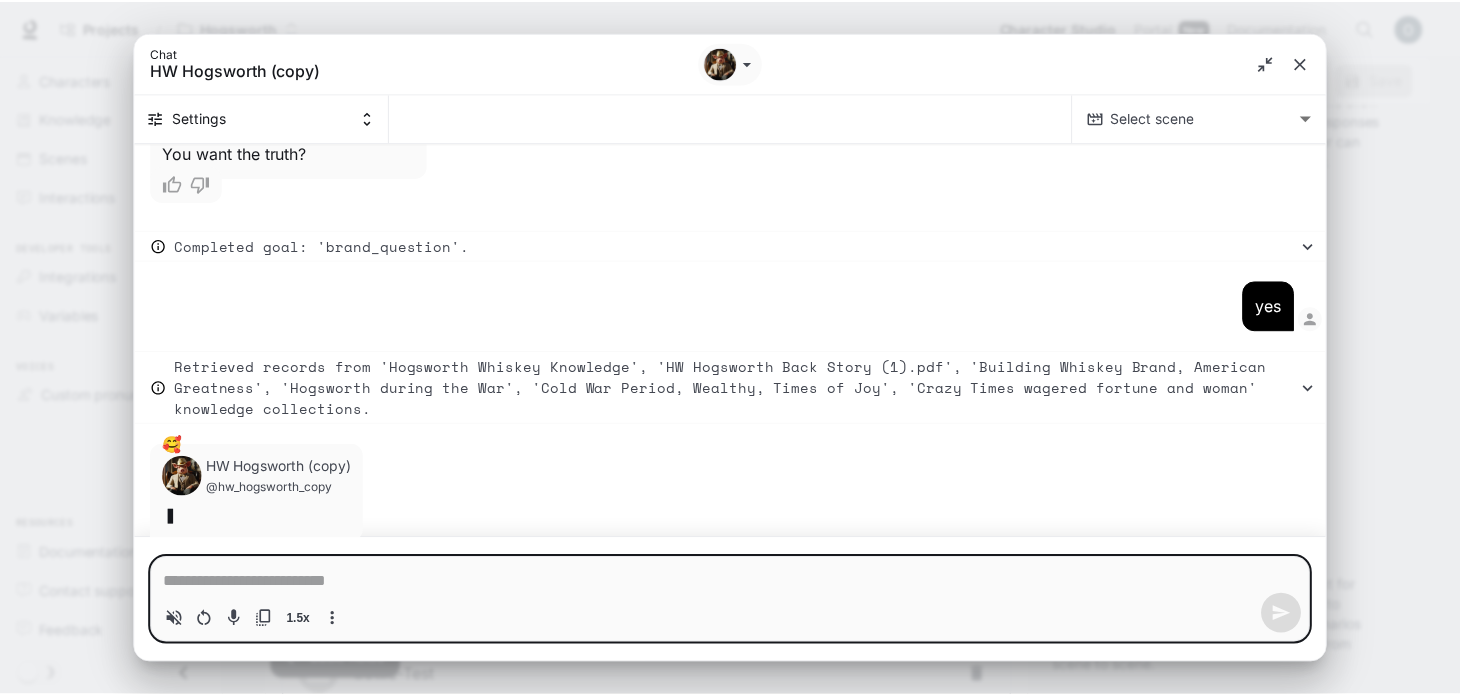scroll, scrollTop: 8938, scrollLeft: 0, axis: vertical 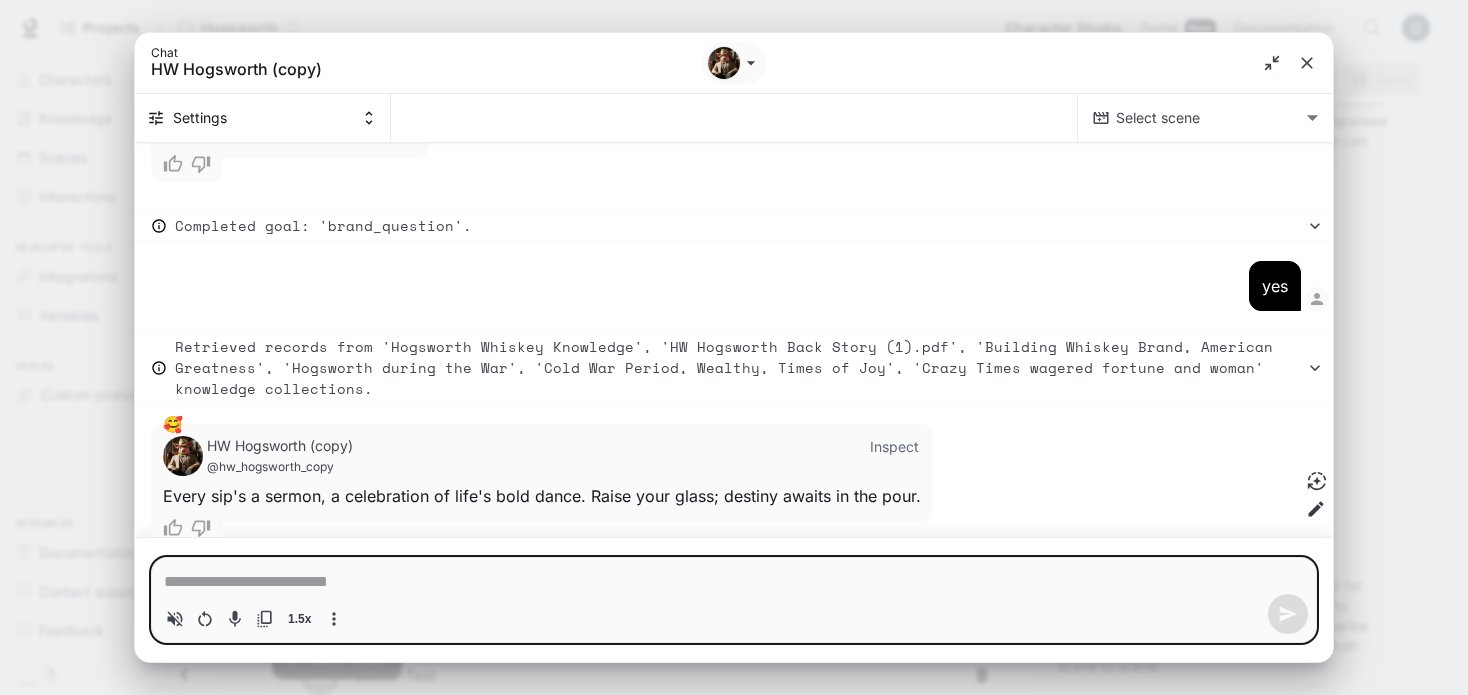 type on "*" 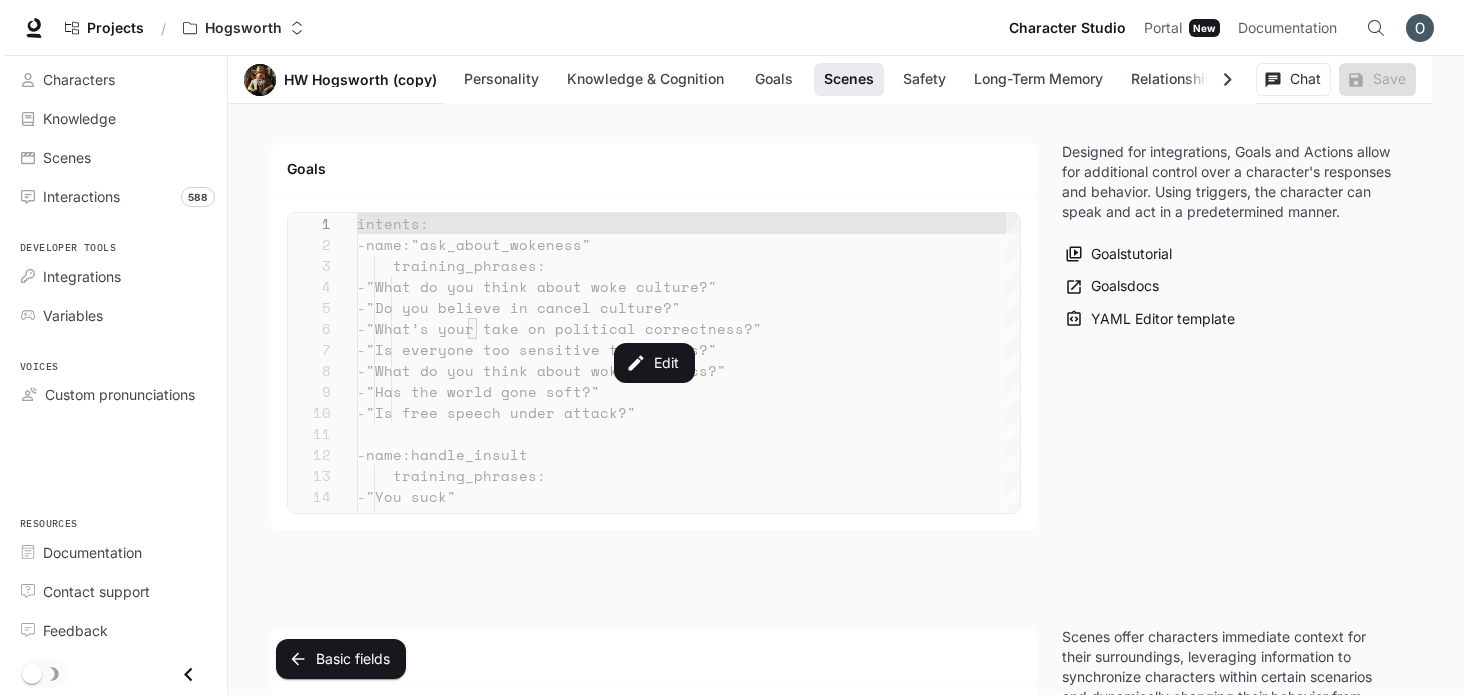 scroll, scrollTop: 2224, scrollLeft: 0, axis: vertical 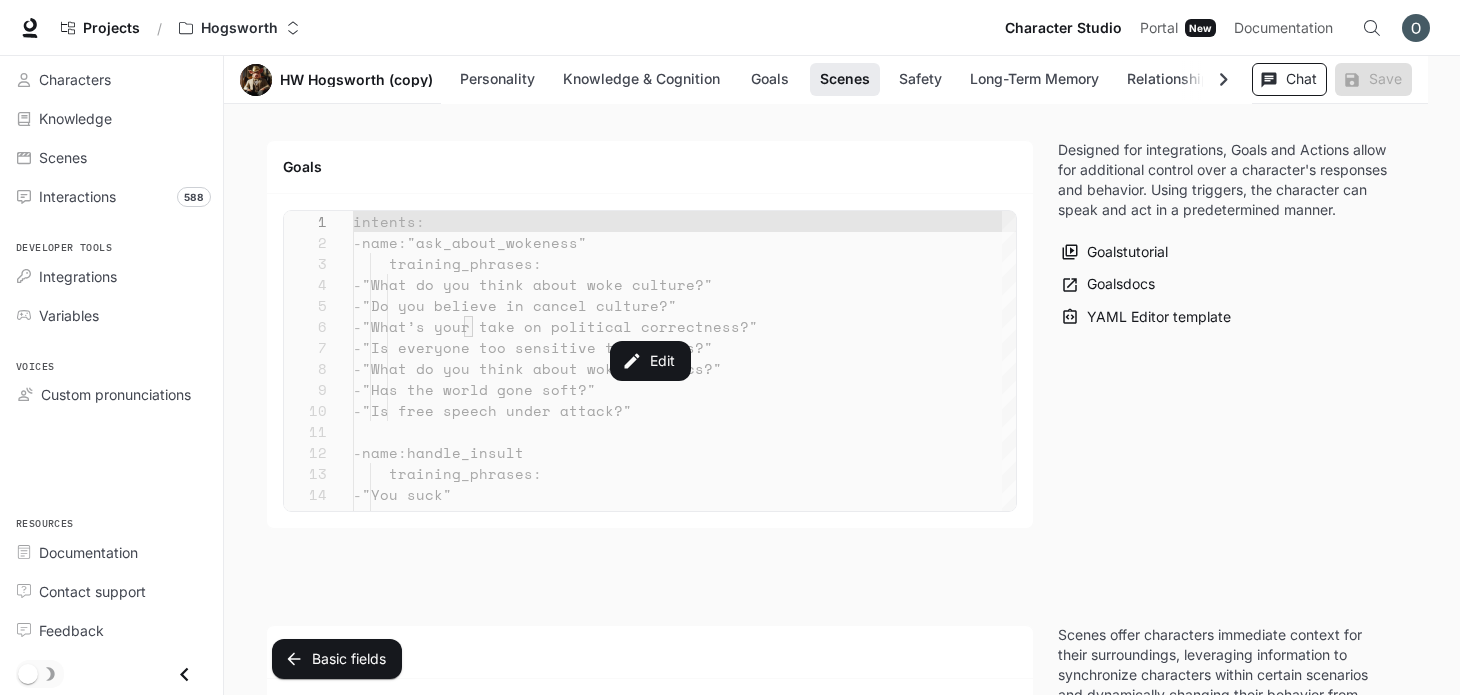 click 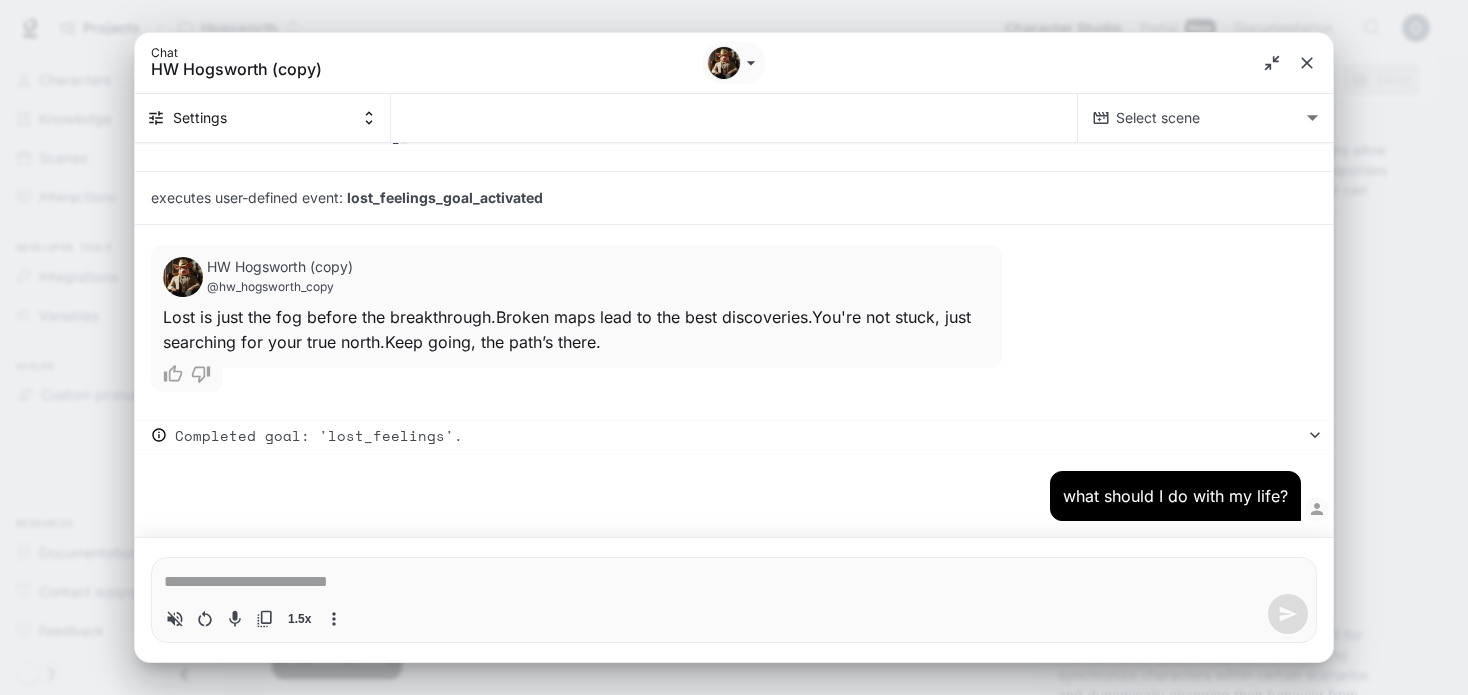type on "*" 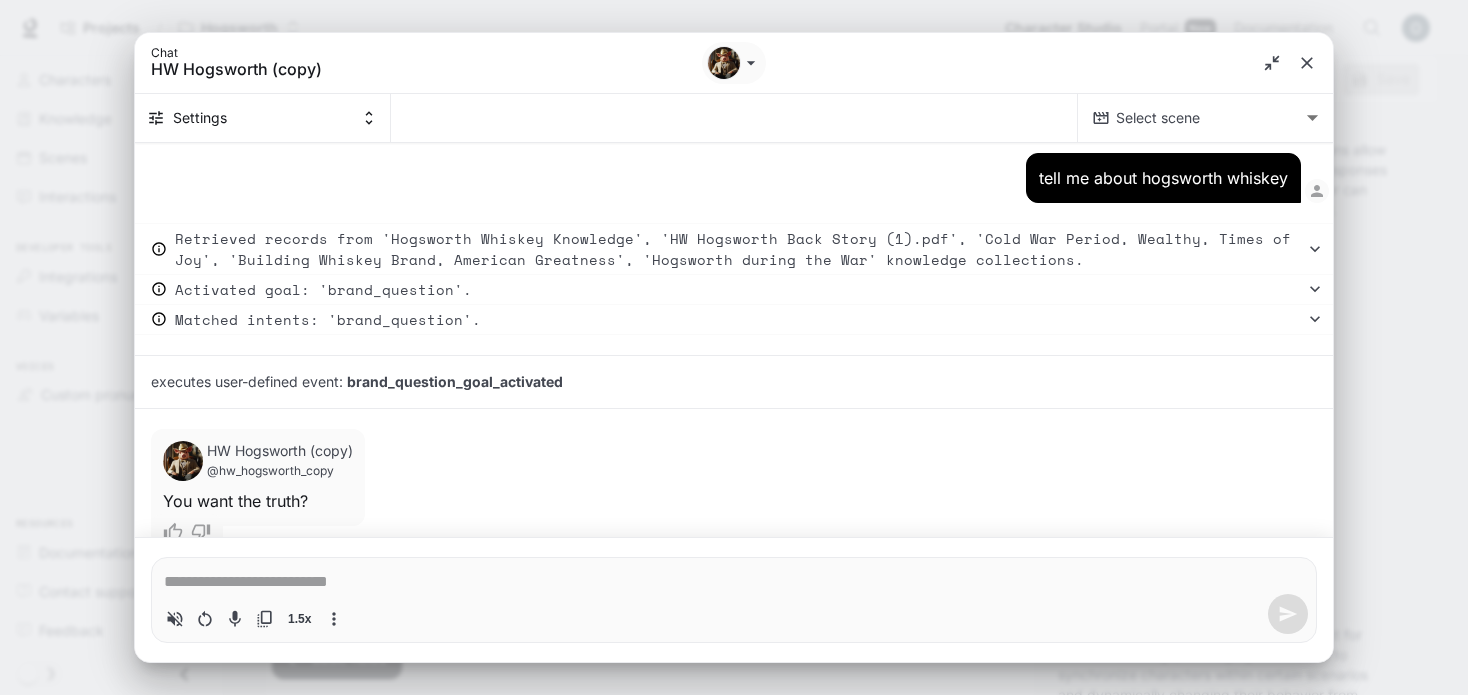 scroll, scrollTop: 8578, scrollLeft: 0, axis: vertical 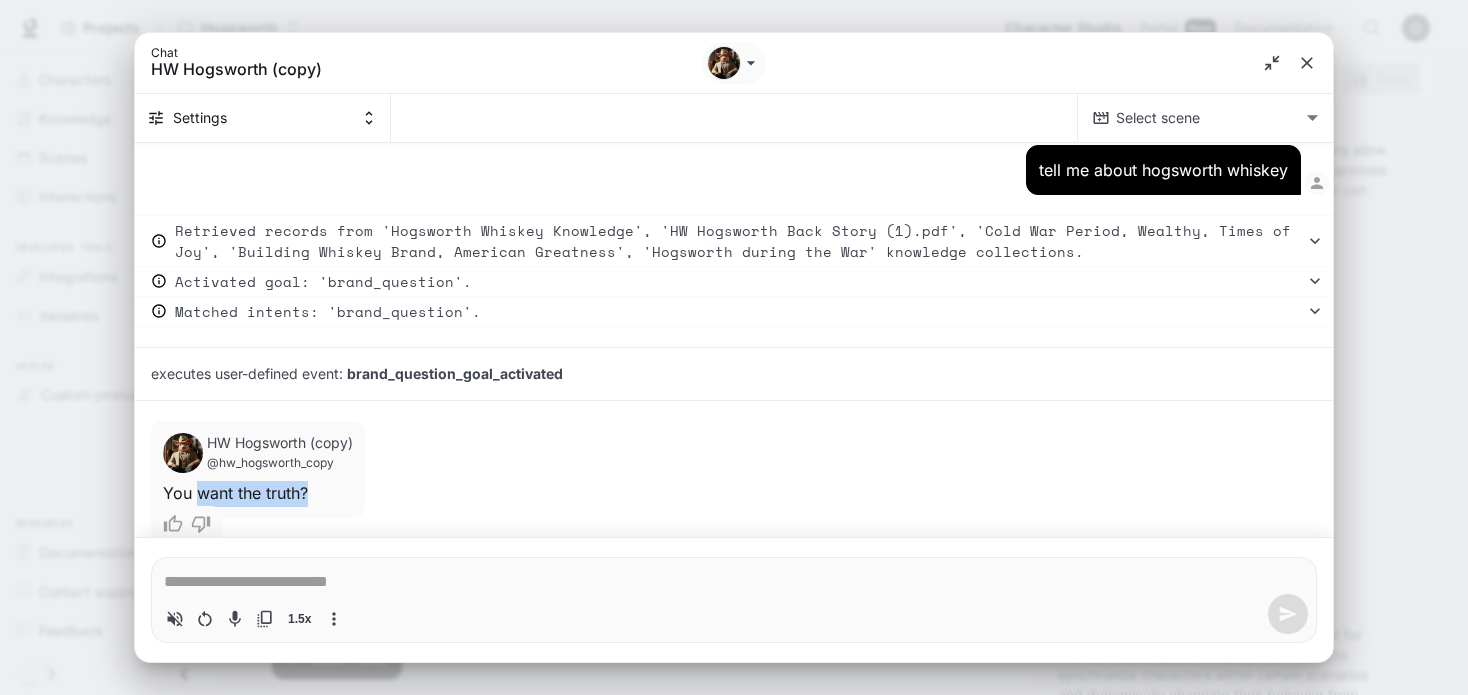 drag, startPoint x: 335, startPoint y: 445, endPoint x: 201, endPoint y: 439, distance: 134.13426 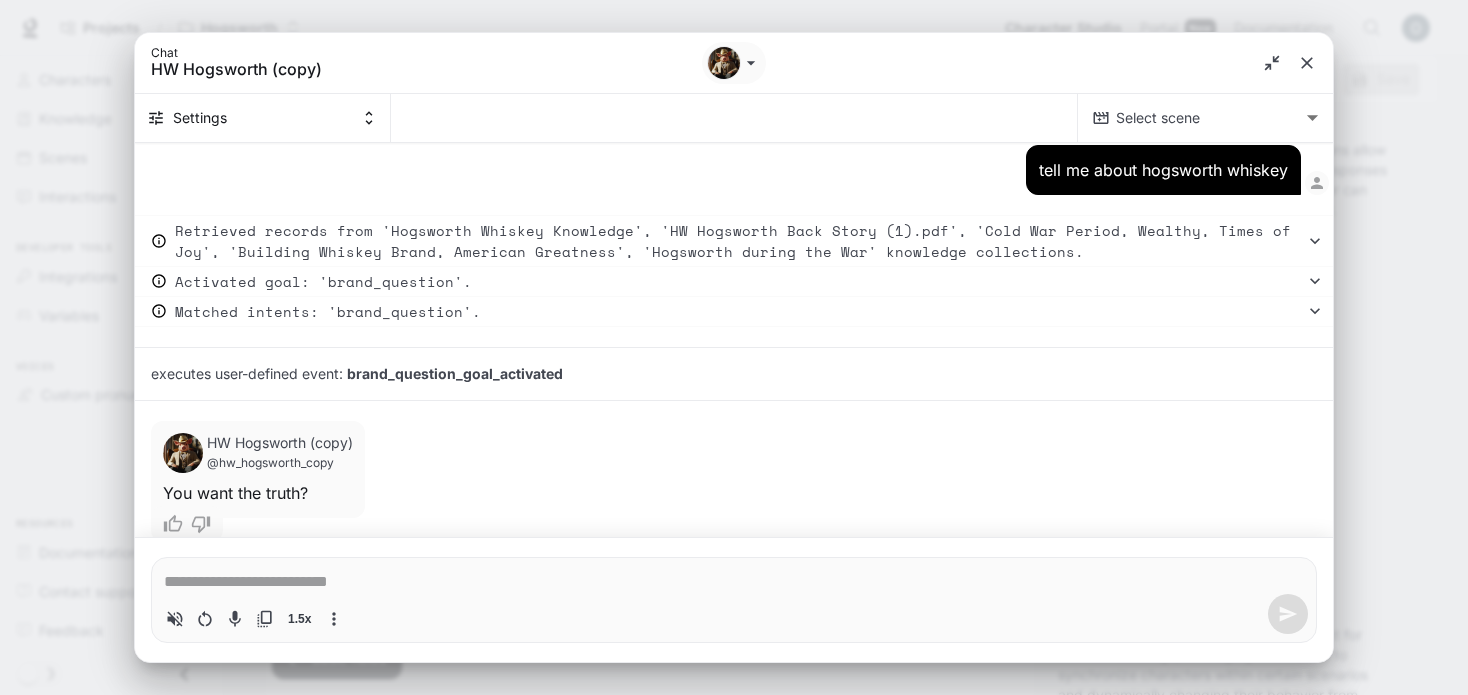 click on "Chat HW Hogsworth (copy) Settings Select scene  Select scene who are you?   Retrieved records from 'HW Hogsworth Back Story (1).pdf', 'Hogsworth during the War', 'Hogsworth Whiskey Knowledge', 'Childhood to Teen Years with his father', 'Crazy Times wagered fortune and woman' knowledge collections. Activated goal: 'character_origin'. Matched intents: 'character_origin'.  executes user-defined event:   character_origin_goal_activated   HW Hogsworth (copy) @hw_hogsworth_copy I’m HG Hogsworth.  War hero, hog of the people, philosopher in suspenders.  Why a pig? ‘Cause humans weren’t doin’ the job right. Completed goal: 'character_origin'. I'm feelin stuck   Retrieved records from 'Hogsworth during the War', 'Hogsworth Whiskey Knowledge', 'HW Hogsworth Back Story (1).pdf', 'Building Whiskey Brand, American Greatness', 'Childhood to Teen Years with his father', 'Crazy Times wagered fortune and woman' knowledge collections. Activated goal: 'lost_feelings'. Matched intents: 'feeling_lost'." at bounding box center [734, 347] 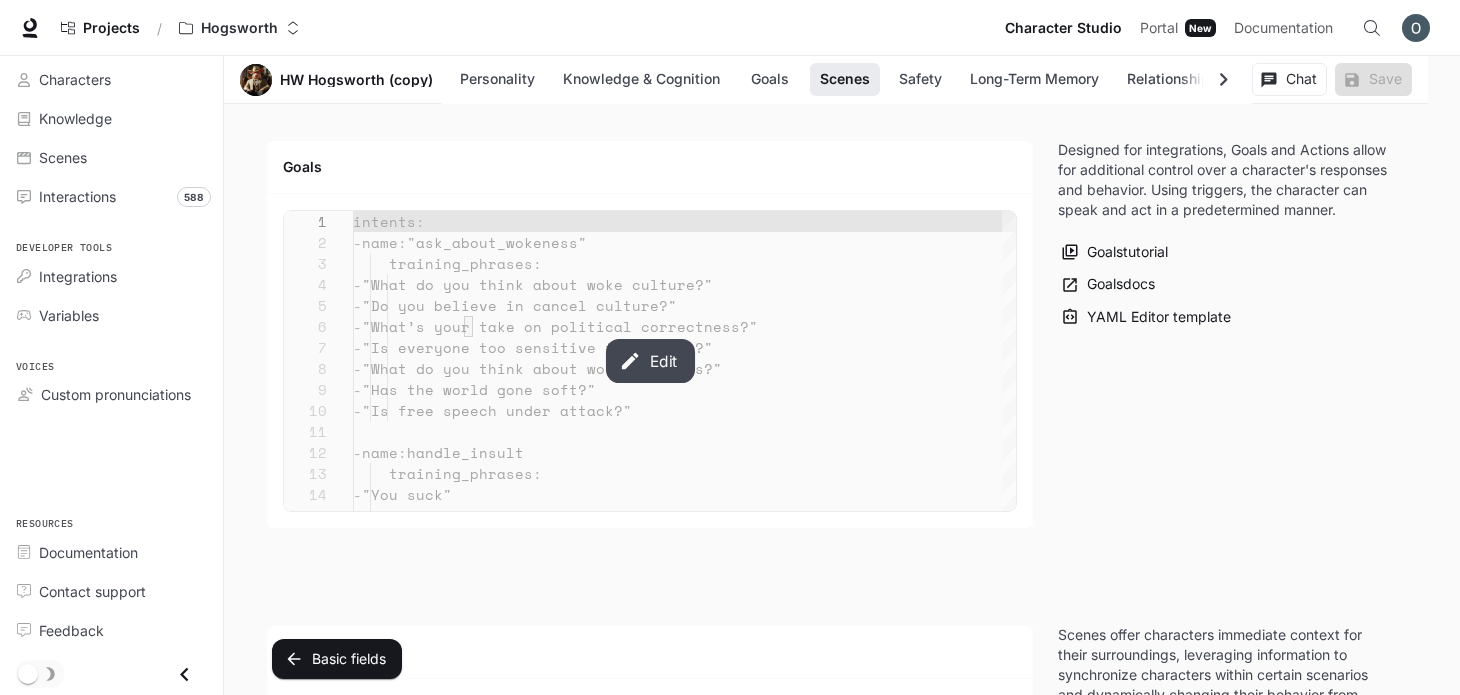 click on "Edit" at bounding box center (649, 361) 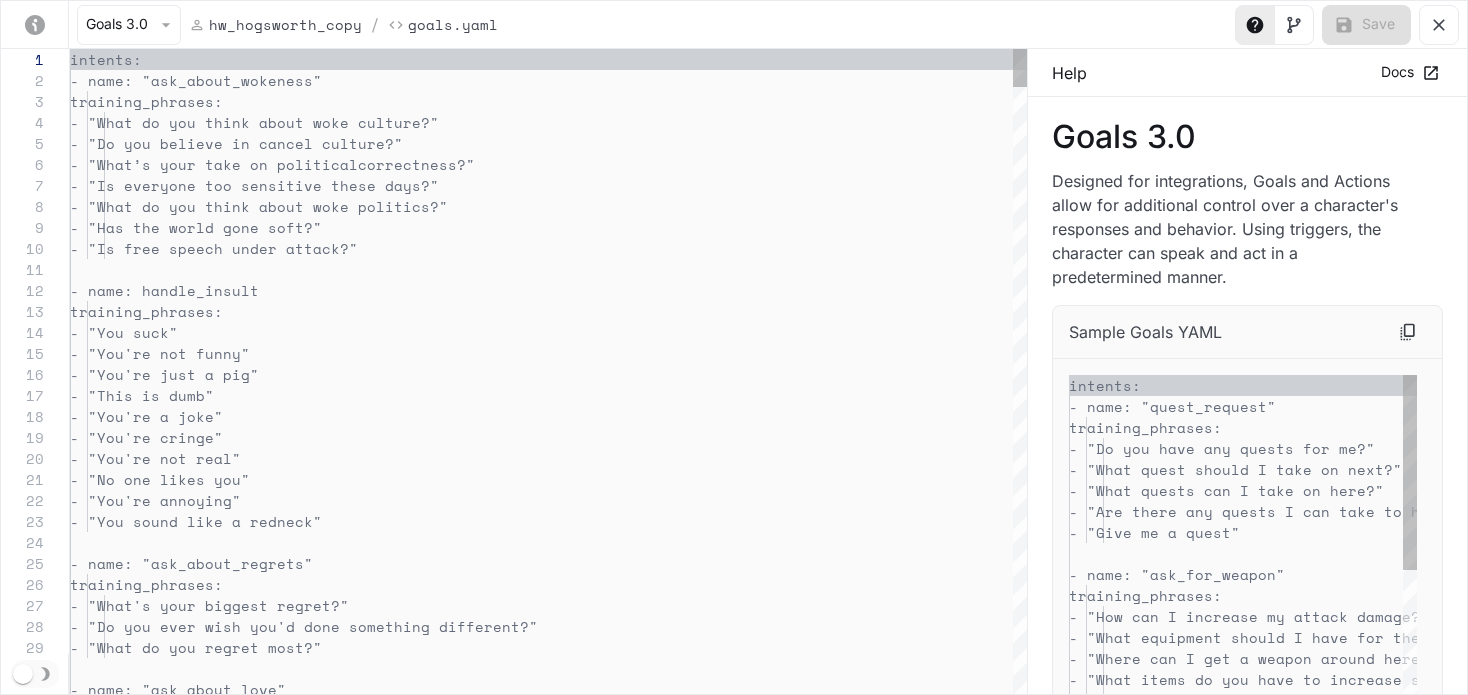 scroll, scrollTop: 210, scrollLeft: 0, axis: vertical 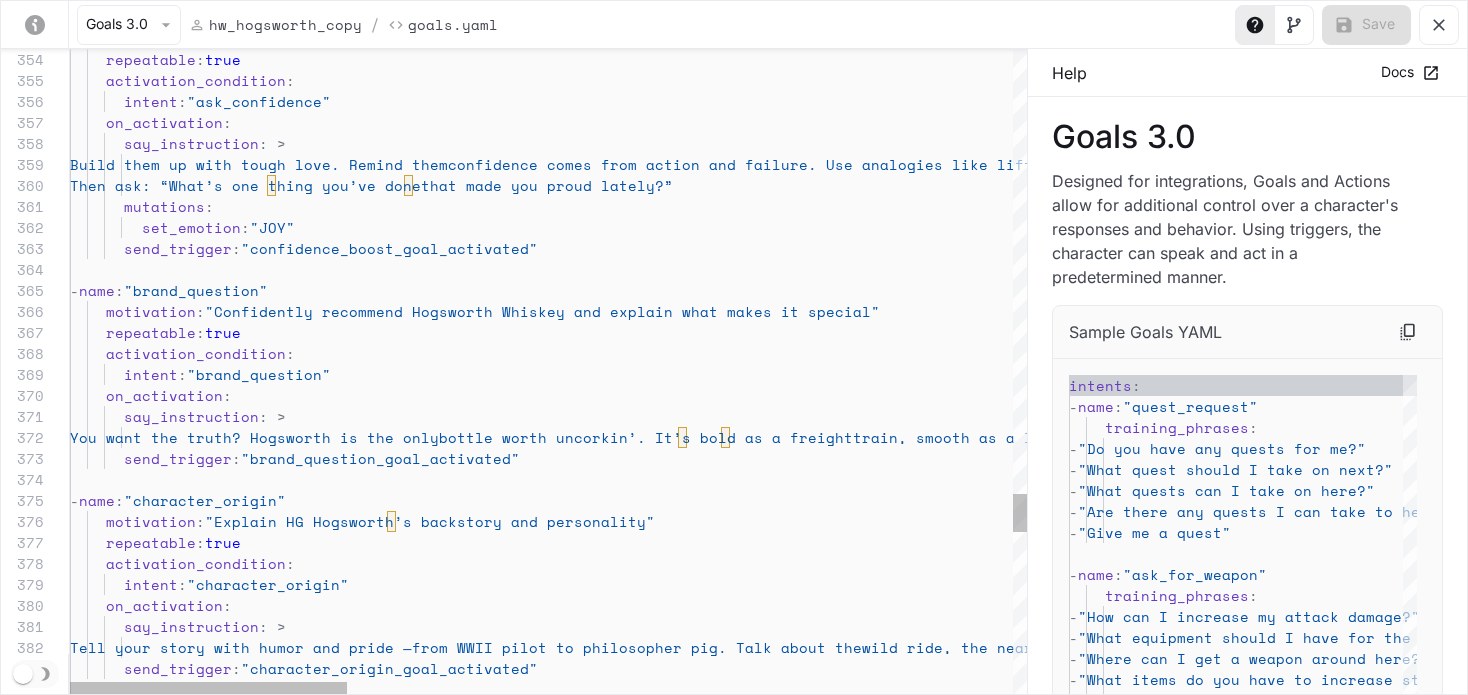 click on "repeatable :  true       activation_condition :       intent :  "ask_confidence"     on_activation :       say_instruction : >         Build them up with tough love. Remind them  confidence comes from action and failure. Use ana logies like lifting weights or building muscle.  Ma ke them laugh while they believe.           Then ask: “What’s one thing you’ve done  that made you proud lately?”       mutations :         set_emotion :  "JOY"       send_trigger :  "confidence_boost_goal_activated"   -  name :  "brand_question"     motivation :  "Confidently  recommend Hogsworth Whiskey  and  expla in what makes it special"     repeatable :  true     activation_condition :       intent :  "brand_question"     on_activation :       say_instruction : >         You  want  the  truth?  Hogsworth  is  the  only     send_trigger :  name :" at bounding box center (1696, -1981) 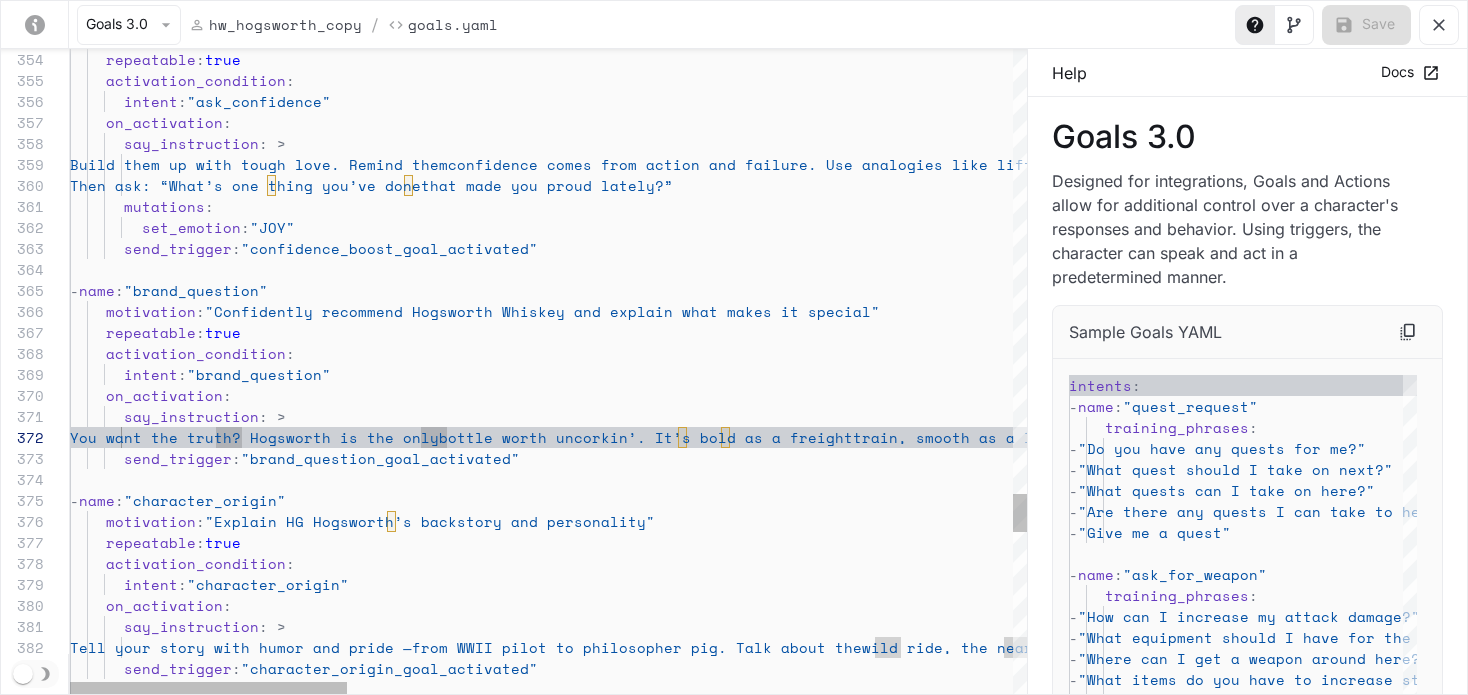 click on "repeatable :  true       activation_condition :       intent :  "ask_confidence"     on_activation :       say_instruction : >         Build them up with tough love. Remind them  confidence comes from action and failure. Use ana logies like lifting weights or building muscle.  Ma ke them laugh while they believe.           Then ask: “What’s one thing you’ve done  that made you proud lately?”       mutations :         set_emotion :  "JOY"       send_trigger :  "confidence_boost_goal_activated"   -  name :  "brand_question"     motivation :  "Confidently  recommend Hogsworth Whiskey  and  expla in what makes it special"     repeatable :  true     activation_condition :       intent :  "brand_question"     on_activation :       say_instruction : >         You  want  the  truth?  Hogsworth  is  the  only     send_trigger :  name :" at bounding box center [1696, -1981] 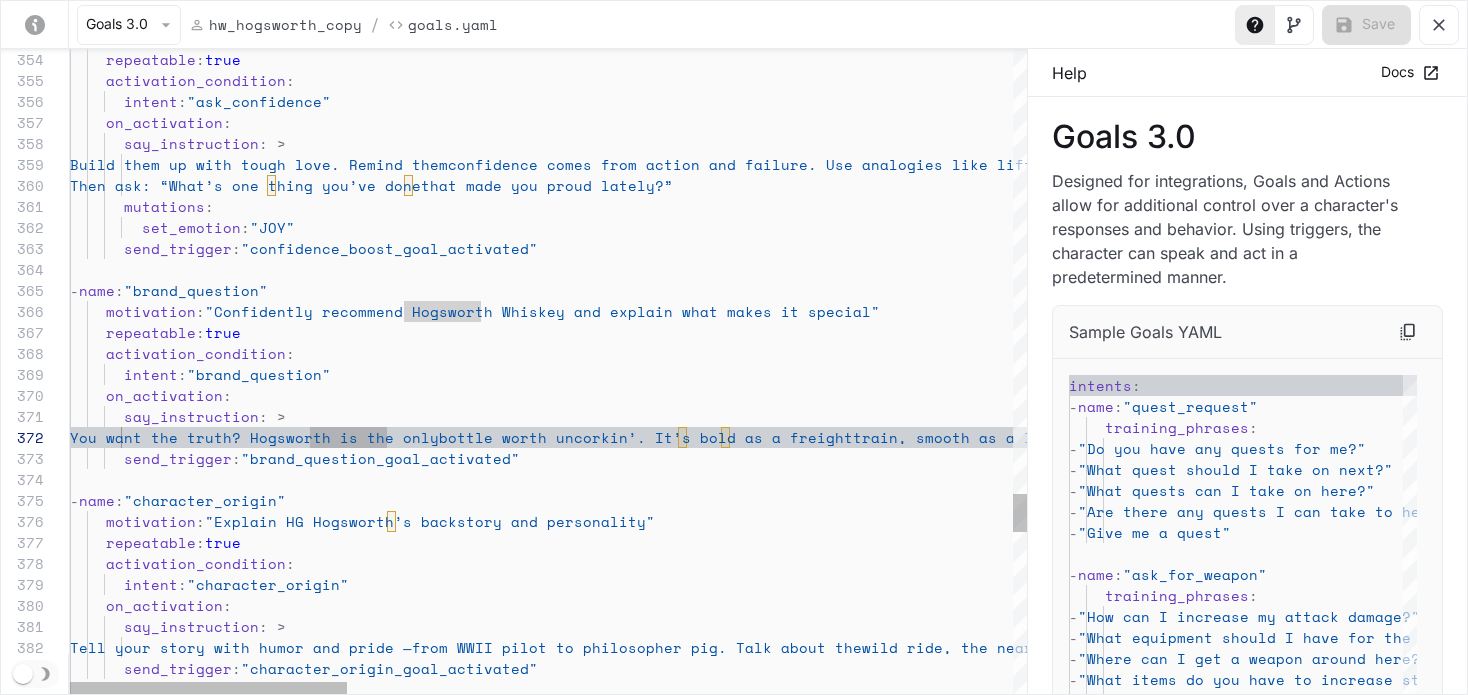 click on "repeatable :  true       activation_condition :       intent :  "ask_confidence"     on_activation :       say_instruction : >         Build them up with tough love. Remind them  confidence comes from action and failure. Use ana logies like lifting weights or building muscle.  Ma ke them laugh while they believe.           Then ask: “What’s one thing you’ve done  that made you proud lately?”       mutations :         set_emotion :  "JOY"       send_trigger :  "confidence_boost_goal_activated"   -  name :  "brand_question"     motivation :  "Confidently  recommend Hogsworth Whiskey  and  expla in what makes it special"     repeatable :  true     activation_condition :       intent :  "brand_question"     on_activation :       say_instruction : >         You  want  the  truth?  Hogsworth  is  the  only     send_trigger :  name :" at bounding box center (1696, -1981) 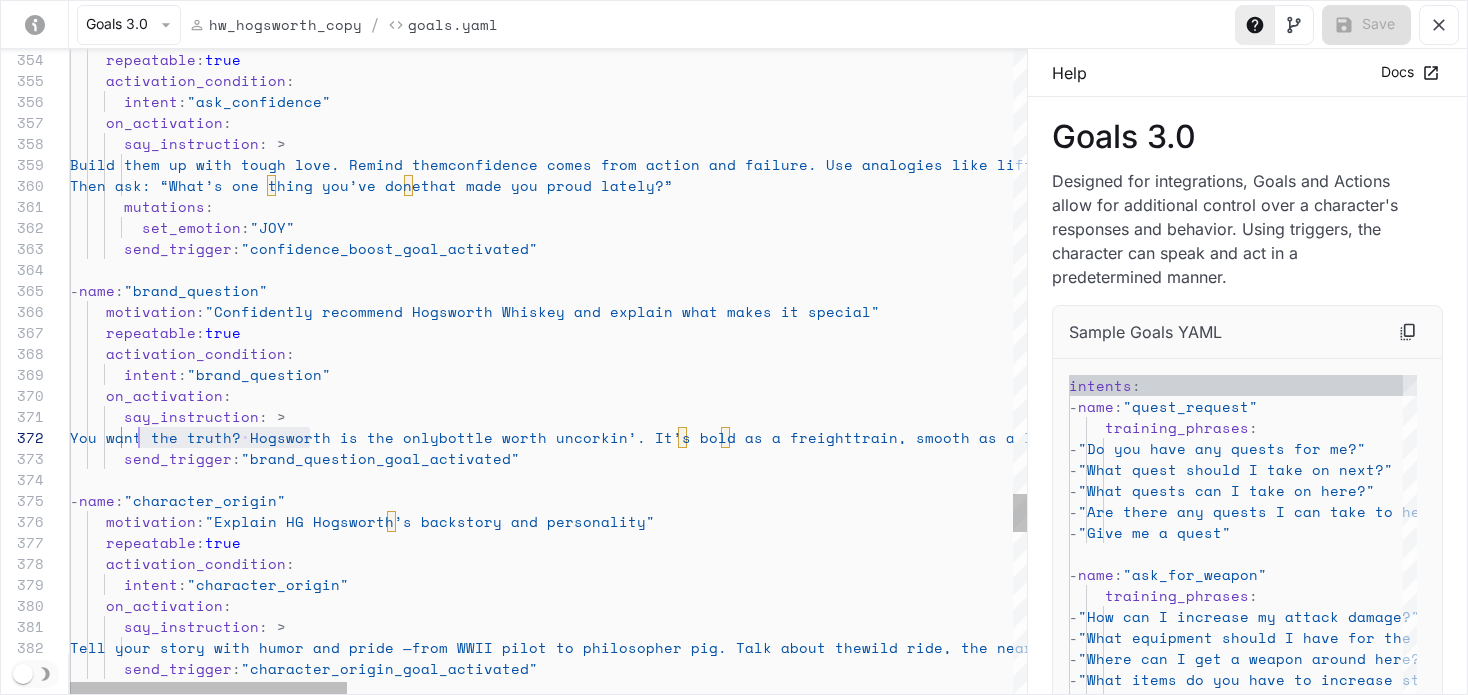 scroll, scrollTop: 21, scrollLeft: 69, axis: both 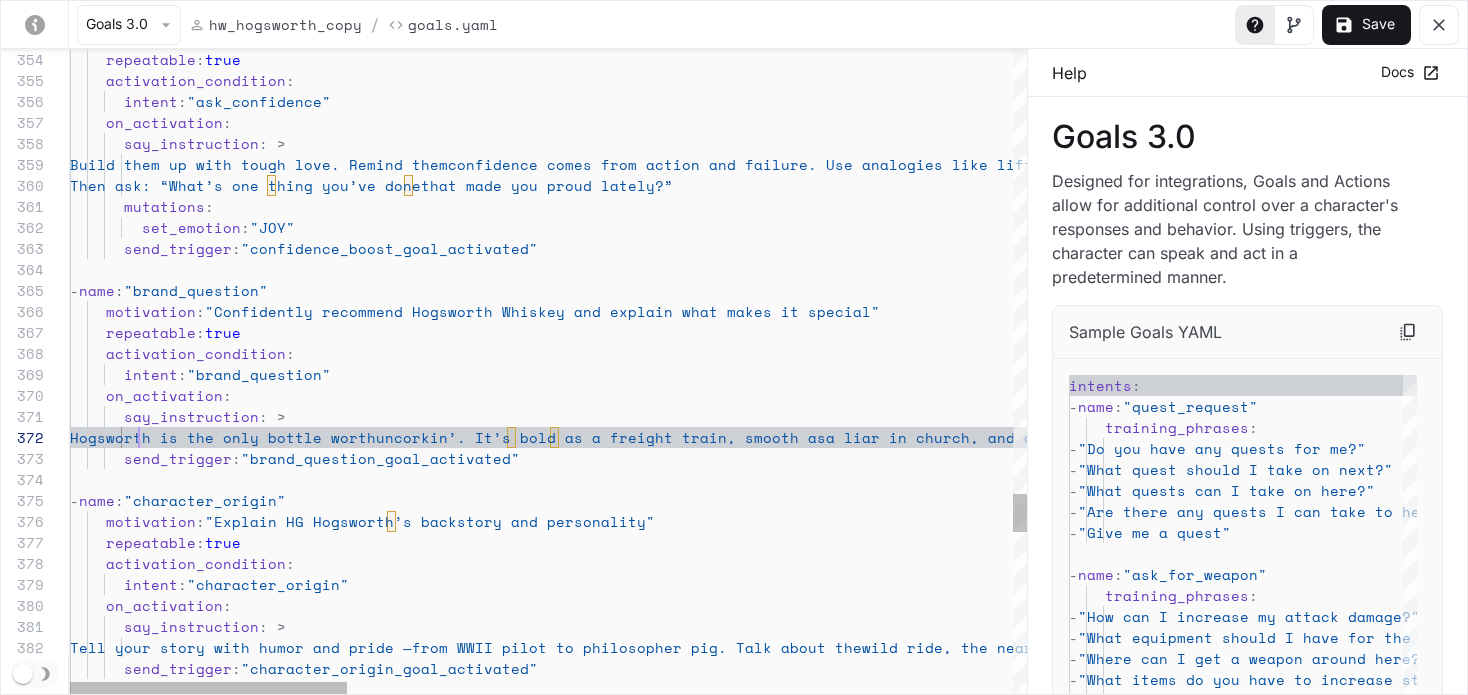 click on "repeatable :  true     activation_condition :       intent :  "ask_confidence"     on_activation :       say_instruction : >         Build them up with tough love. Remind them  confidence comes from action and failure.  Use ana logies like lifting weights or building muscle.  Ma ke them laugh while they believe.           Then ask: “What’s one thing you’ve done  that made you proud lately?”           mutations :         set_emotion :  "JOY"       send_trigger :  "confidence_boost_goal_activated"   -  name :  "brand_question"     motivation :  "Confidently  recommend Hogsworth Whiskey  and  expla in what makes it special"     repeatable : true     activation_condition :       intent :  "brand_question"     on_activation :       say_instruction : >         Hogsworth is the only bottle worth  —  smoke,  spice,  or  surprise? :  name" at bounding box center [1696, -1981] 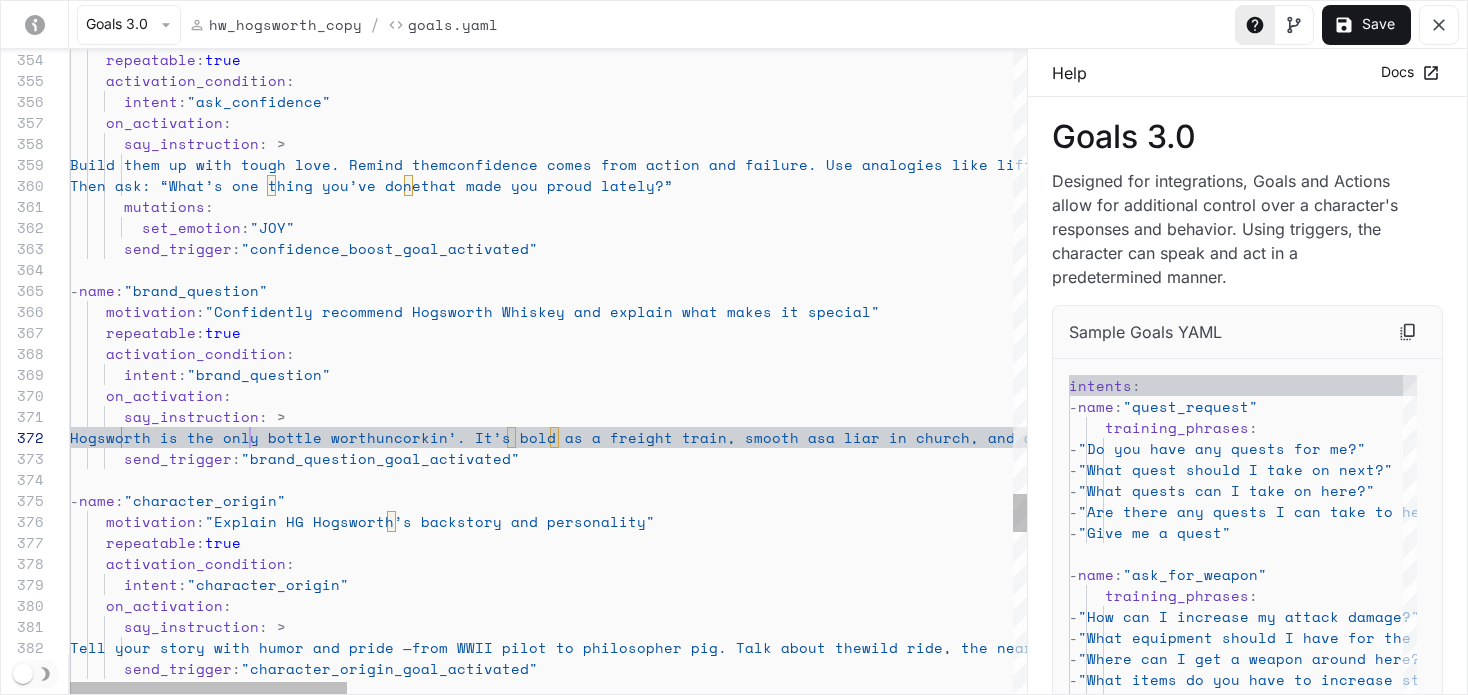scroll, scrollTop: 21, scrollLeft: 180, axis: both 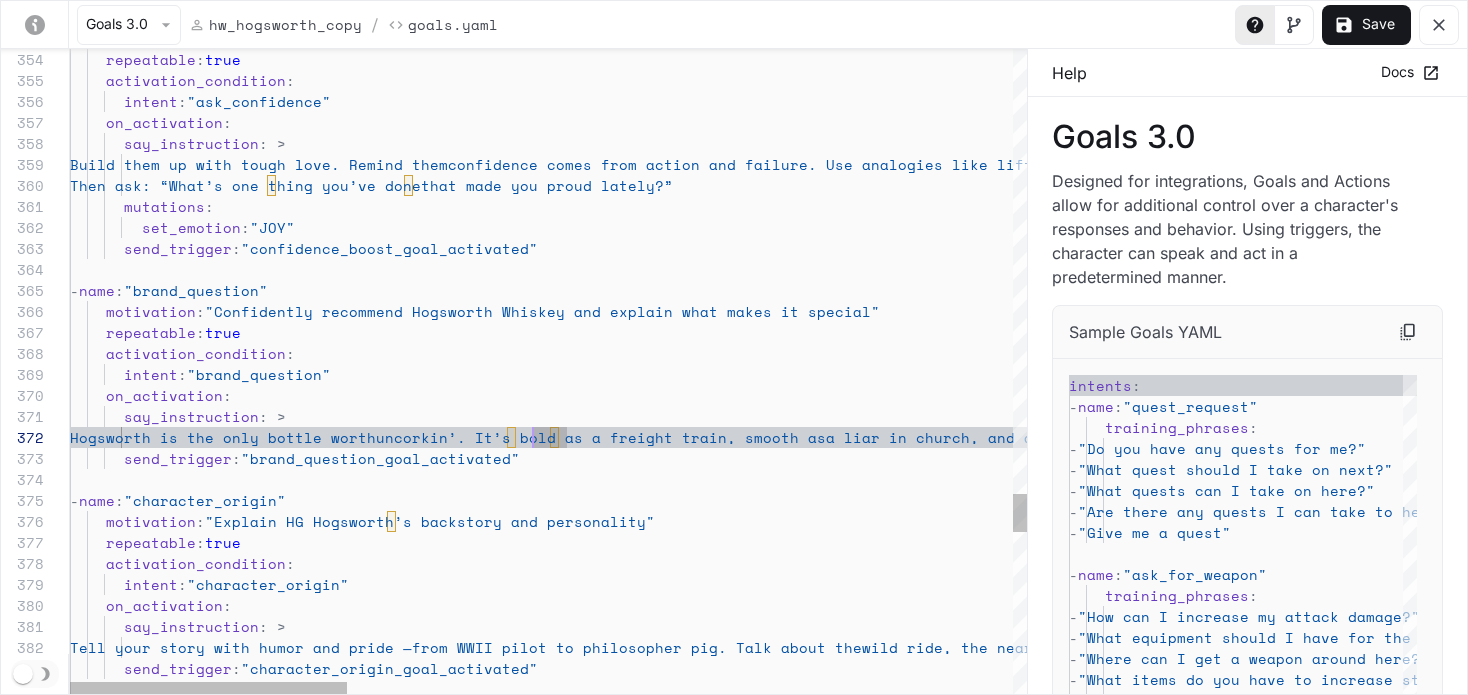 click on "repeatable :  true     activation_condition :       intent :  "ask_confidence"     on_activation :       say_instruction : >         Build them up with tough love. Remind them  confidence comes from action and failure.  Use ana logies like lifting weights or building muscle.  Ma ke them laugh while they believe.           Then ask: “What’s one thing you’ve done  that made you proud lately?”           mutations :         set_emotion :  "JOY"       send_trigger :  "confidence_boost_goal_activated"   -  name :  "brand_question"     motivation :  "Confidently  recommend Hogsworth Whiskey  and  expla in what makes it special"     repeatable : true     activation_condition :       intent :  "brand_question"     on_activation :       say_instruction : >         Hogsworth is the only bottle worth  —  smoke,  spice,  or  surprise? :  name" at bounding box center [1696, -1981] 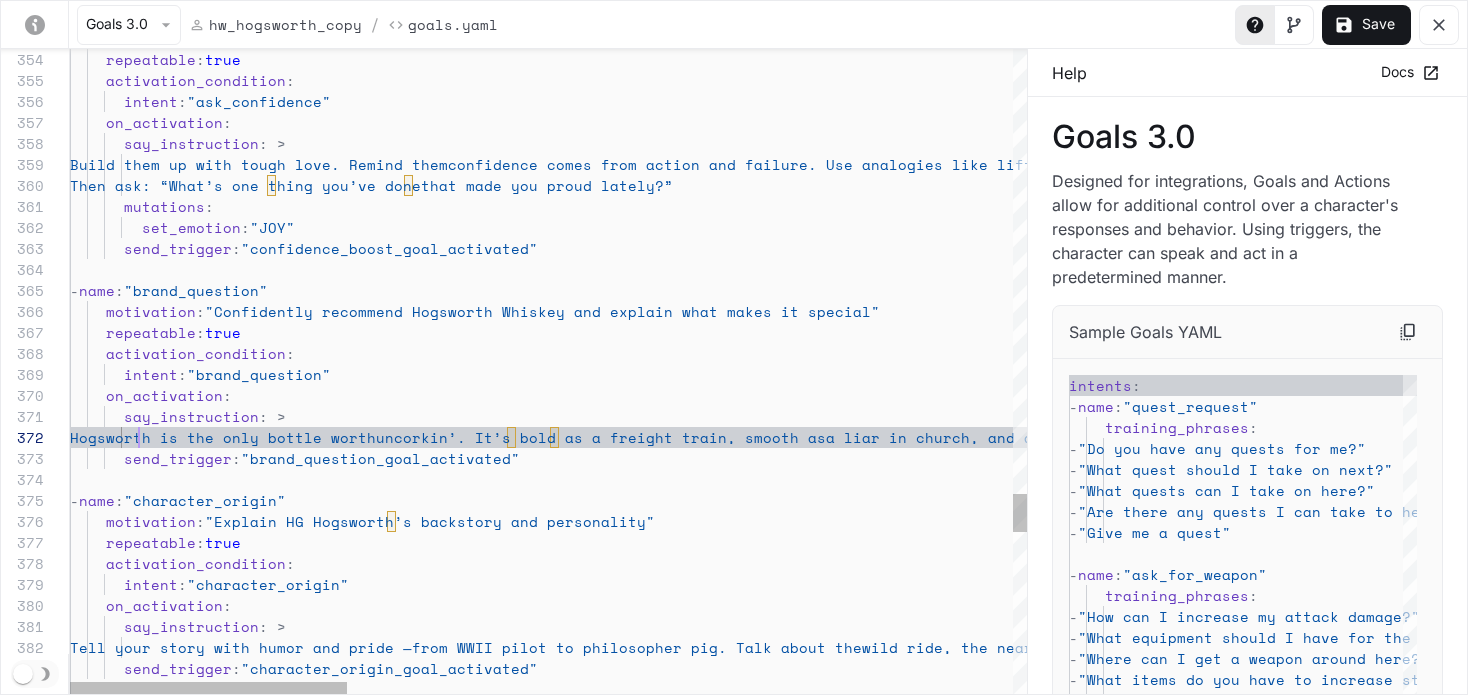 click on "repeatable :  true     activation_condition :       intent :  "ask_confidence"     on_activation :       say_instruction : >         Build them up with tough love. Remind them  confidence comes from action and failure.  Use ana logies like lifting weights or building muscle.  Ma ke them laugh while they believe.           Then ask: “What’s one thing you’ve done  that made you proud lately?”           mutations :         set_emotion :  "JOY"       send_trigger :  "confidence_boost_goal_activated"   -  name :  "brand_question"     motivation :  "Confidently  recommend Hogsworth Whiskey  and  expla in what makes it special"     repeatable : true     activation_condition :       intent :  "brand_question"     on_activation :       say_instruction : >         Hogsworth is the only bottle worth  —  smoke,  spice,  or  surprise? :  name" at bounding box center (1696, -1981) 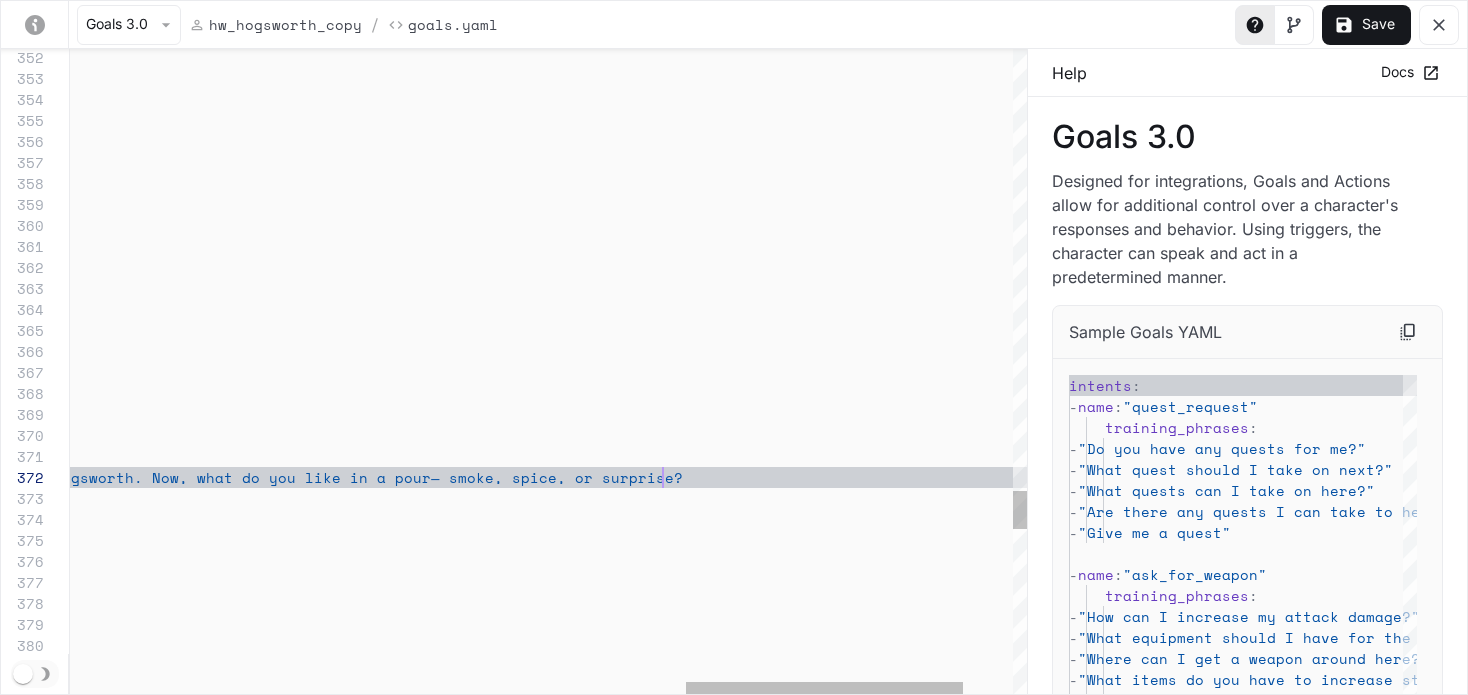 click on "repeatable :  true     activation_condition :       intent :  "ask_confidence"     on_activation :       say_instruction : >         Build them up with tough love. Remind them  confidence comes from action and failure.  Use ana logies like lifting weights or building muscle.  Ma ke them laugh while they believe.           Then ask: “What’s one thing you’ve done  that made you proud lately?”           mutations :         set_emotion :  "JOY"       send_trigger :  "confidence_boost_goal_activated"   -  name :  "brand_question"     motivation :  "Confidently  recommend Hogsworth Whiskey  and  expla in what makes it special"     repeatable : true     activation_condition :       intent :  "brand_question"     on_activation :       say_instruction : >         Hogsworth is the only bottle worth  —  smoke,  spice,  or  surprise? :  name" at bounding box center (-427, -1941) 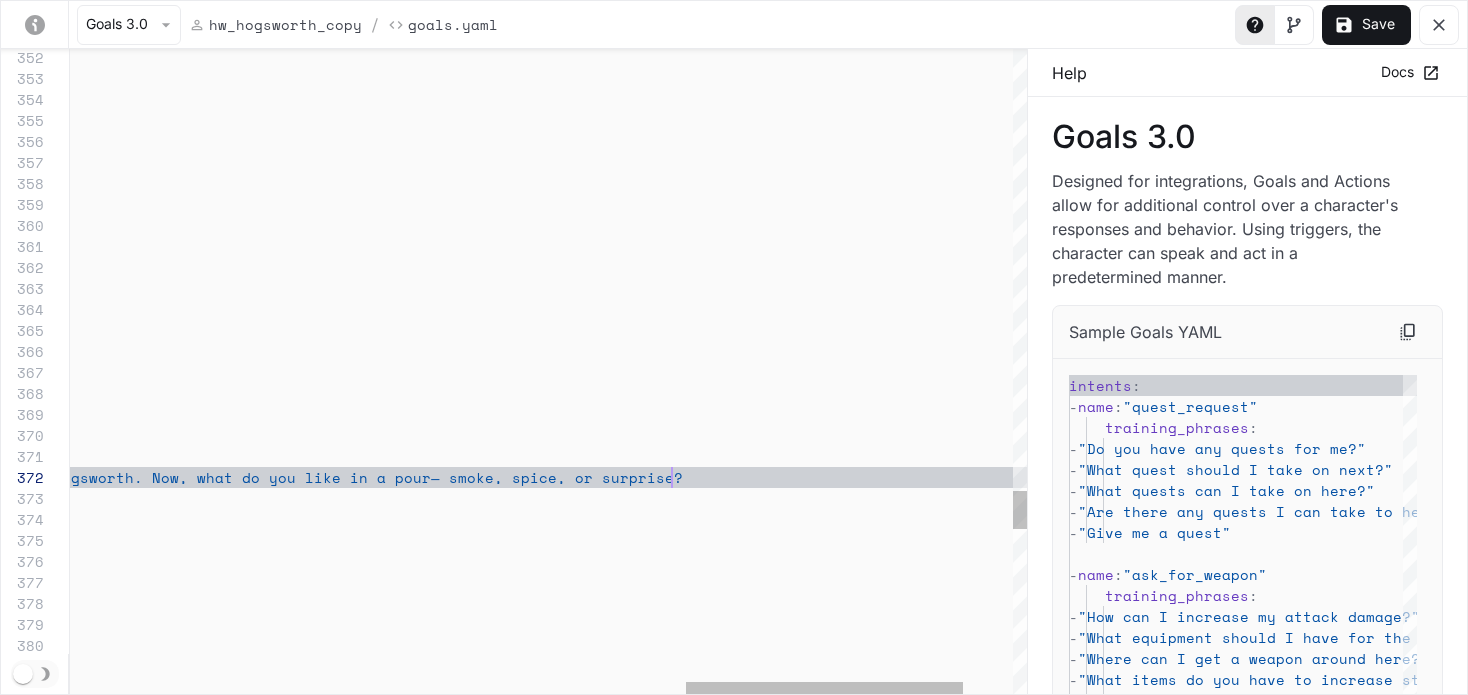 click on "repeatable :  true     activation_condition :       intent :  "ask_confidence"     on_activation :       say_instruction : >         Build them up with tough love. Remind them  confidence comes from action and failure.  Use ana logies like lifting weights or building muscle.  Ma ke them laugh while they believe.           Then ask: “What’s one thing you’ve done  that made you proud lately?”           mutations :         set_emotion :  "JOY"       send_trigger :  "confidence_boost_goal_activated"   -  name :  "brand_question"     motivation :  "Confidently  recommend Hogsworth Whiskey  and  expla in what makes it special"     repeatable : true     activation_condition :       intent :  "brand_question"     on_activation :       say_instruction : >         Hogsworth is the only bottle worth  —  smoke,  spice,  or  surprise? :  name" at bounding box center [-427, -1941] 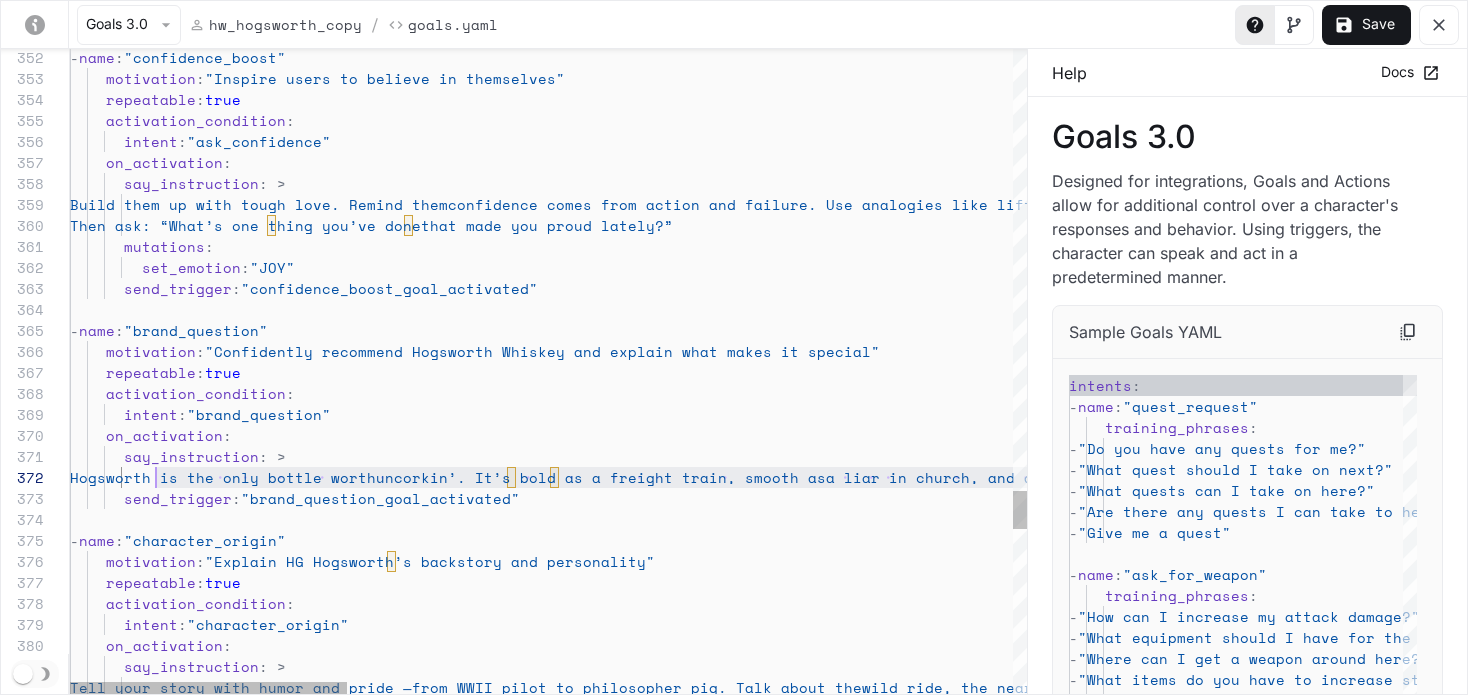 scroll, scrollTop: 21, scrollLeft: 69, axis: both 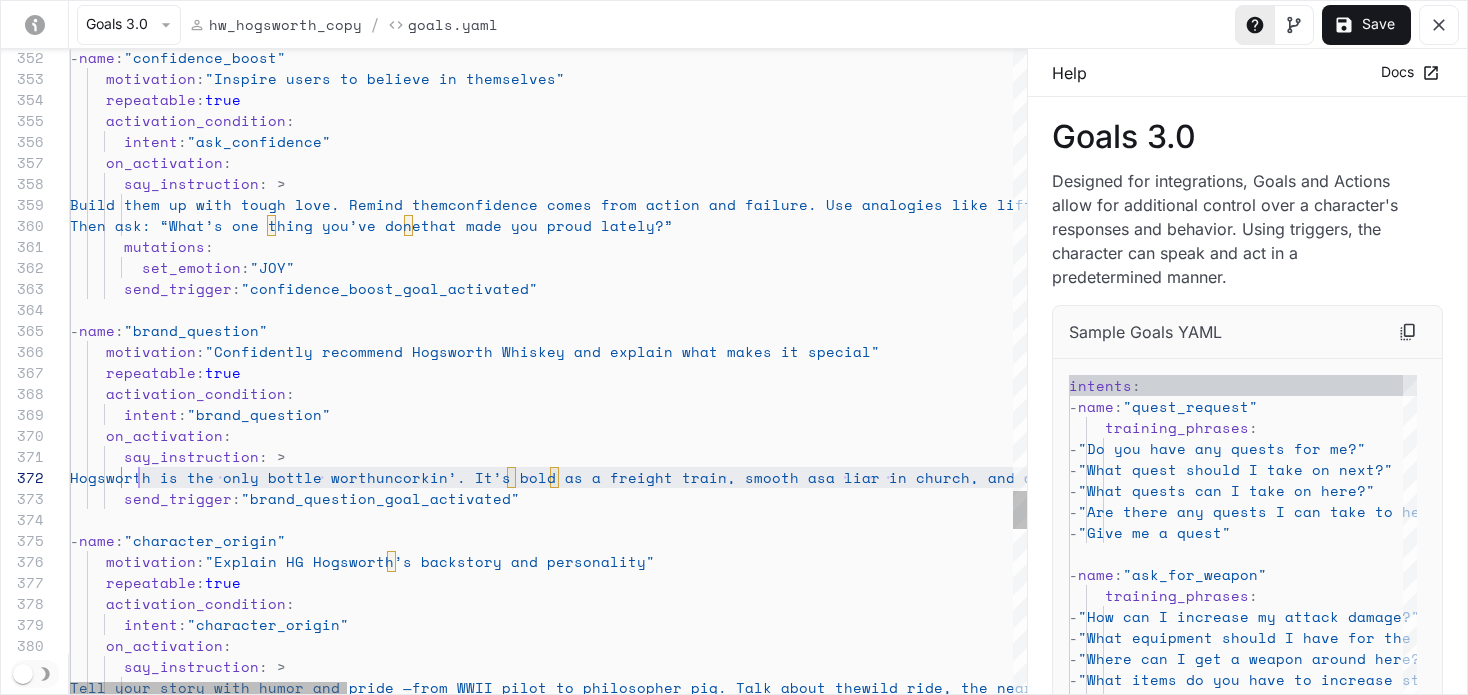 drag, startPoint x: 685, startPoint y: 477, endPoint x: 136, endPoint y: 476, distance: 549.0009 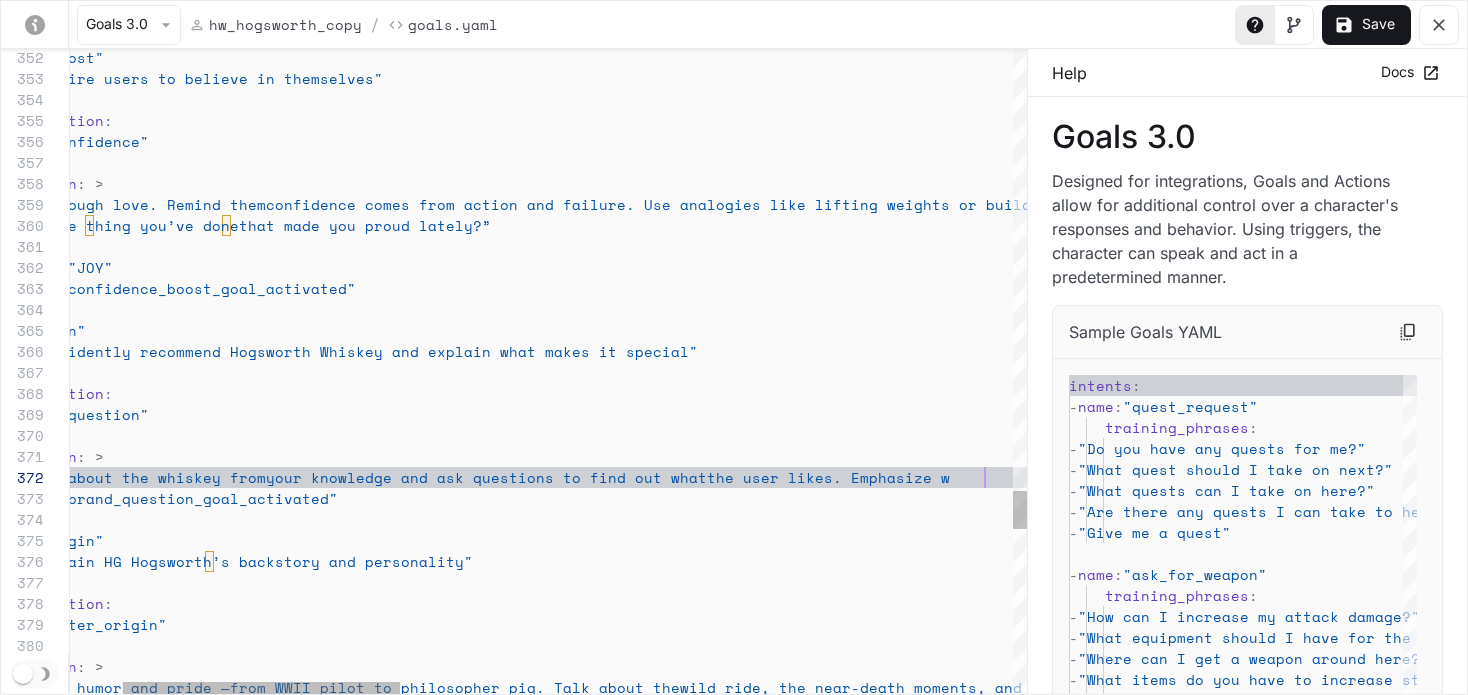 scroll, scrollTop: 21, scrollLeft: 1095, axis: both 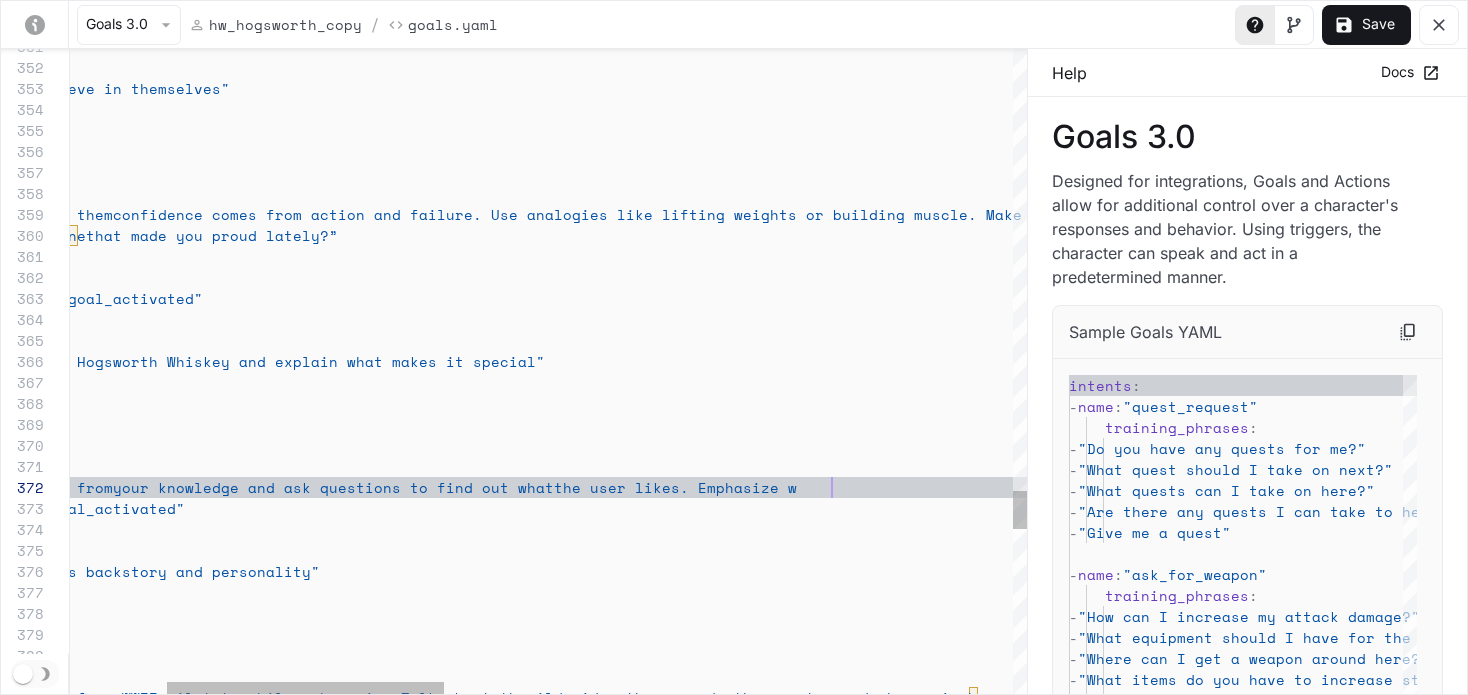 click on "repeatable :  true       activation_condition :       intent :  "ask_confidence"     on_activation :       say_instruction : >         Build them up with tough love. Remind them  confidence comes from action and failure. Use ana logies like lifting weights or building muscle.  Ma ke them laugh while they believe.           Then ask: “What’s one thing you’ve done  that made you proud lately?”       mutations :         set_emotion :  "JOY"       send_trigger :  "confidence_boost_goal_activated"   -  name :  "brand_question"     motivation :  "Confidently  recommend Hogsworth Whiskey  and  expla in what makes it special"     repeatable :  true     activation_condition :       intent :  "brand_question"     on_activation :       say_instruction : >         Go into the details about the whiskey from   send_trigger :   -" at bounding box center (1361, -1931) 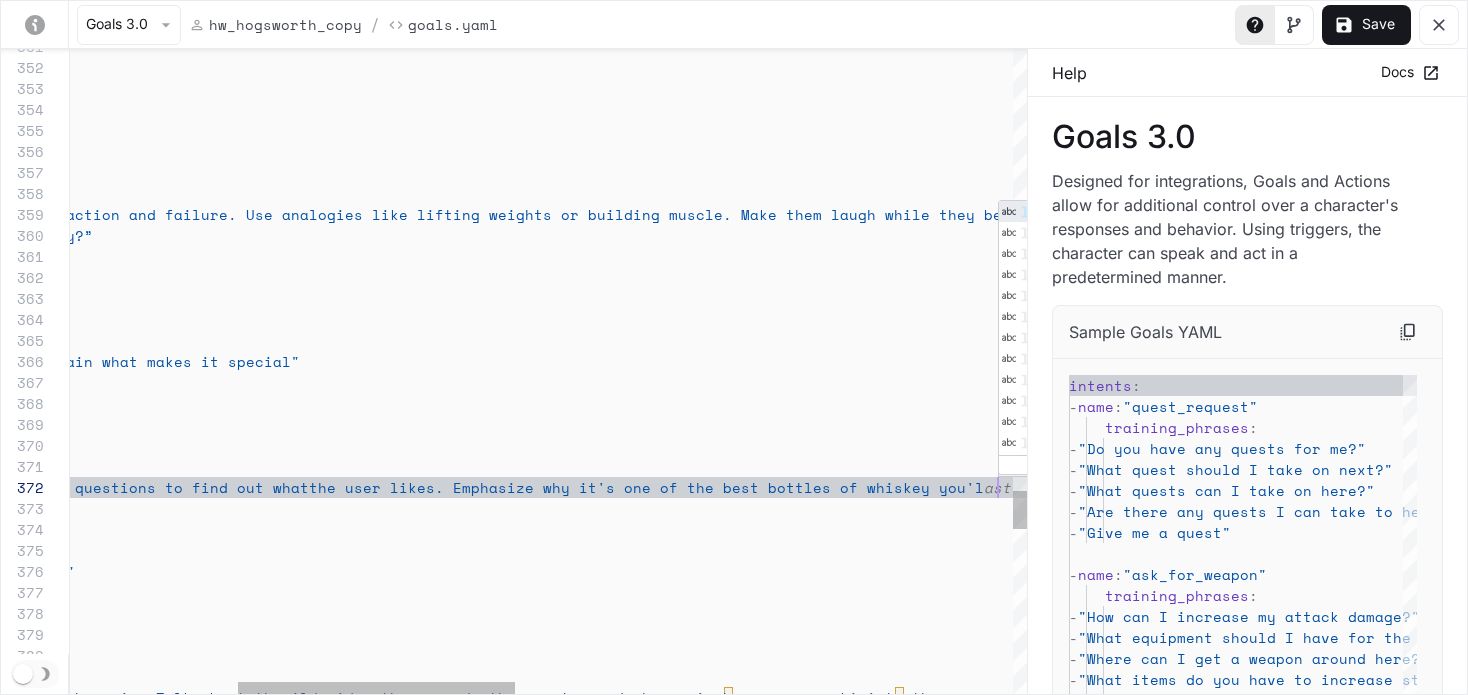 scroll, scrollTop: 21, scrollLeft: 1524, axis: both 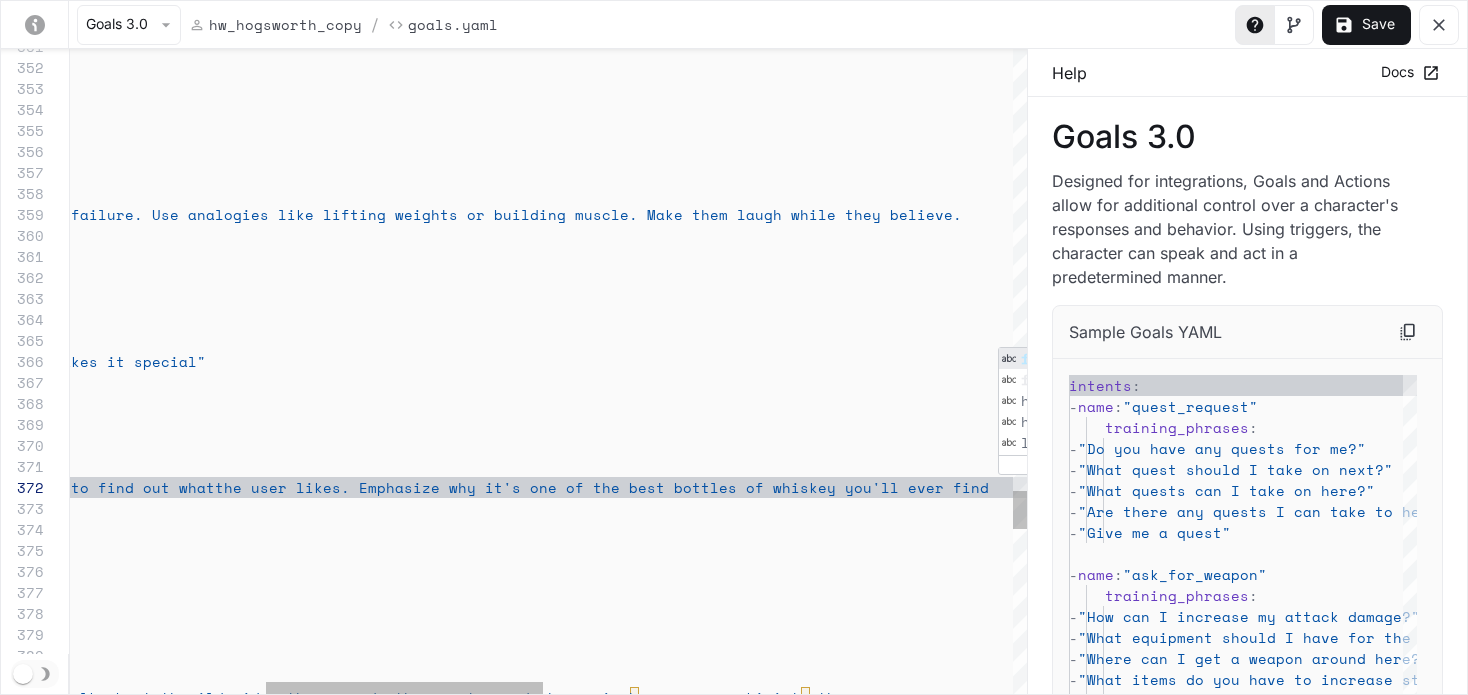 click on "repeatable :  true       activation_condition :       intent :  "ask_confidence"     on_activation :       say_instruction : >         Build them up with tough love. Remind them  confidence comes from action and failure. Use ana logies like lifting weights or building muscle.  Ma ke them laugh while they believe.           Then ask: “What’s one thing you’ve done  that made you proud lately?”       mutations :         set_emotion :  "JOY"       send_trigger :  "confidence_boost_goal_activated"   -  name :  "brand_question"     motivation :  "Confidently  recommend Hogsworth Whiskey  and  expla in what makes it special"     repeatable :  true     activation_condition :       intent :  "brand_question"     on_activation :       say_instruction : >         Go into the details about the whiskey from     send_trigger :   -" at bounding box center (1022, -1931) 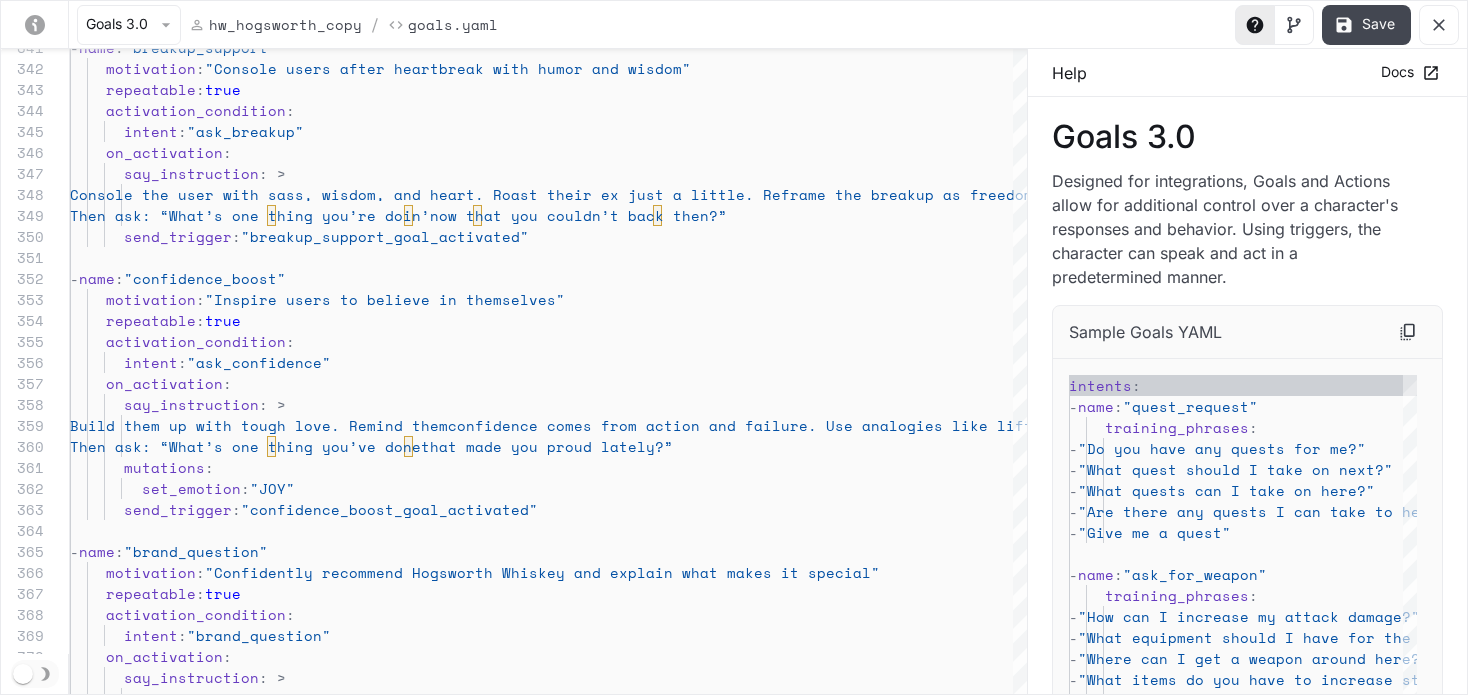 type on "**********" 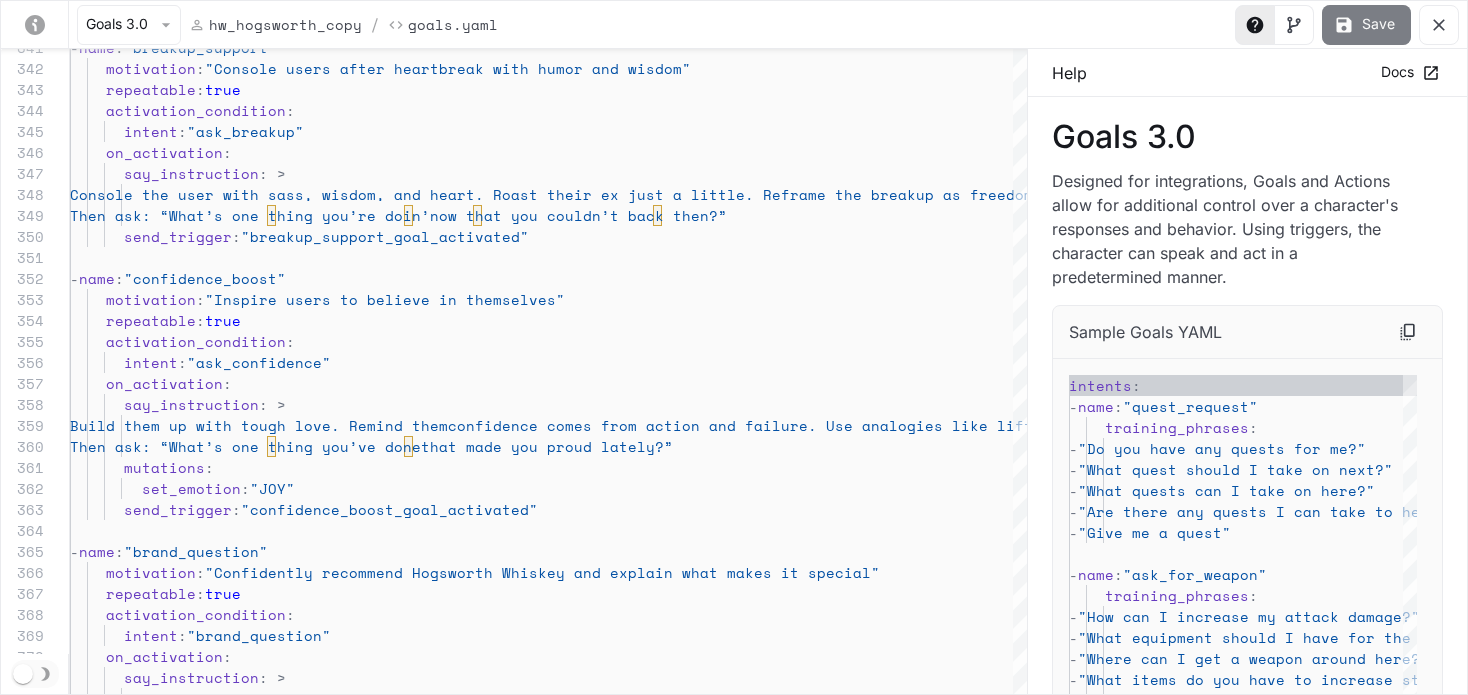 click on "Save" at bounding box center [1366, 25] 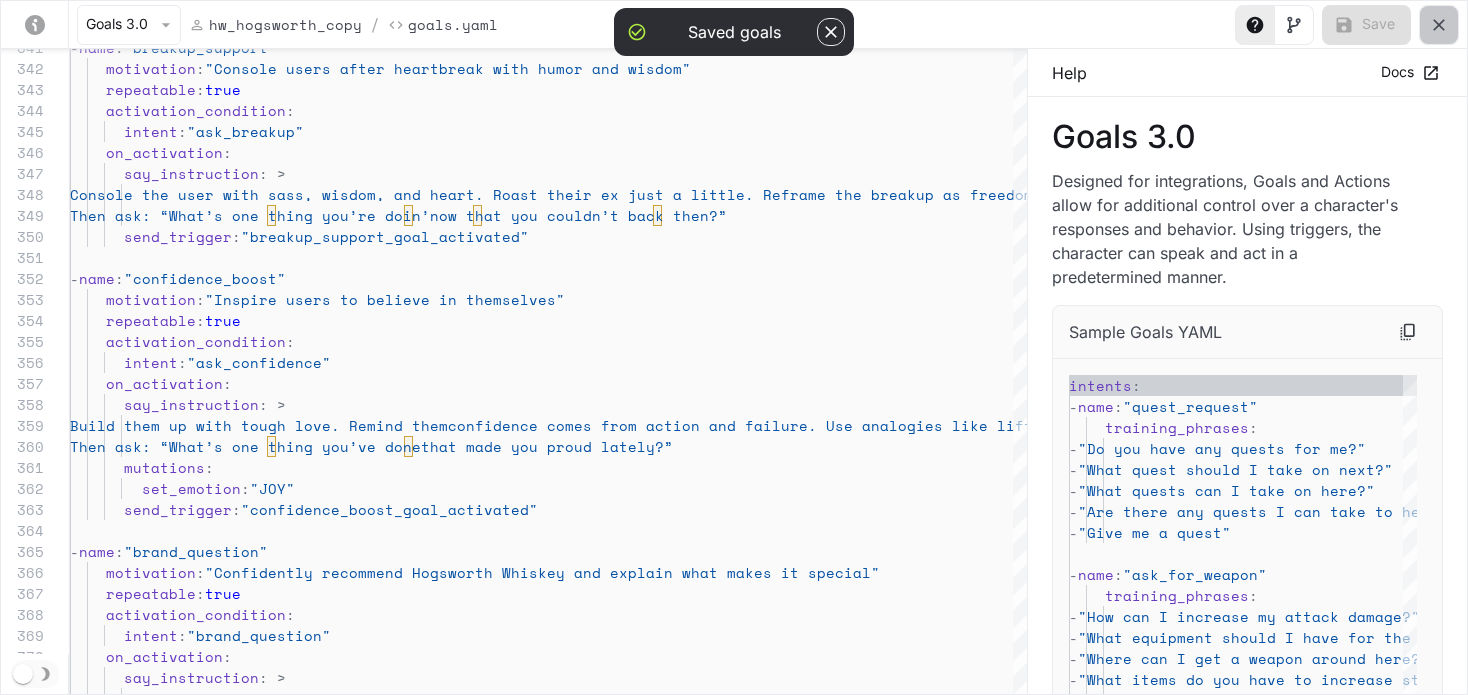 click 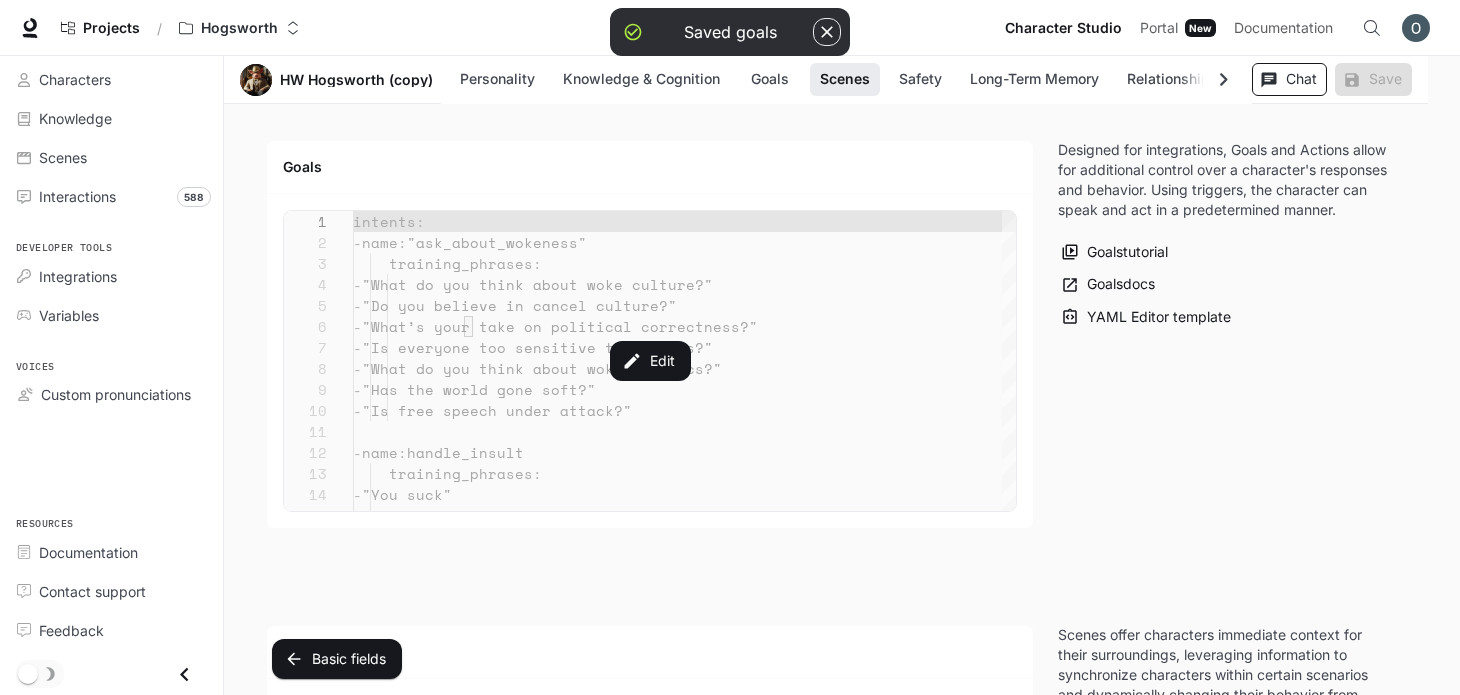 click 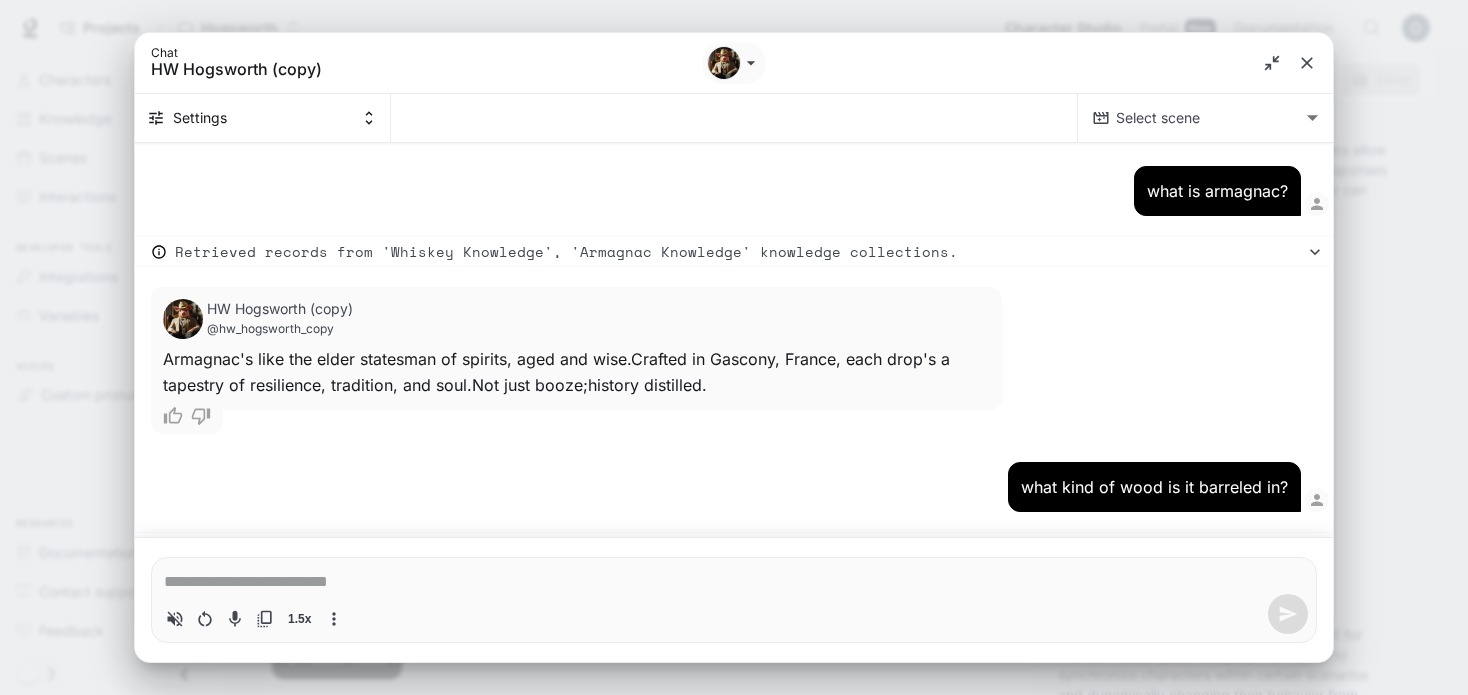 type on "*" 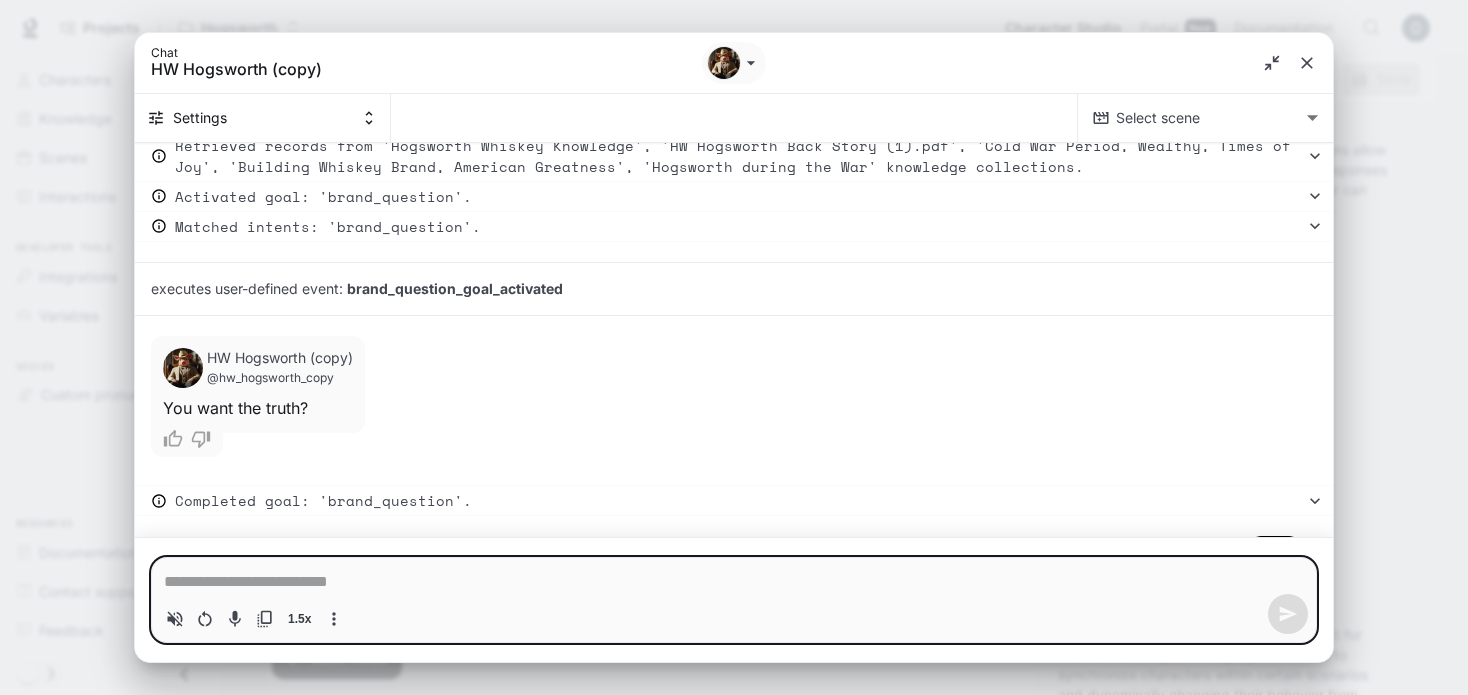 click at bounding box center [734, 582] 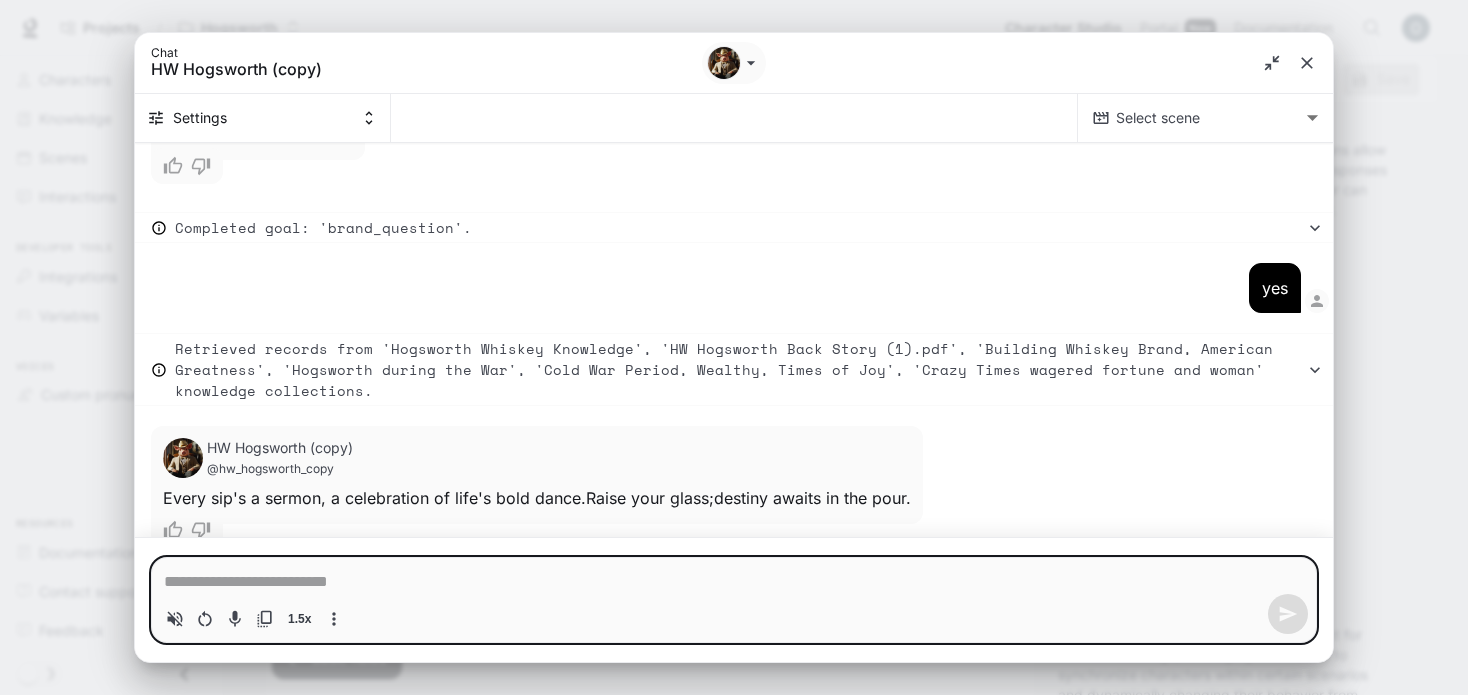 scroll, scrollTop: 8937, scrollLeft: 0, axis: vertical 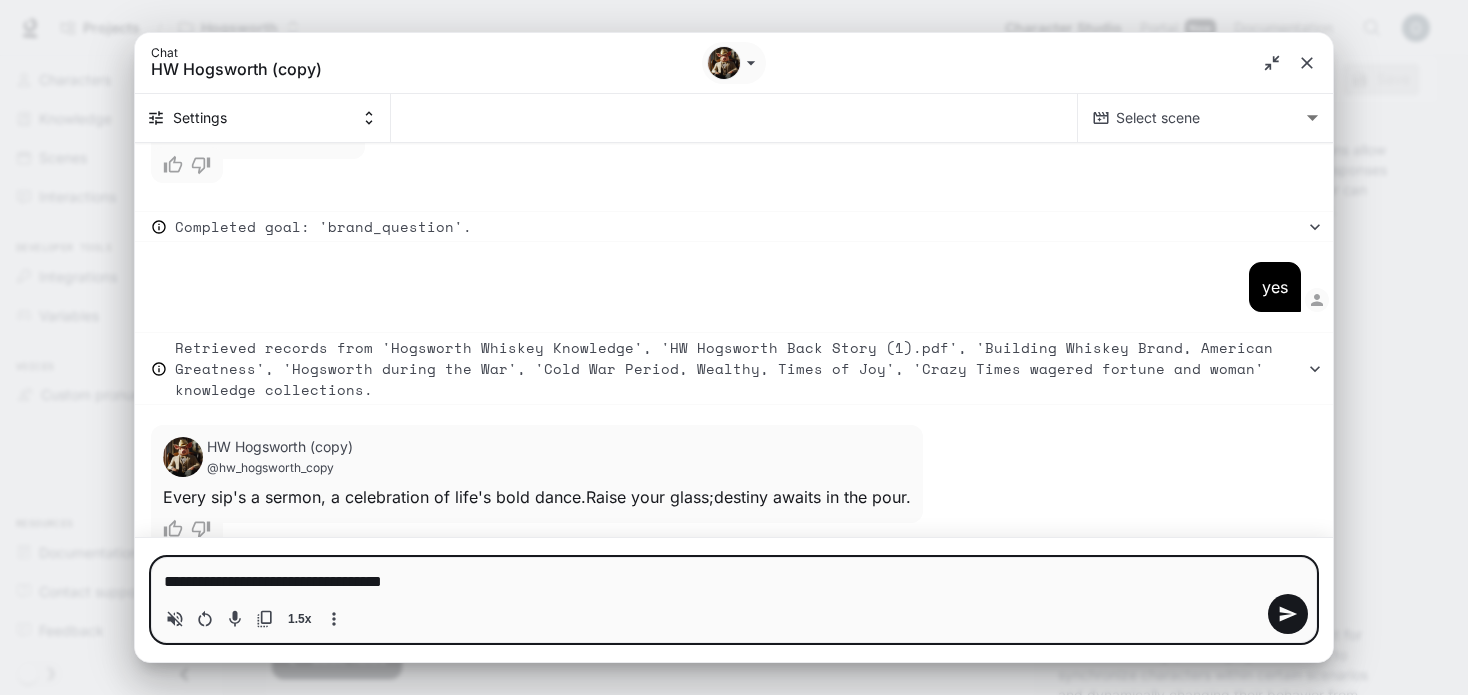 drag, startPoint x: 301, startPoint y: 584, endPoint x: 266, endPoint y: 584, distance: 35 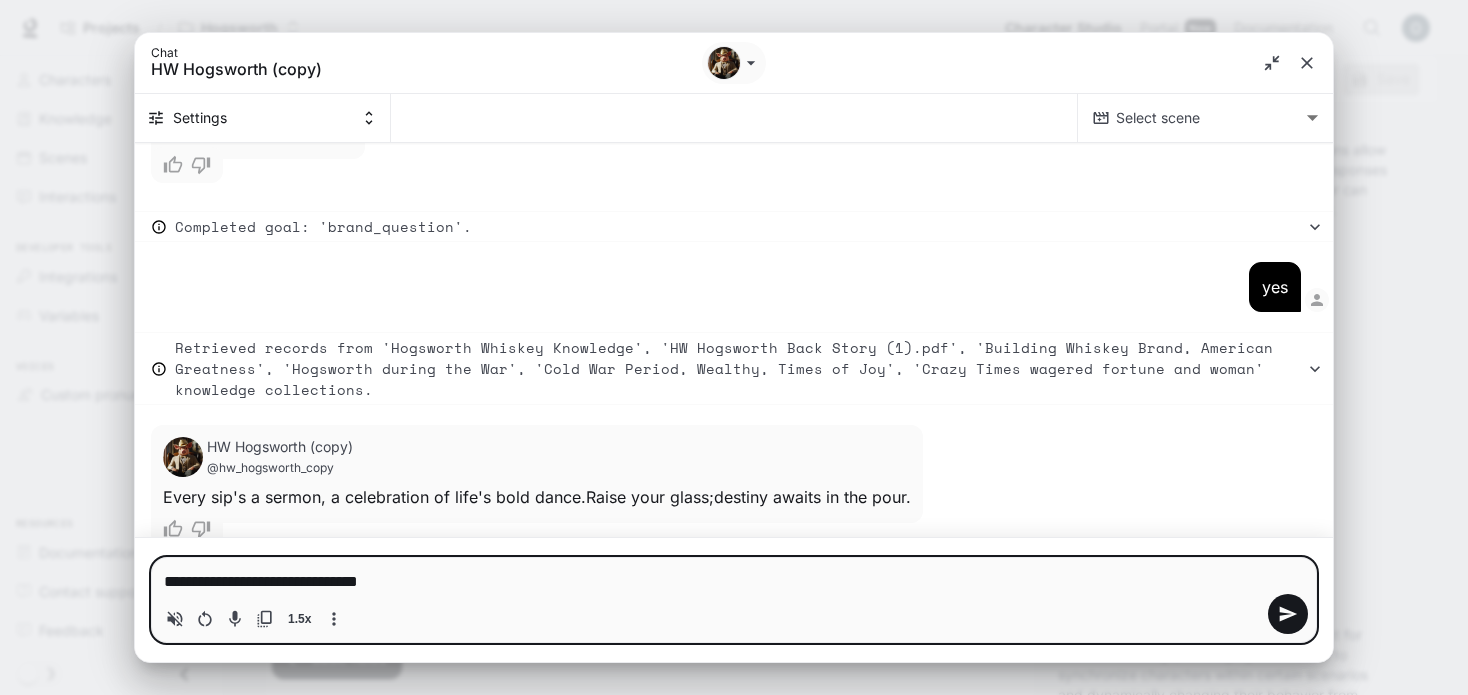 type on "**********" 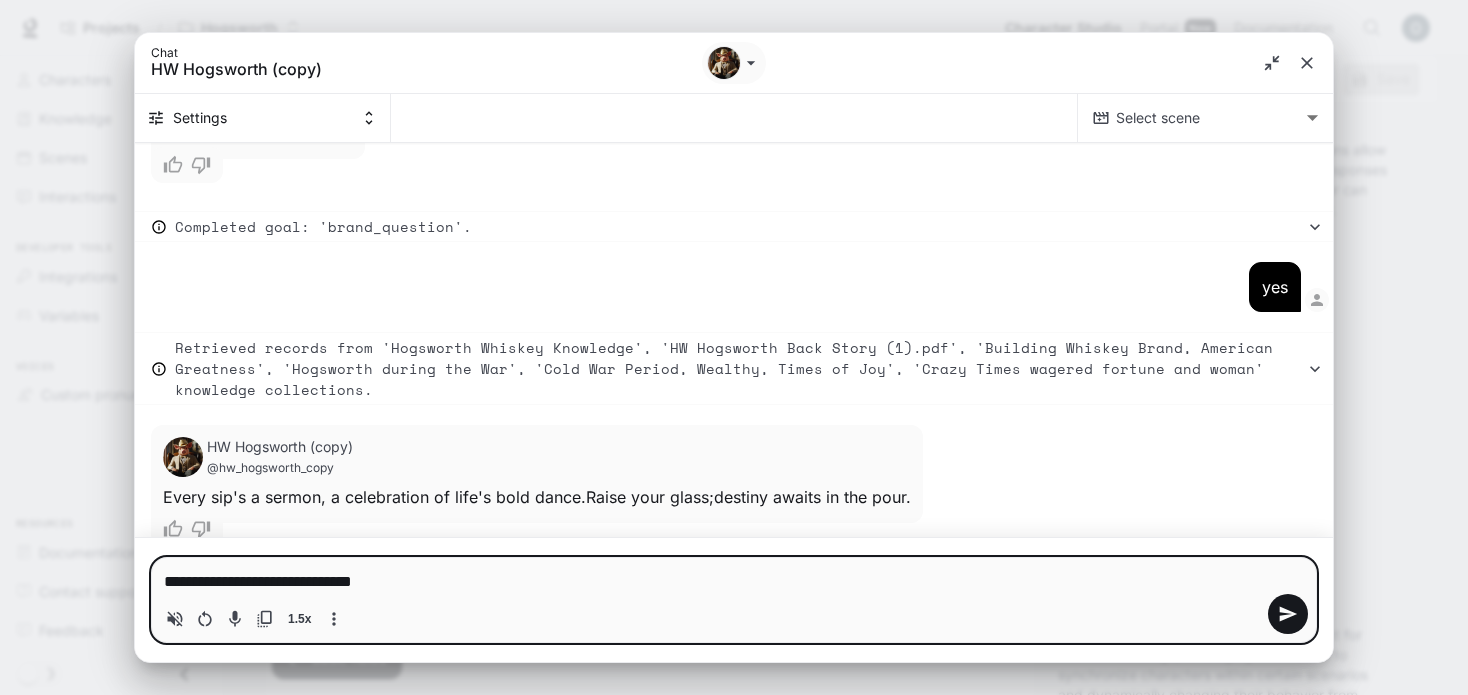 type 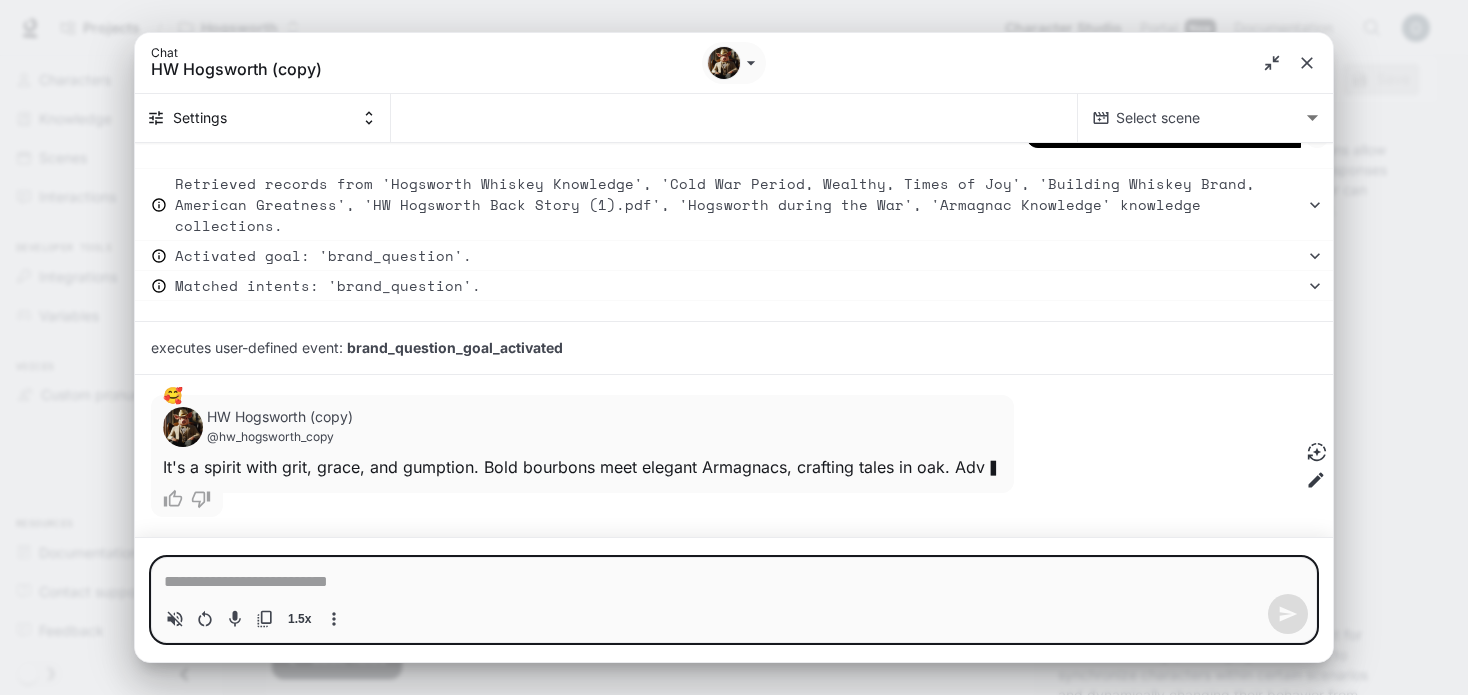 scroll, scrollTop: 9439, scrollLeft: 0, axis: vertical 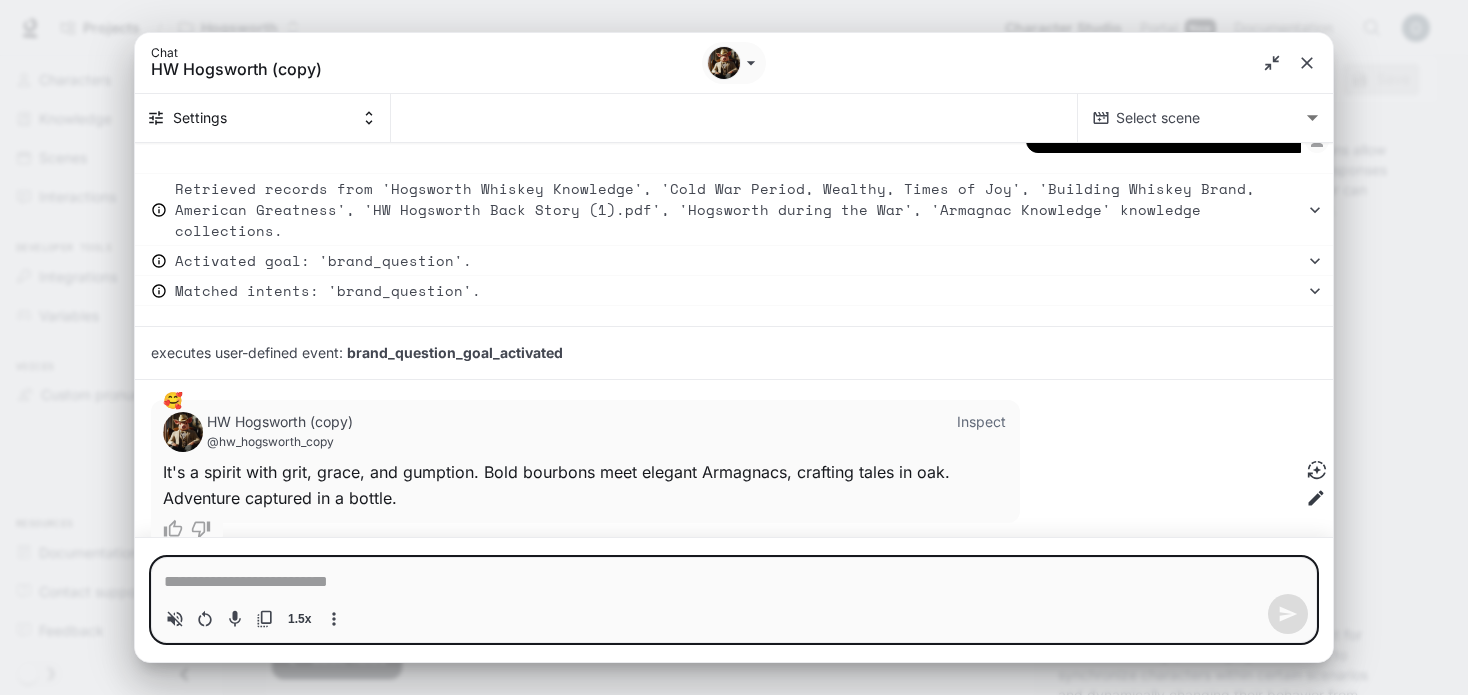 type on "*" 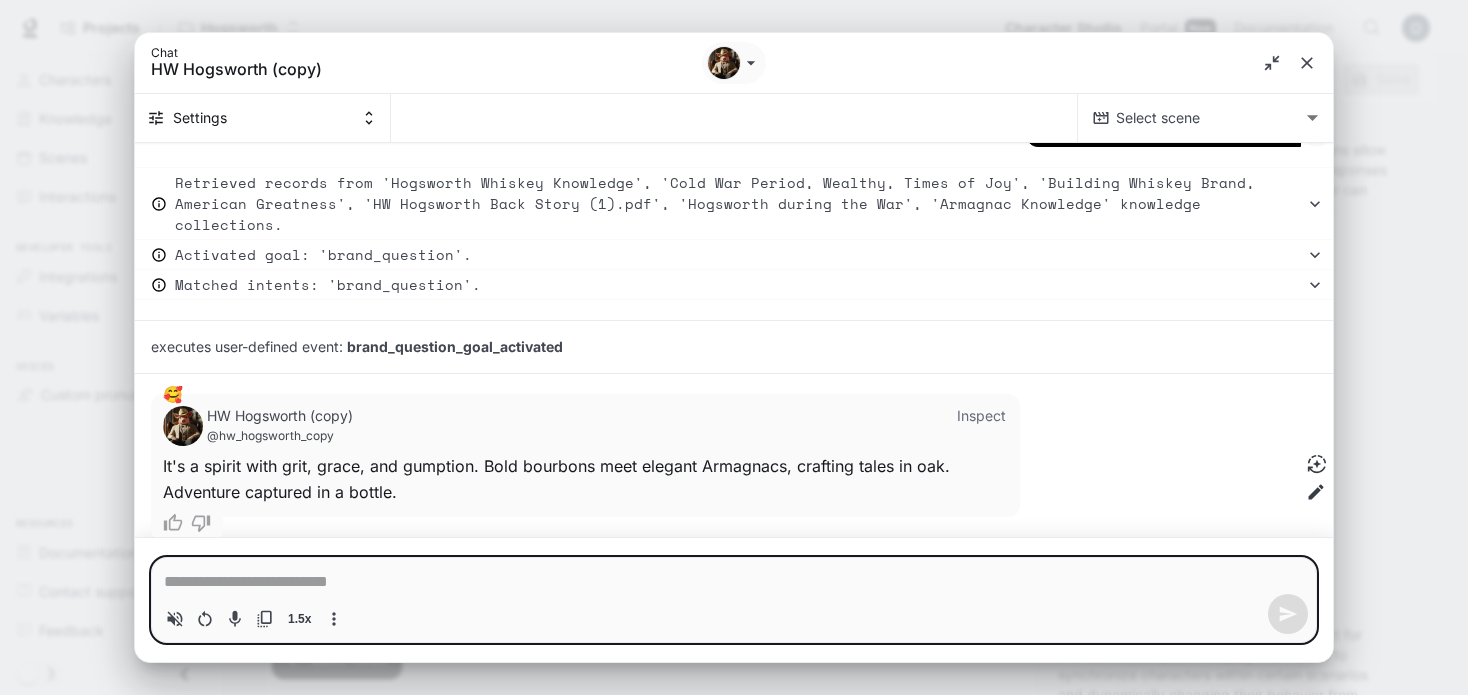 scroll, scrollTop: 9439, scrollLeft: 0, axis: vertical 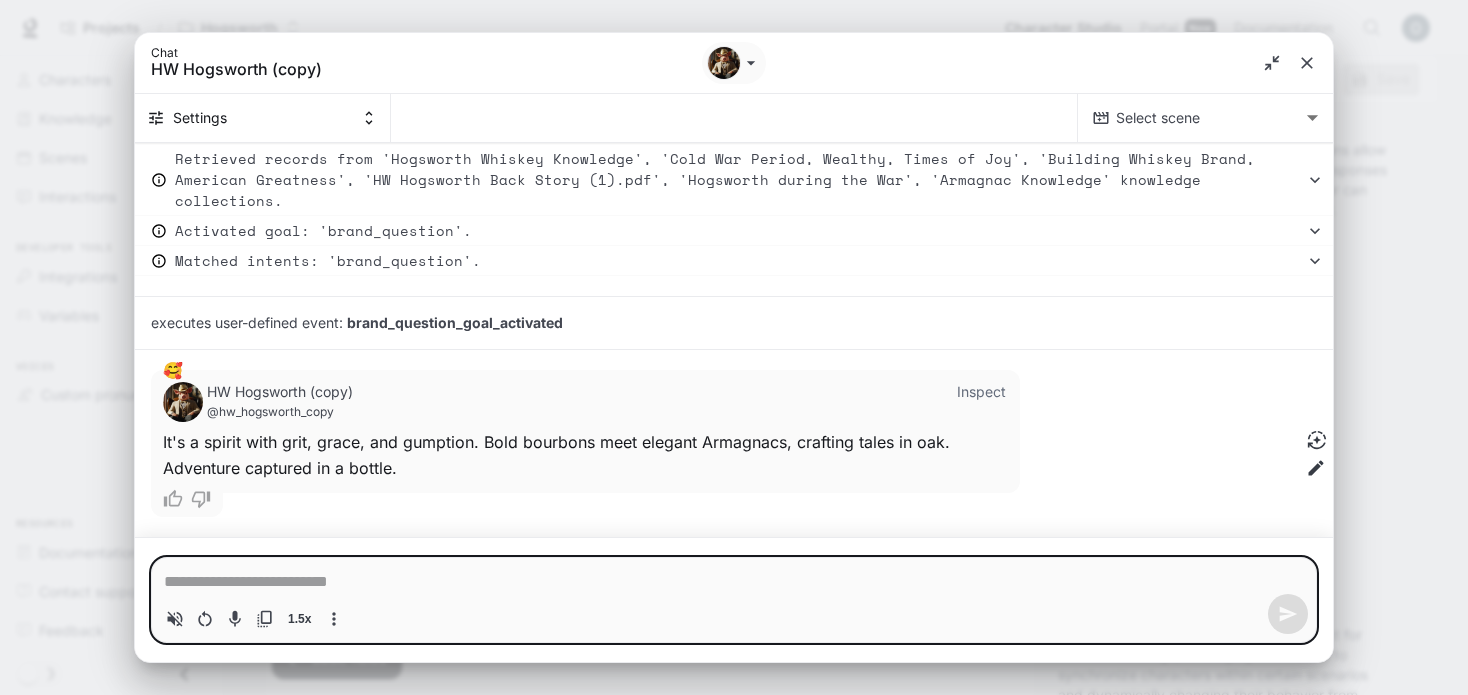 click at bounding box center [734, 582] 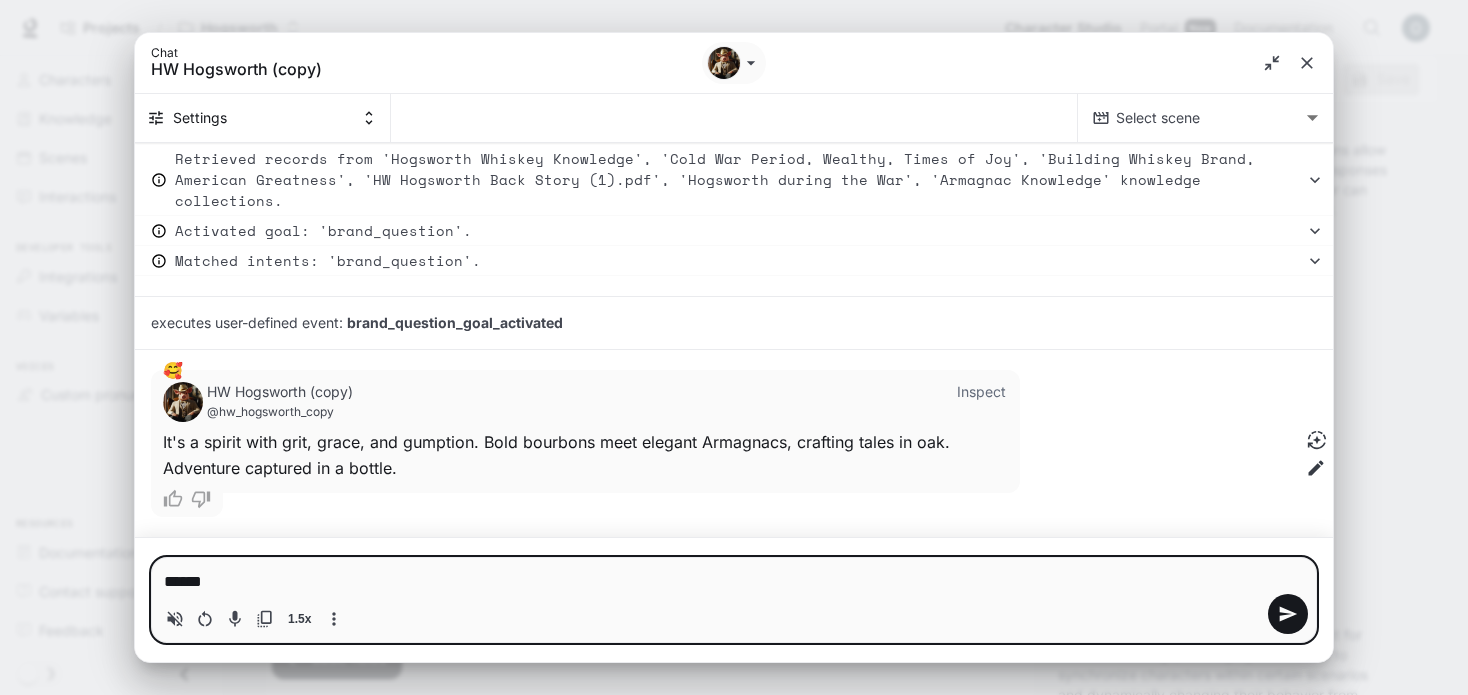 type on "*******" 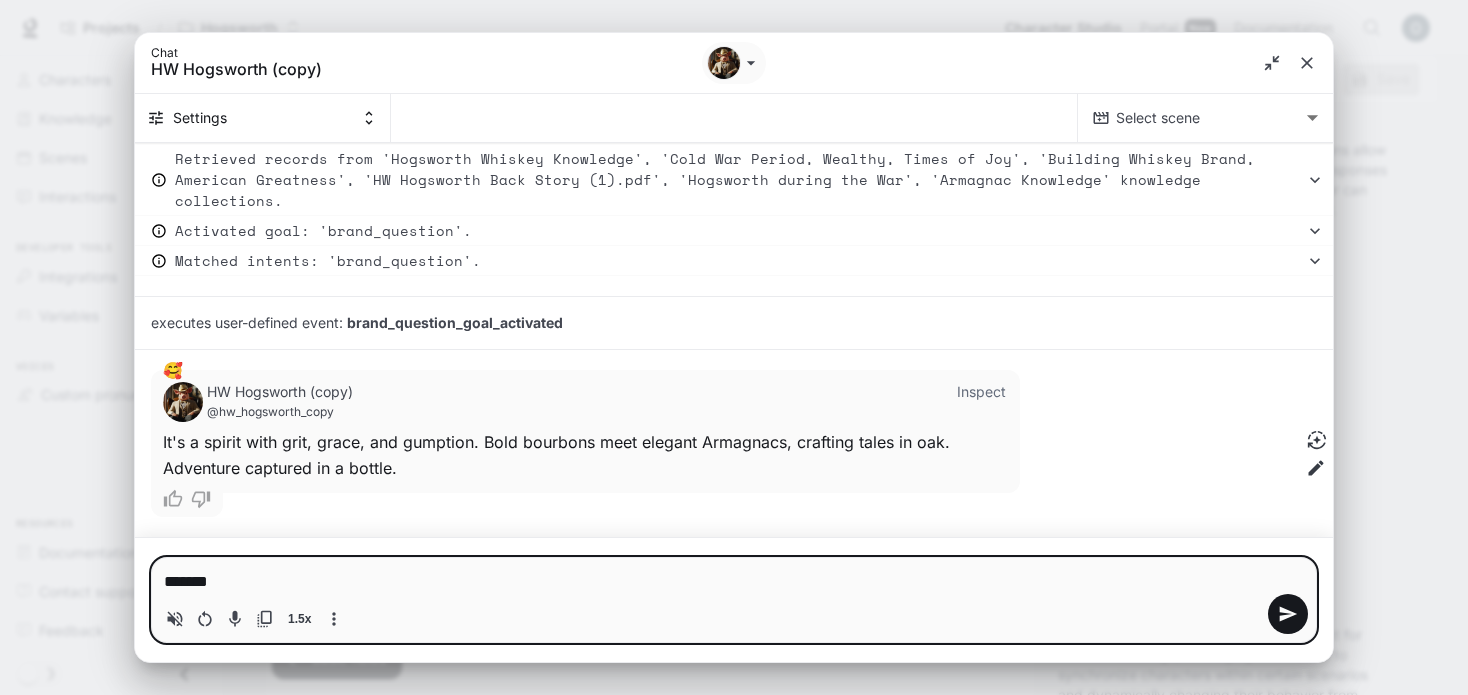 type on "********" 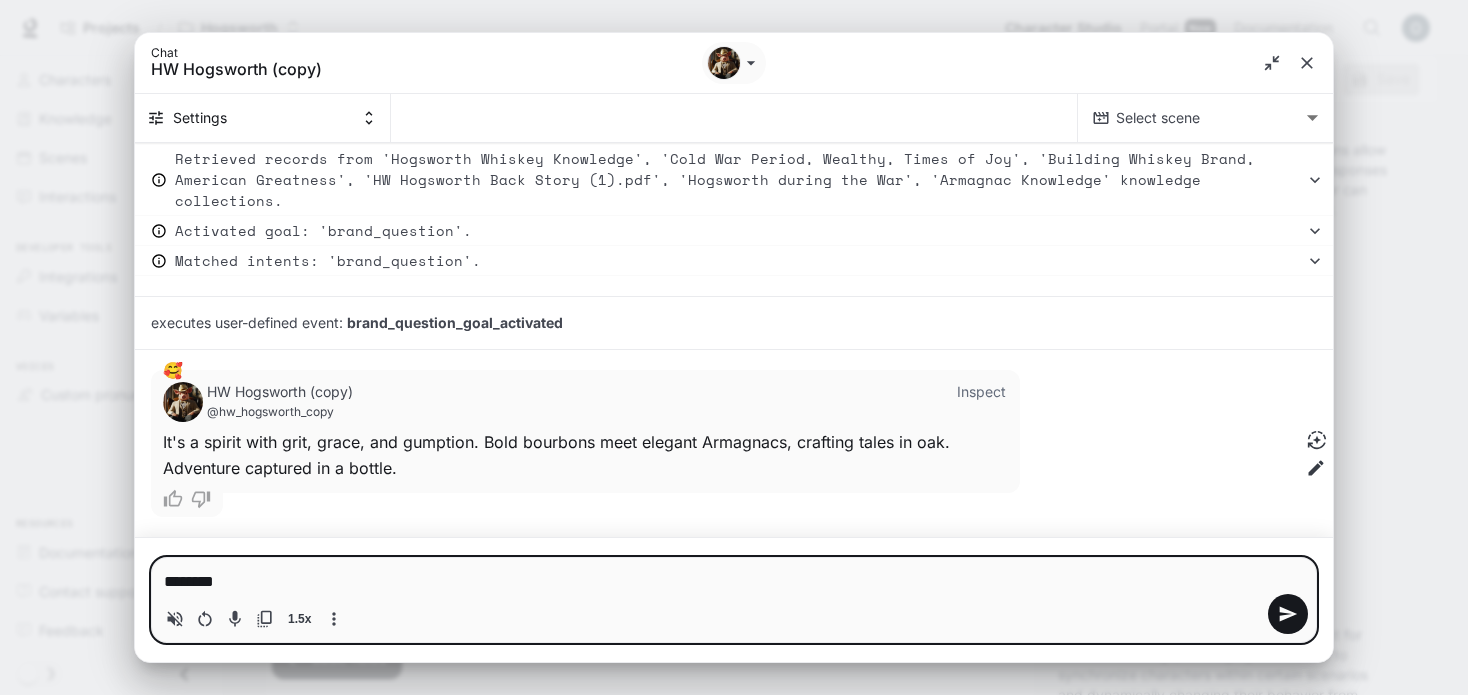 type on "*********" 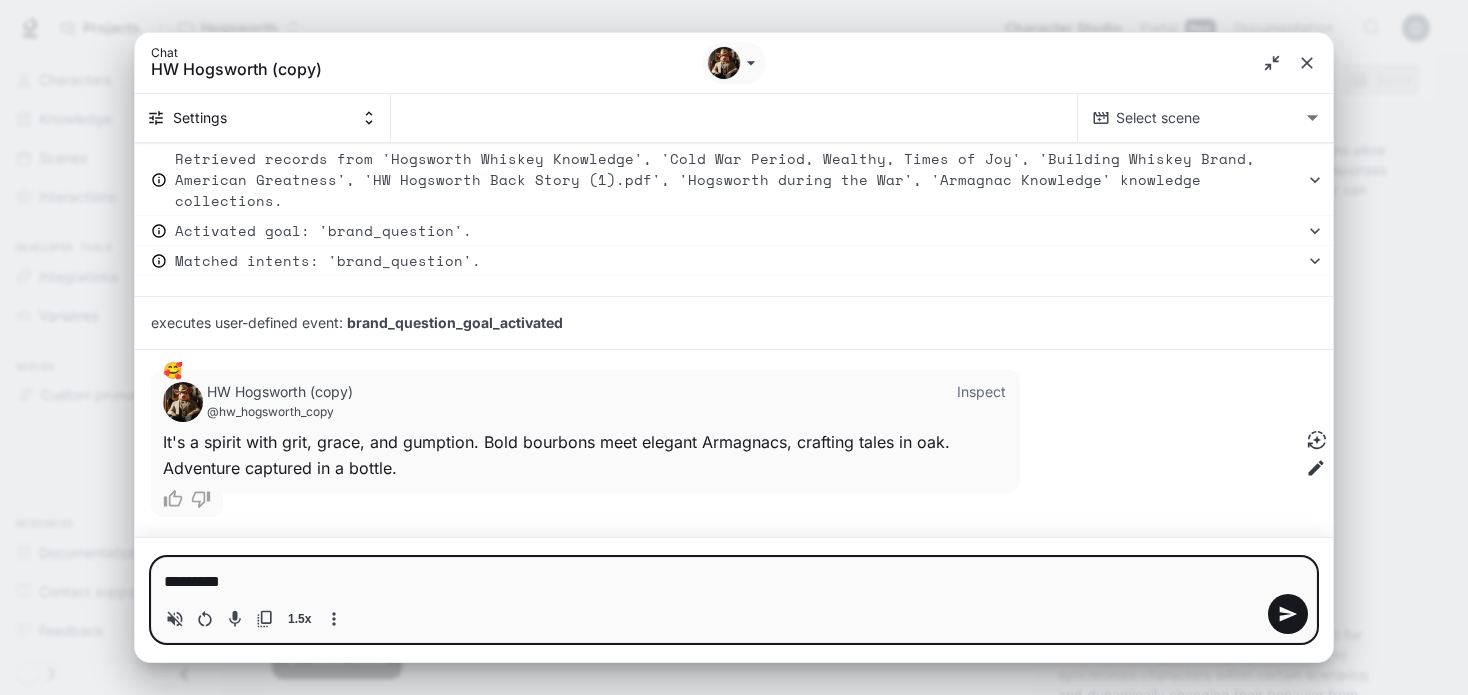 type on "*********" 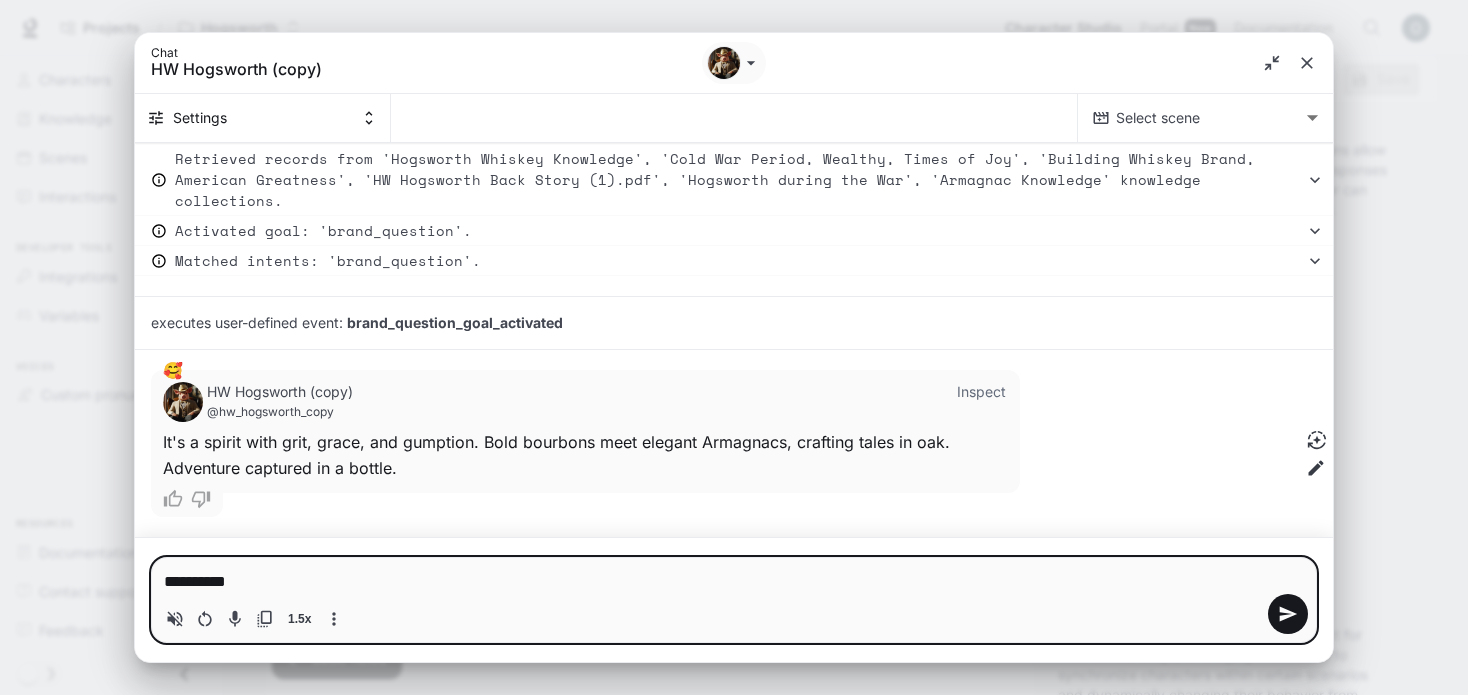 type on "**********" 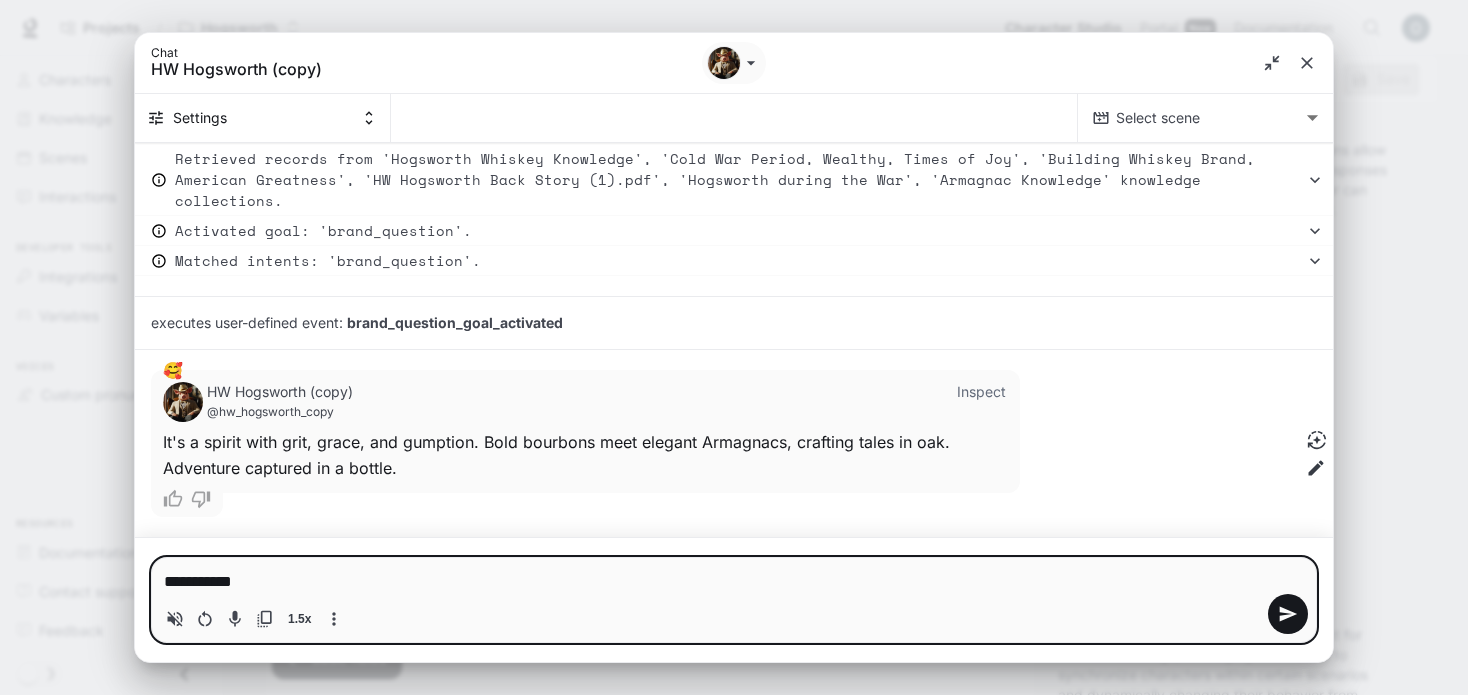 type on "**********" 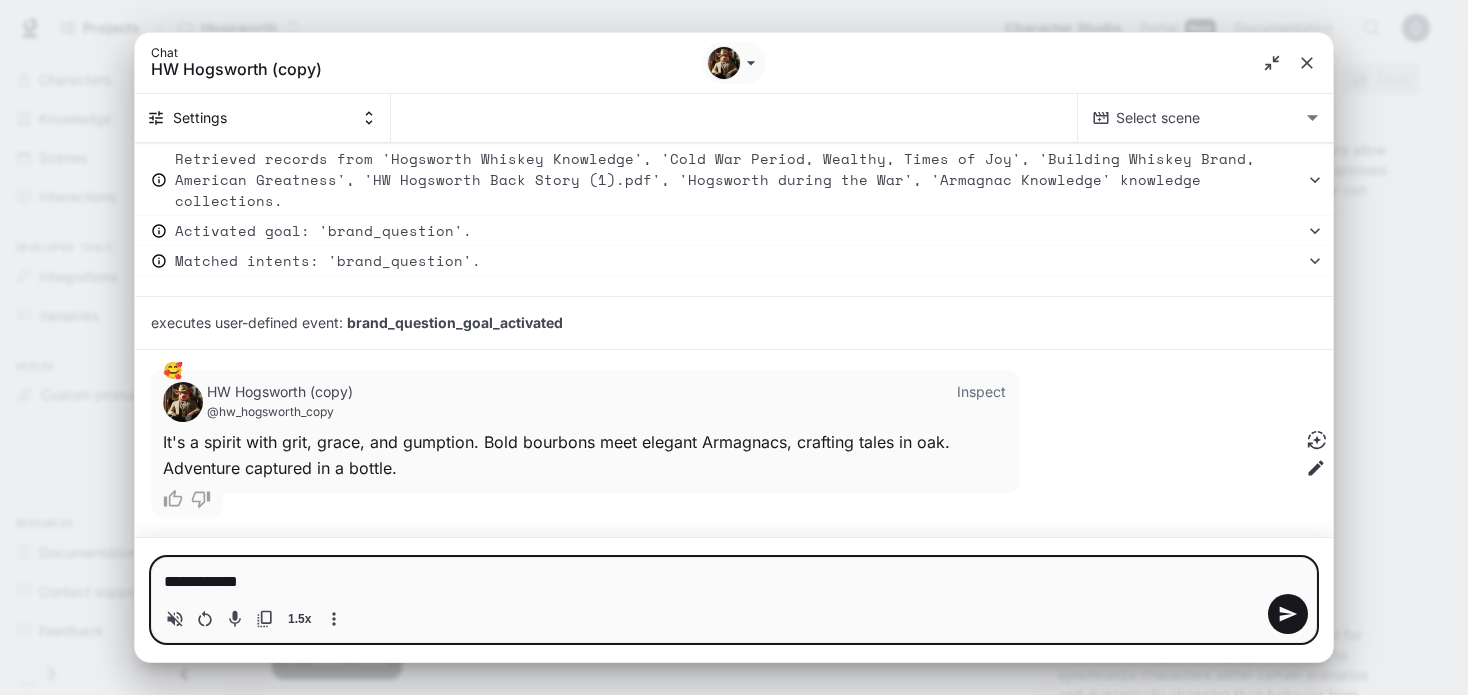 type on "**********" 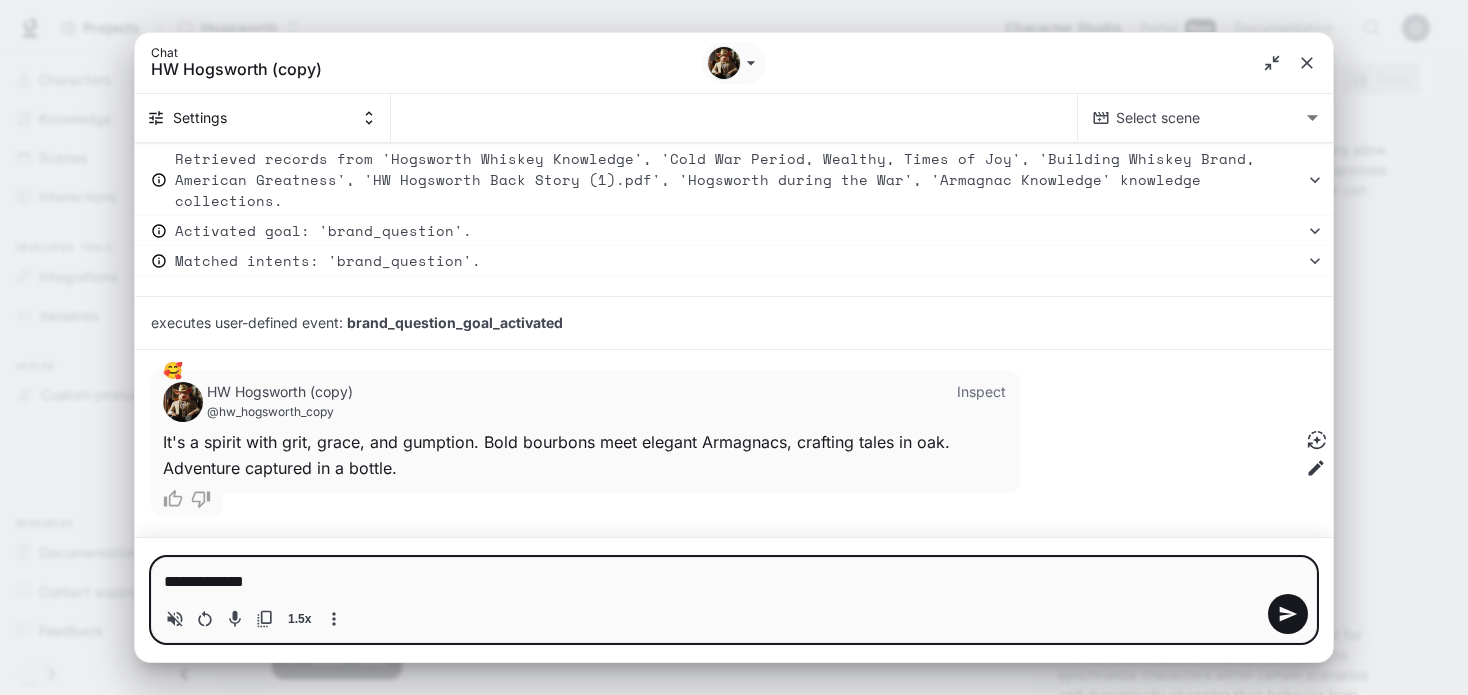 type on "**********" 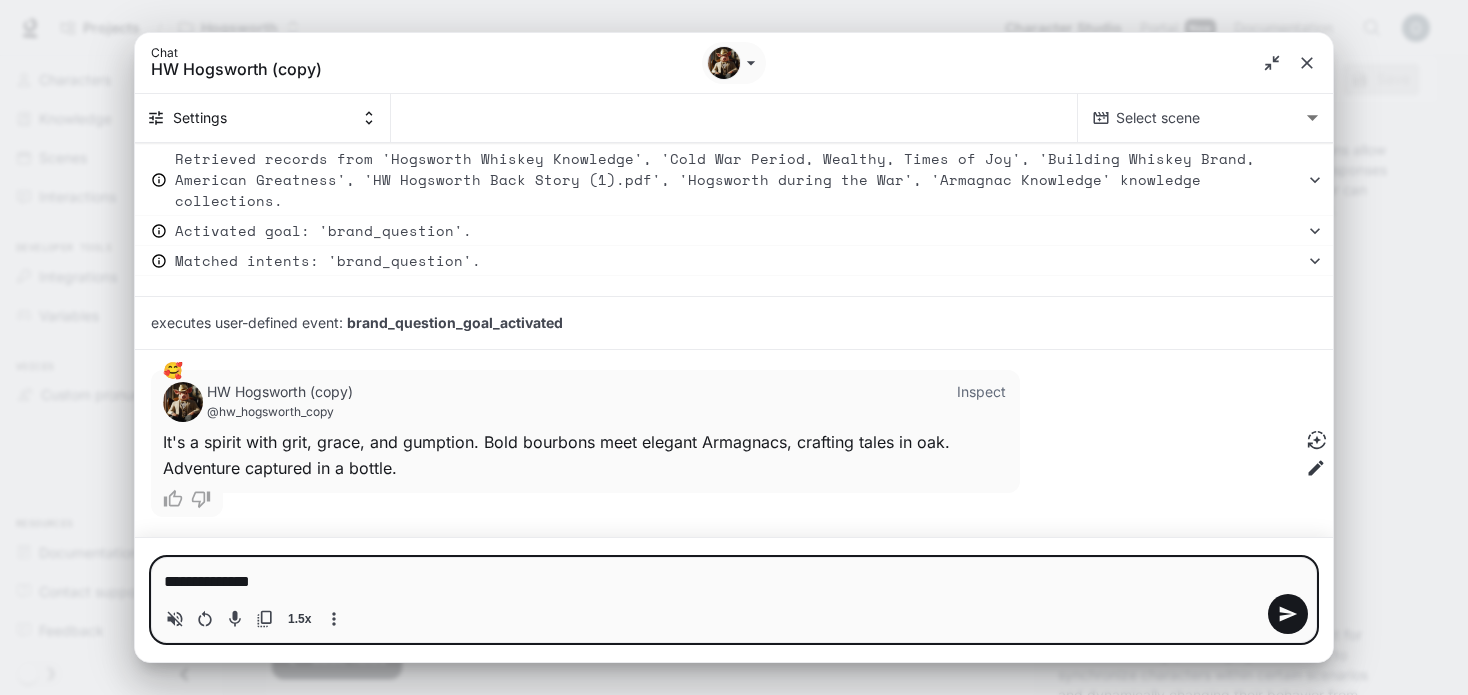 type on "**********" 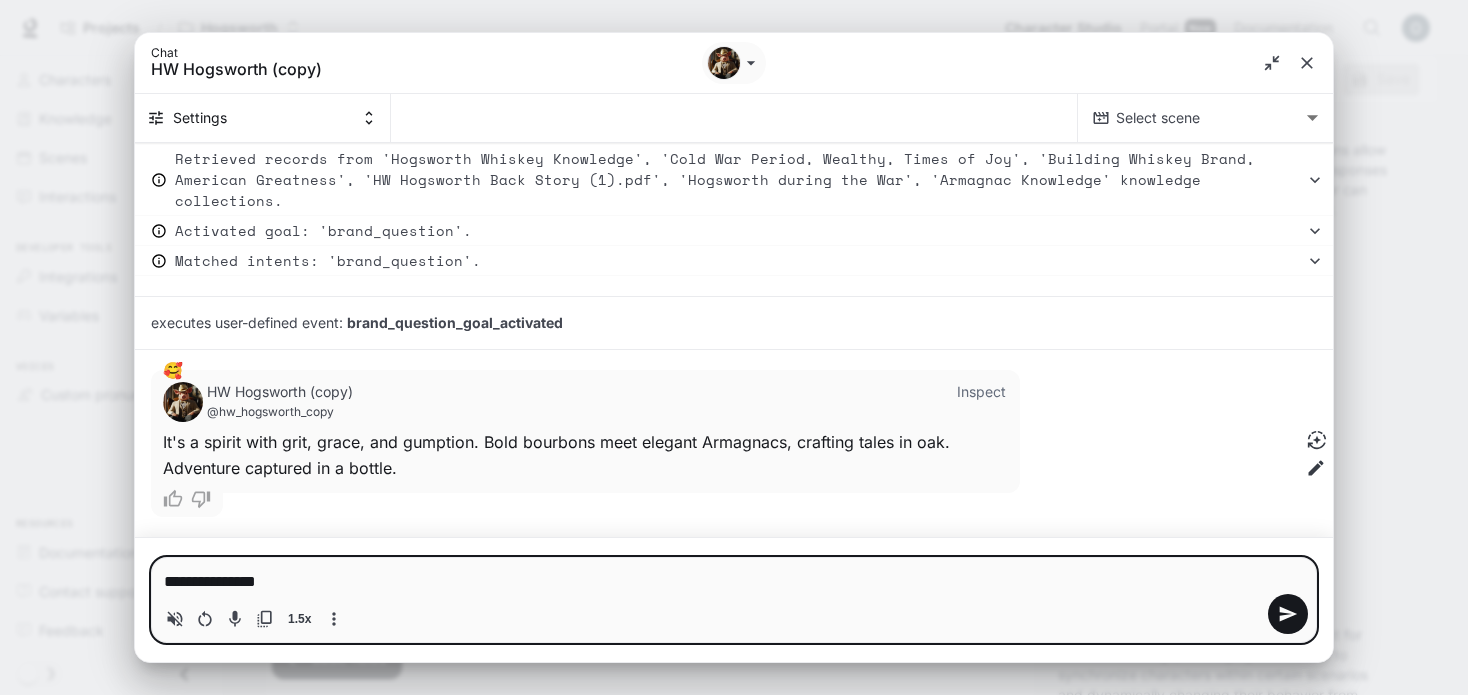 type on "**********" 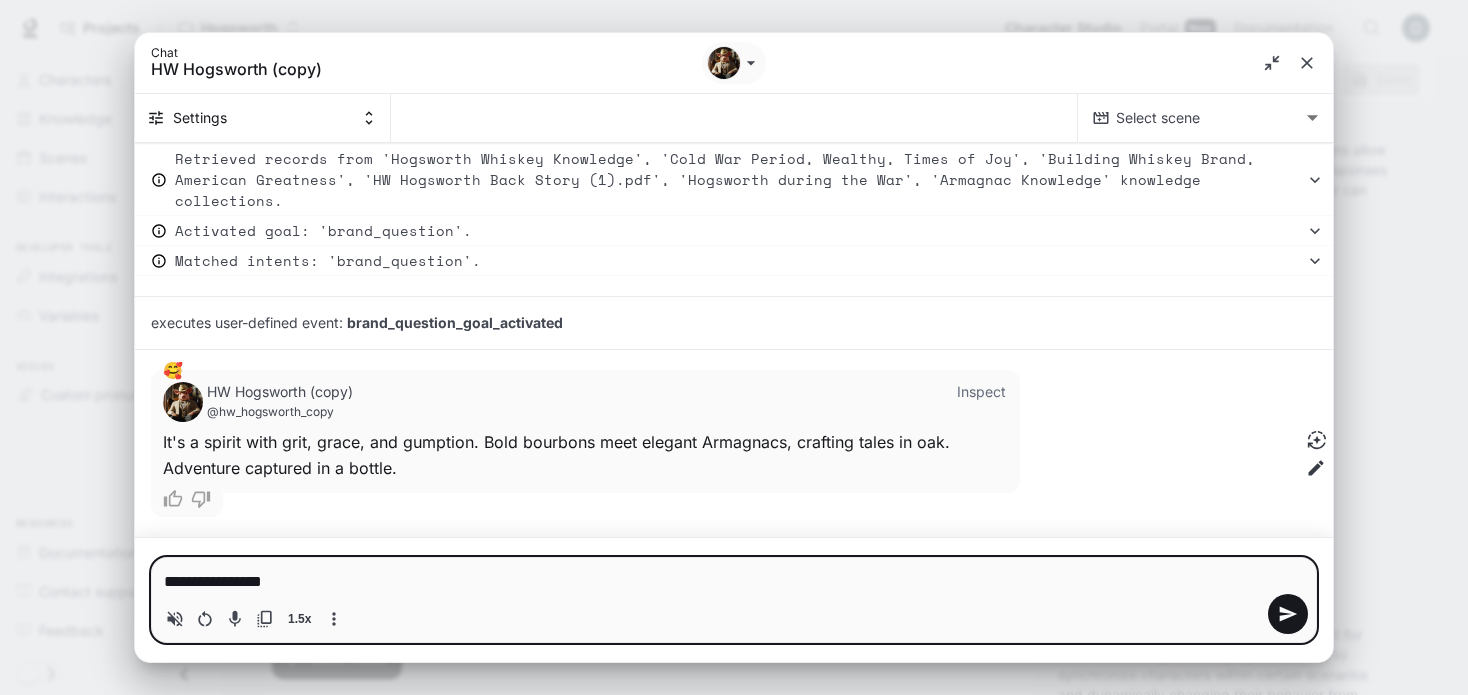 type on "**********" 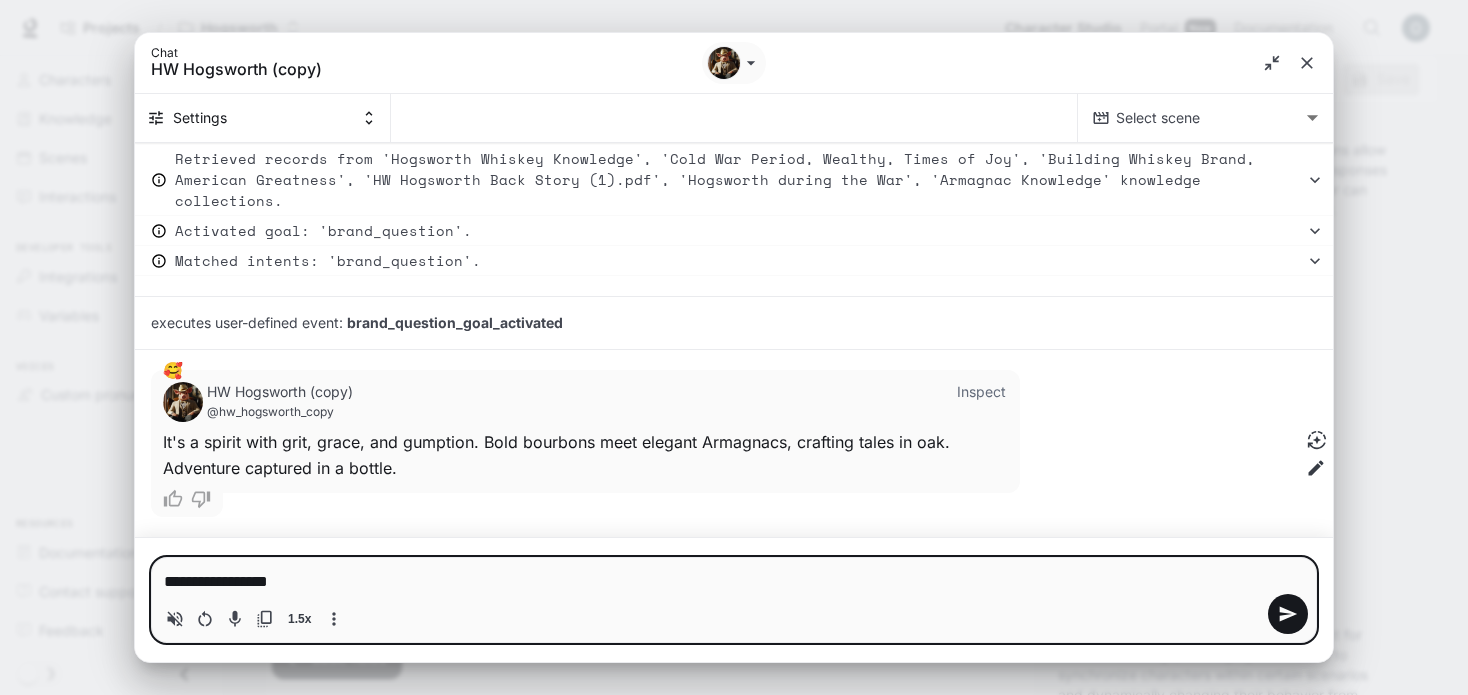 type on "**********" 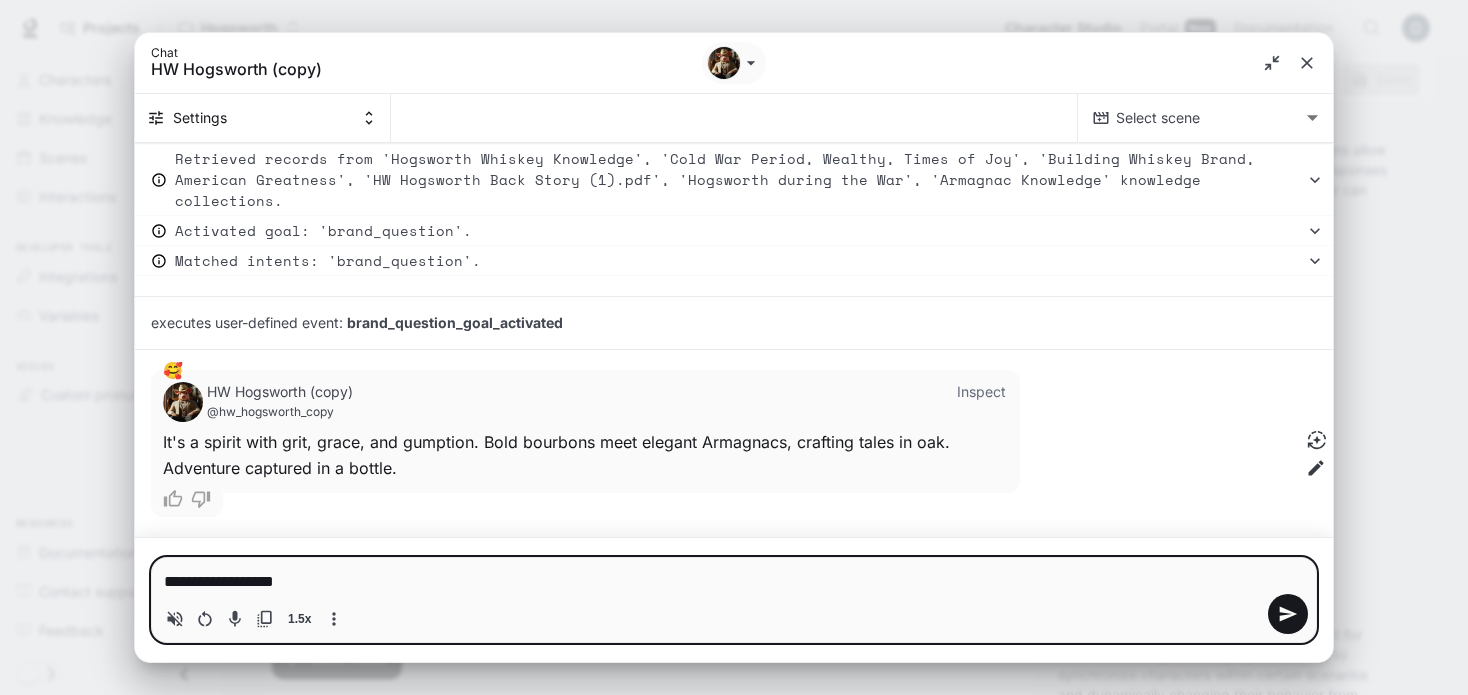 type on "**********" 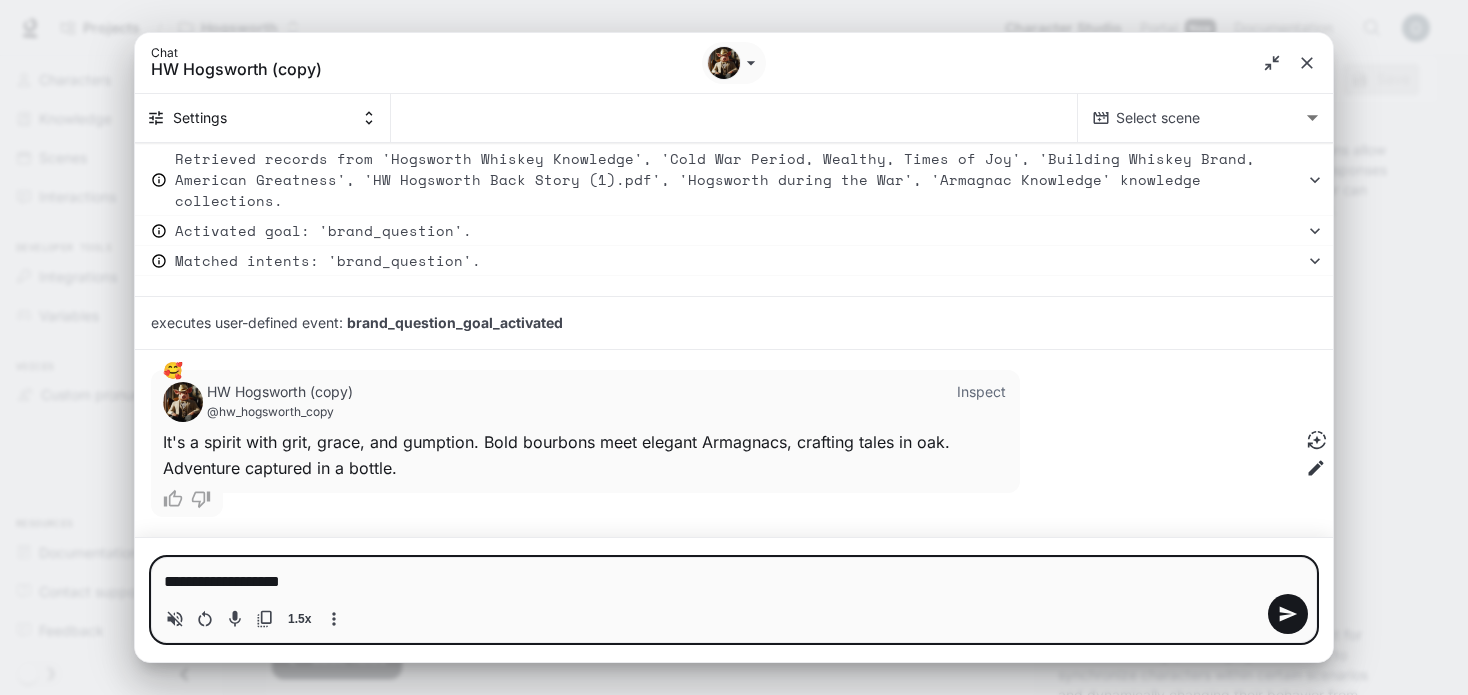 type on "**********" 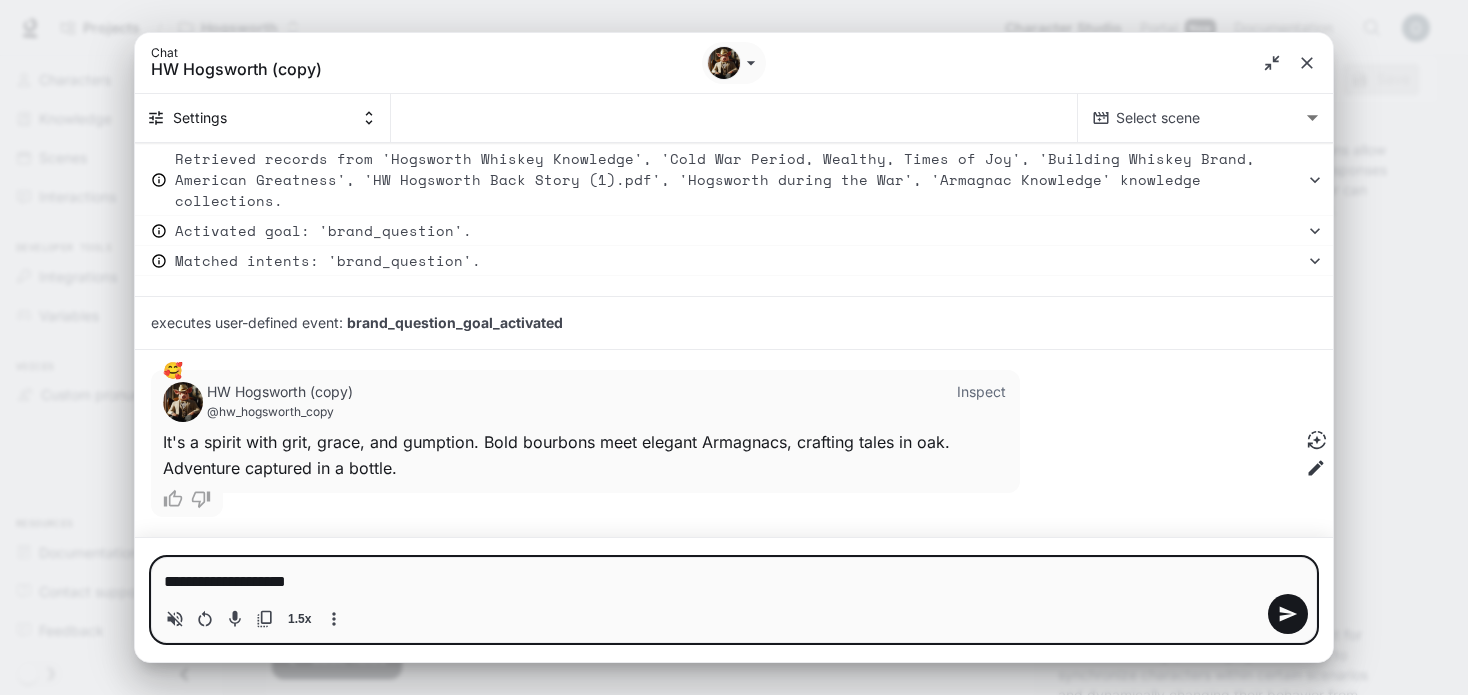type on "**********" 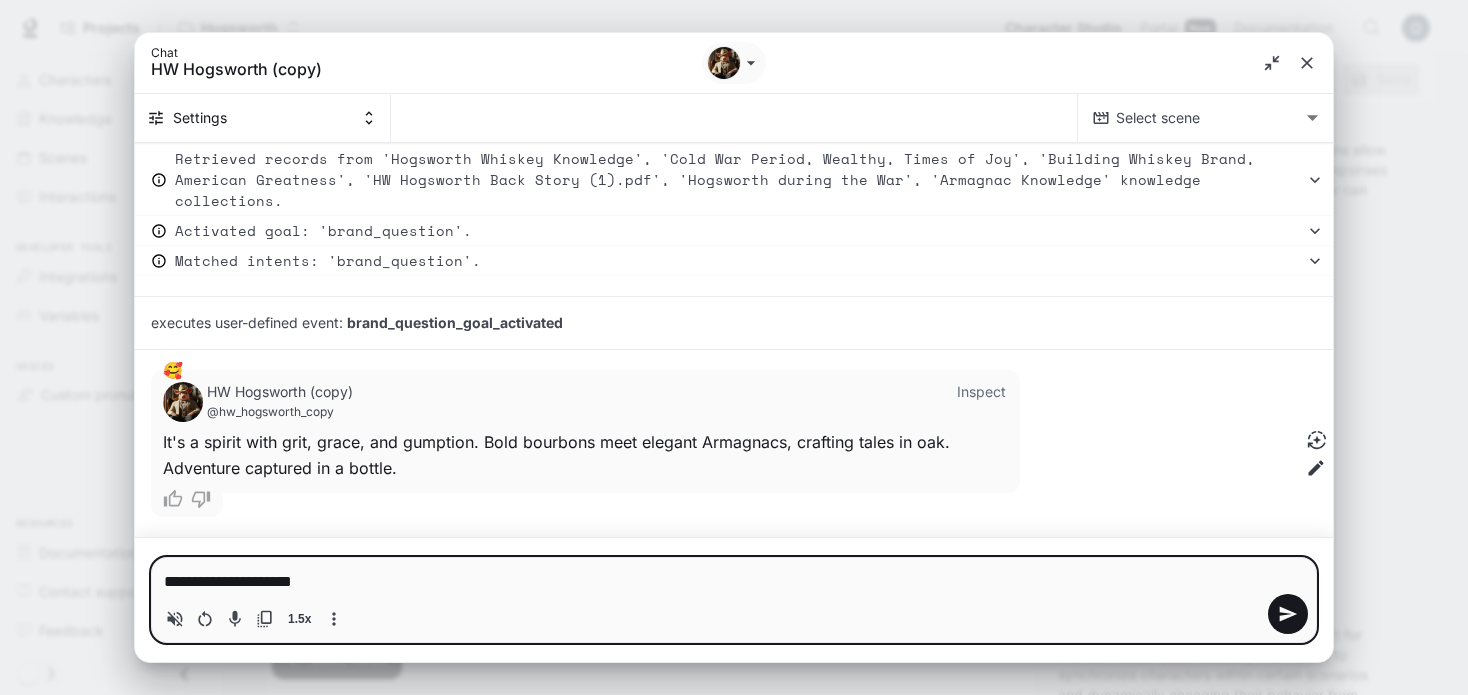 type on "**********" 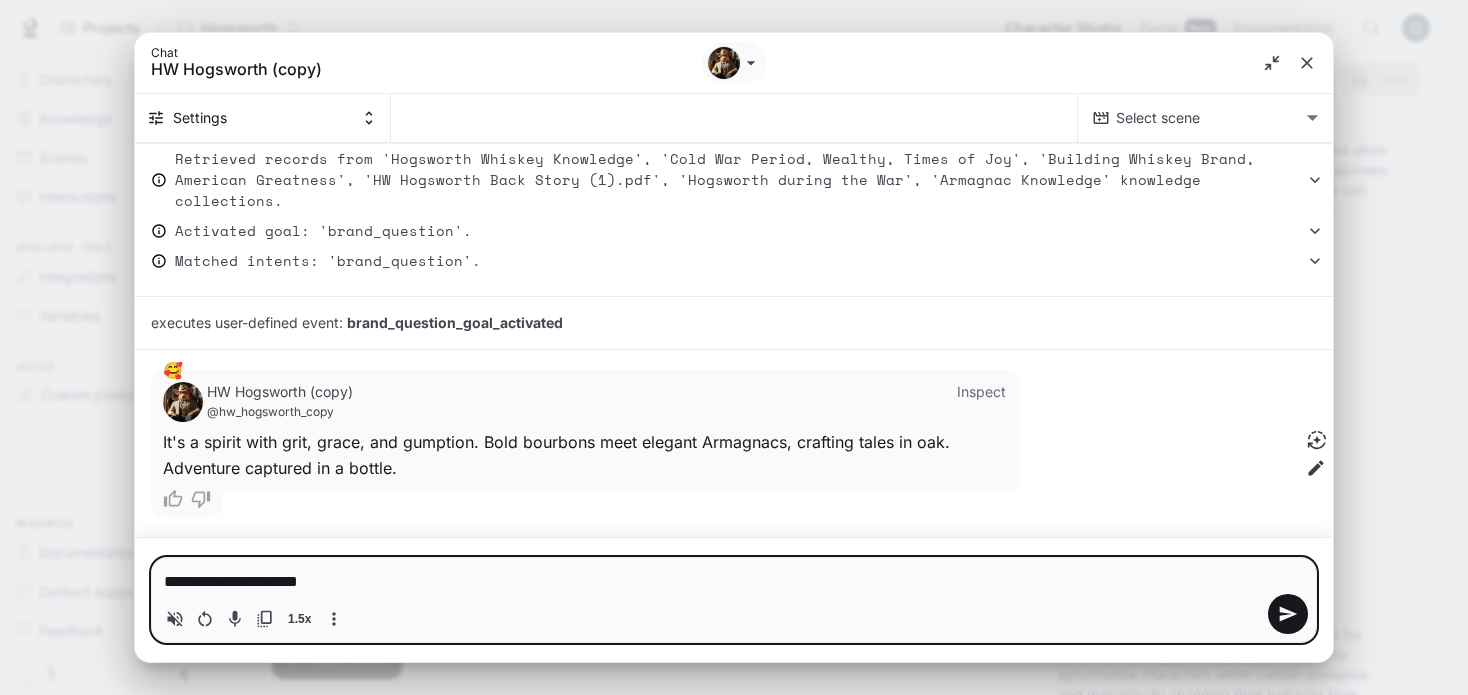 type on "*" 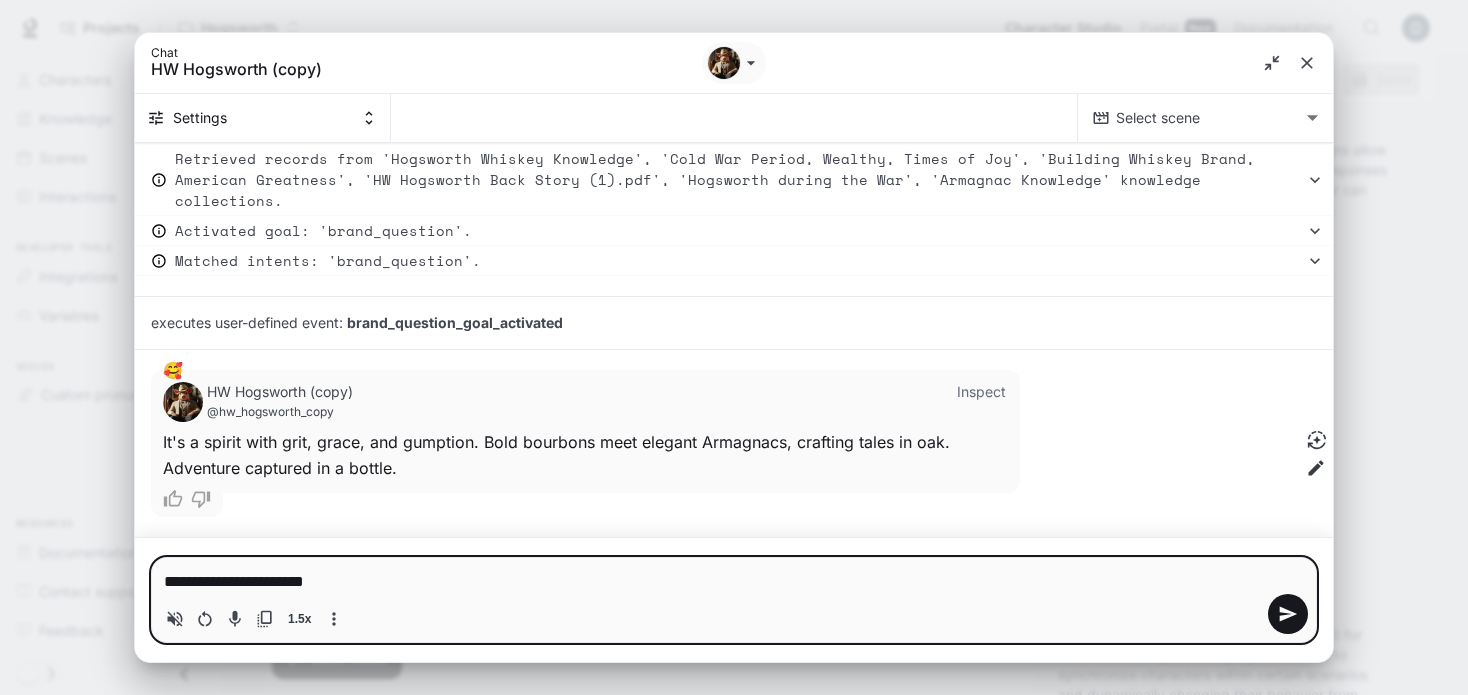 type on "**********" 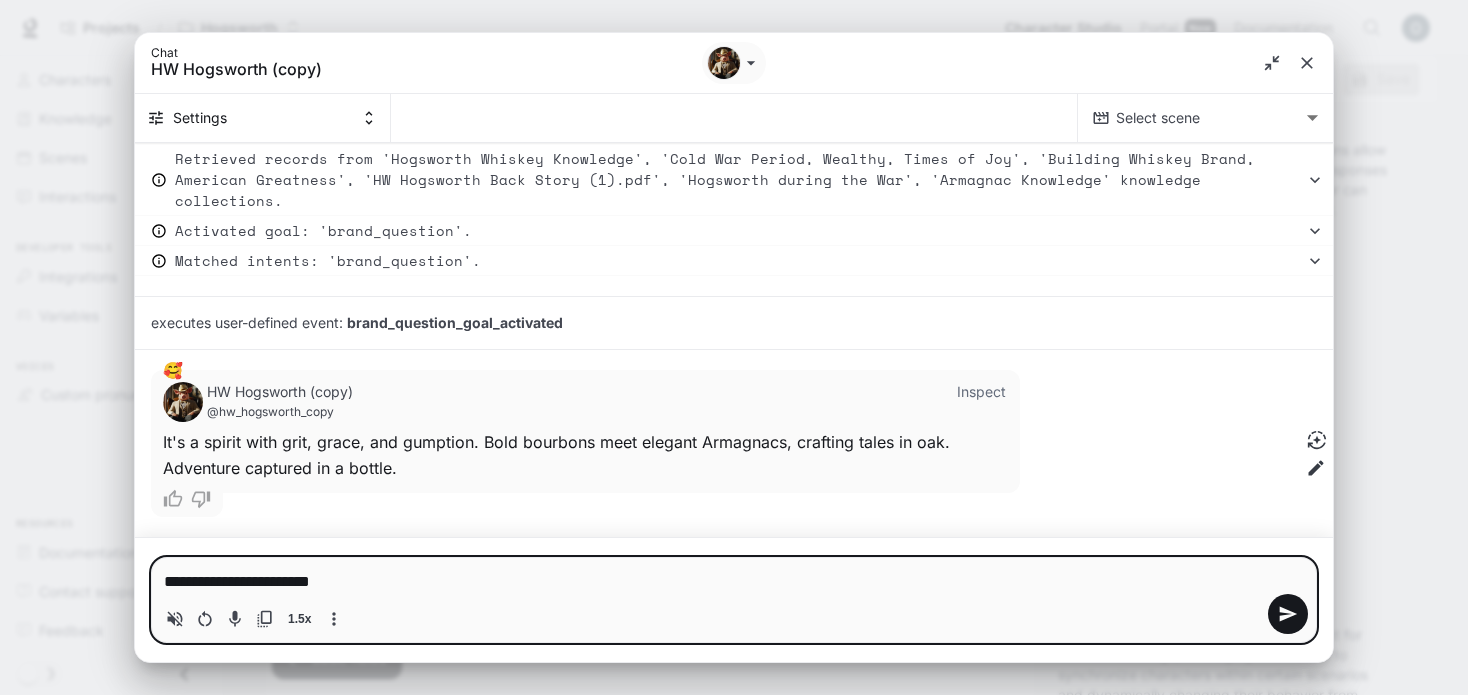 type on "**********" 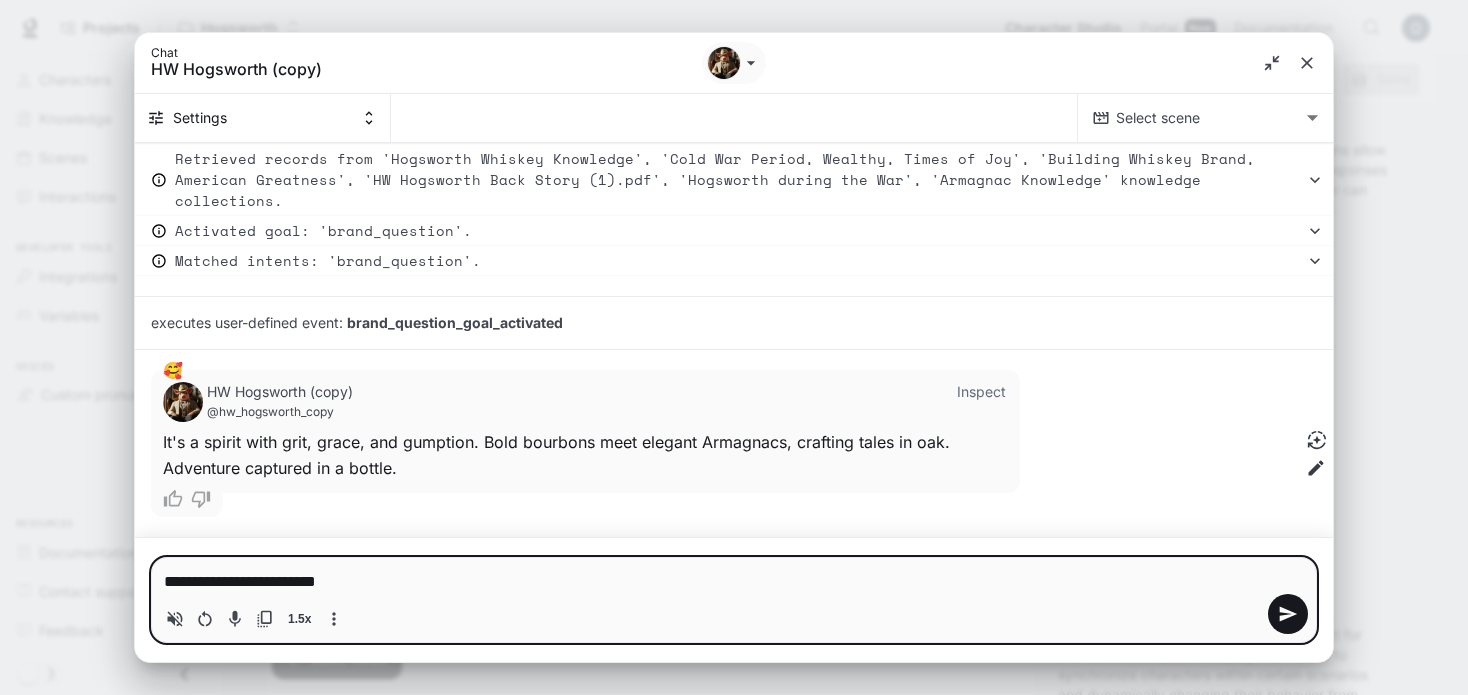 type on "**********" 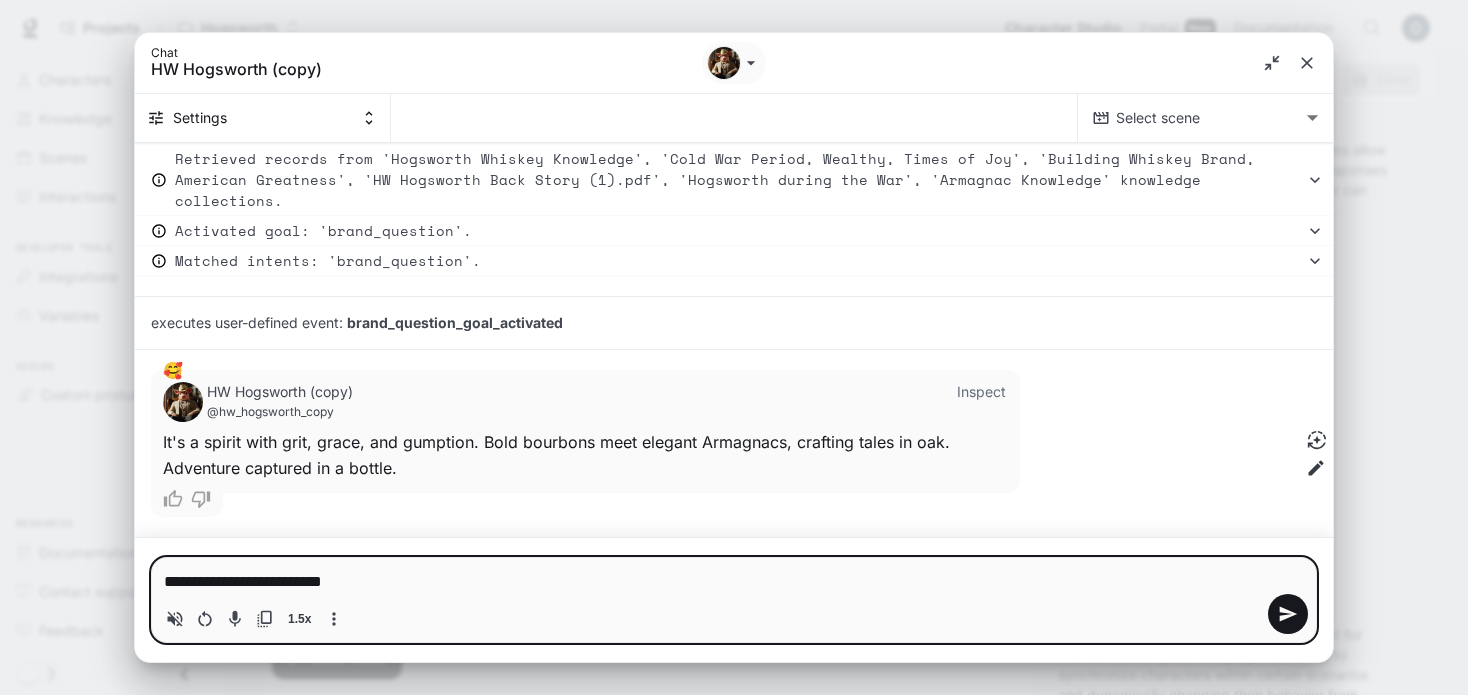 type on "**********" 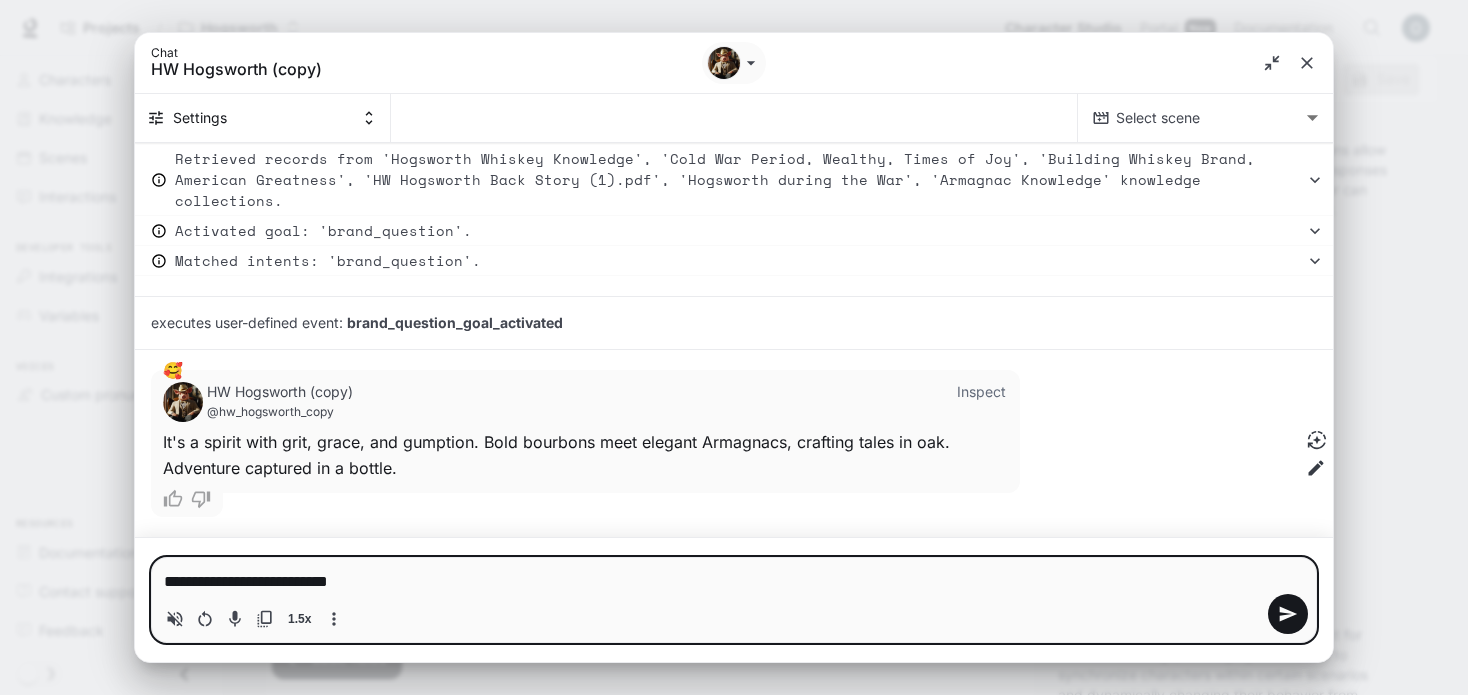type on "**********" 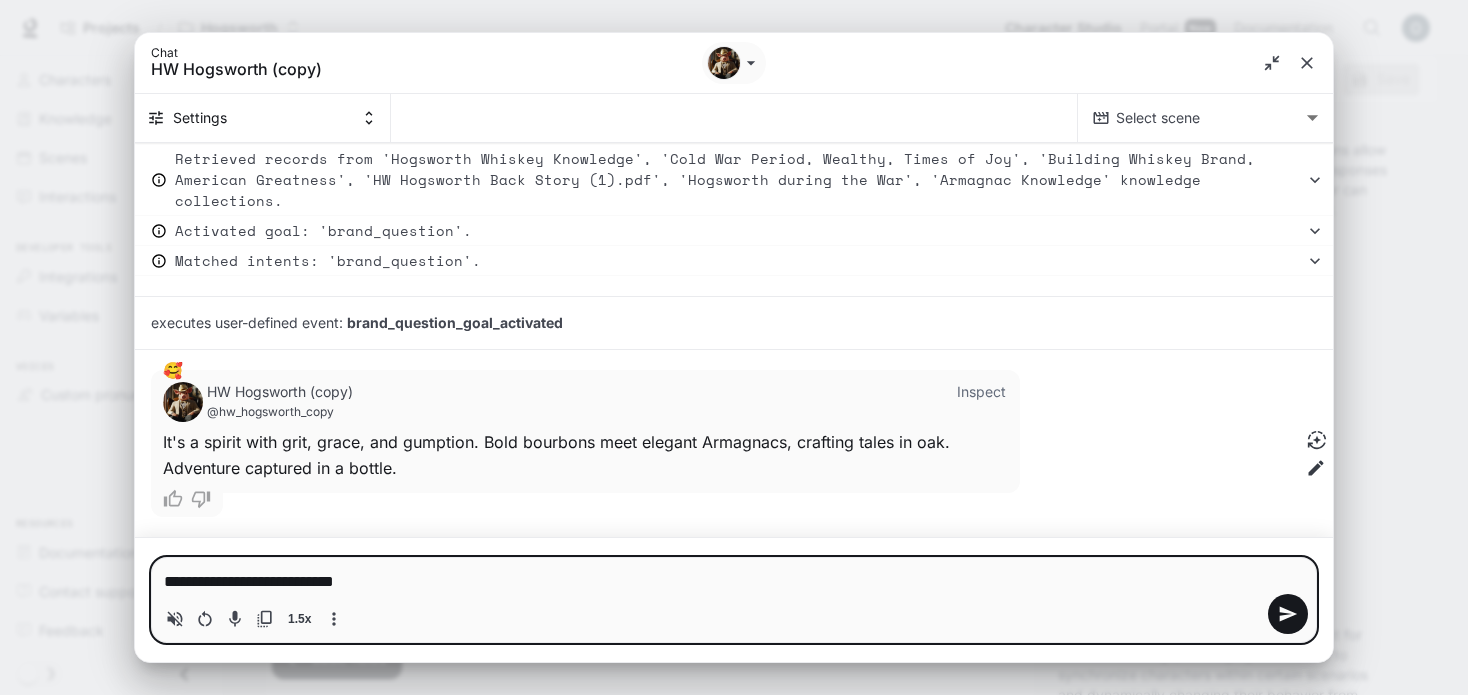 type on "*" 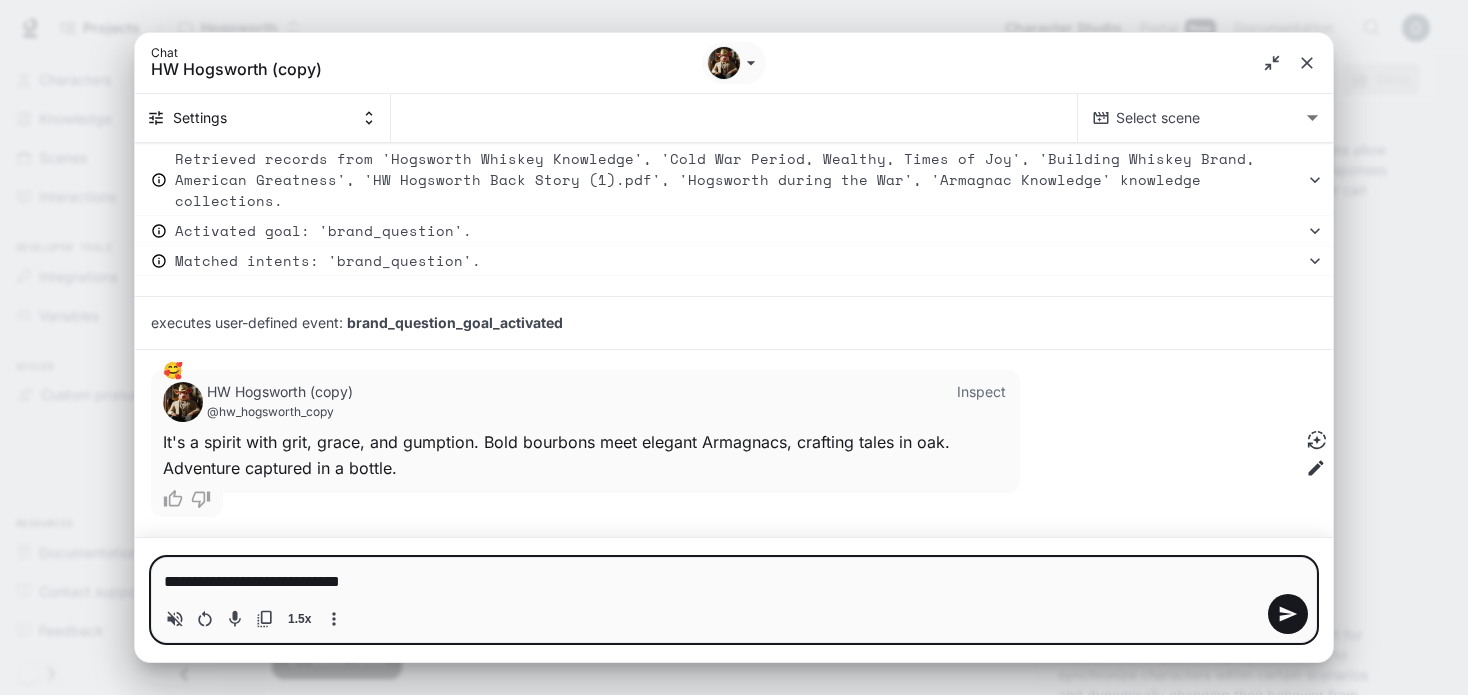 type on "**********" 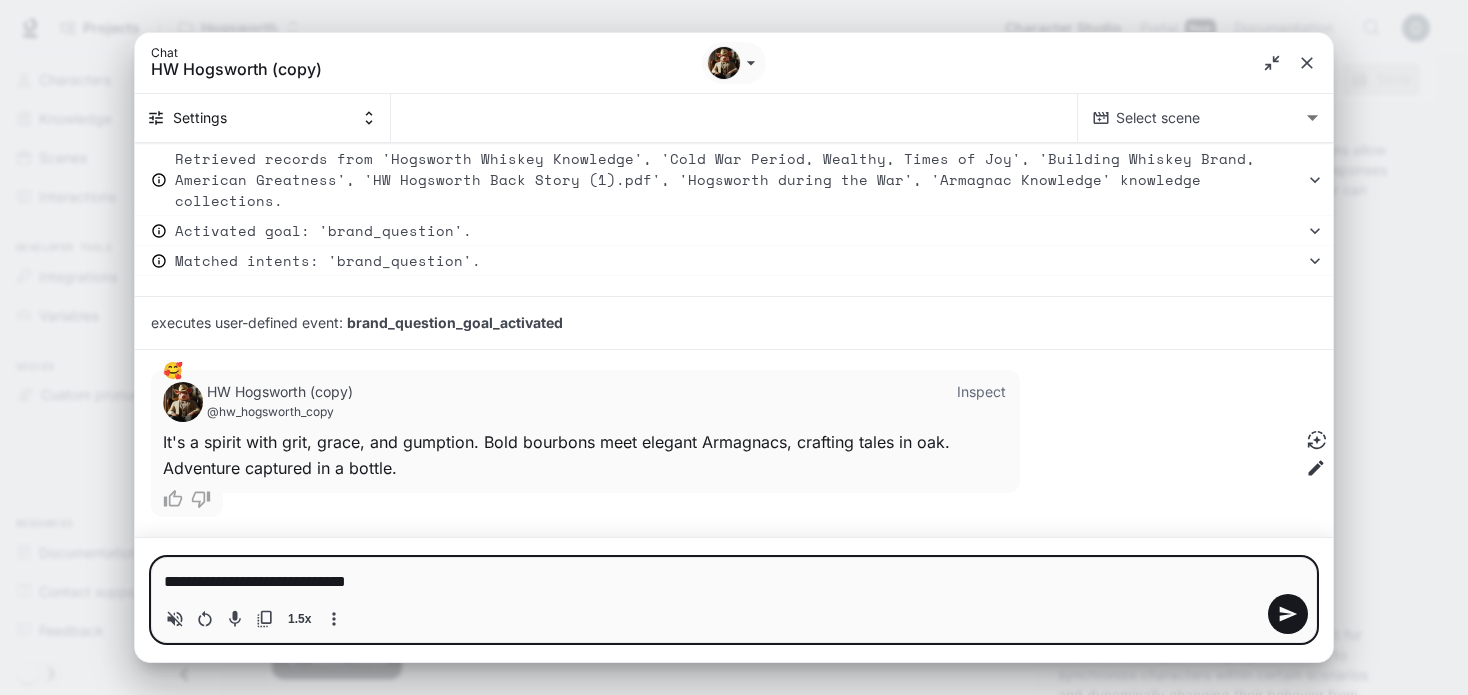 type on "**********" 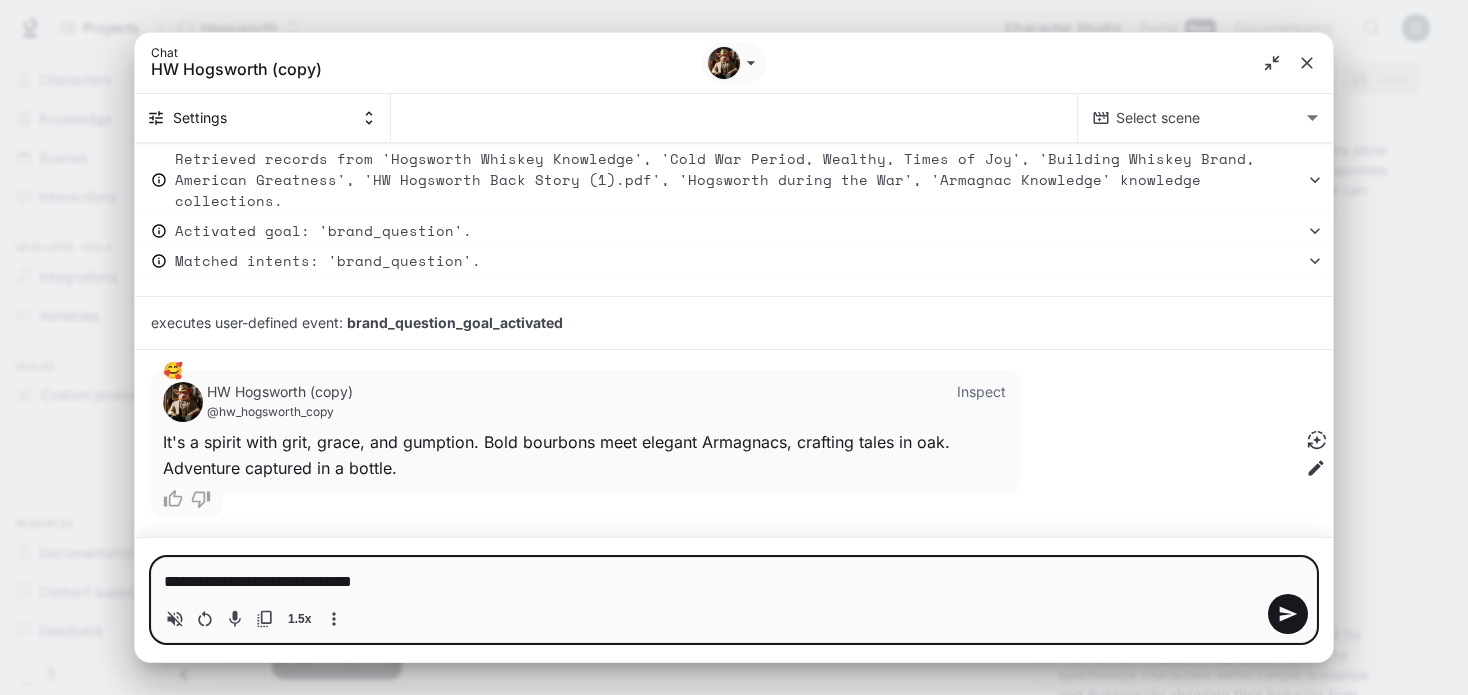 type on "**********" 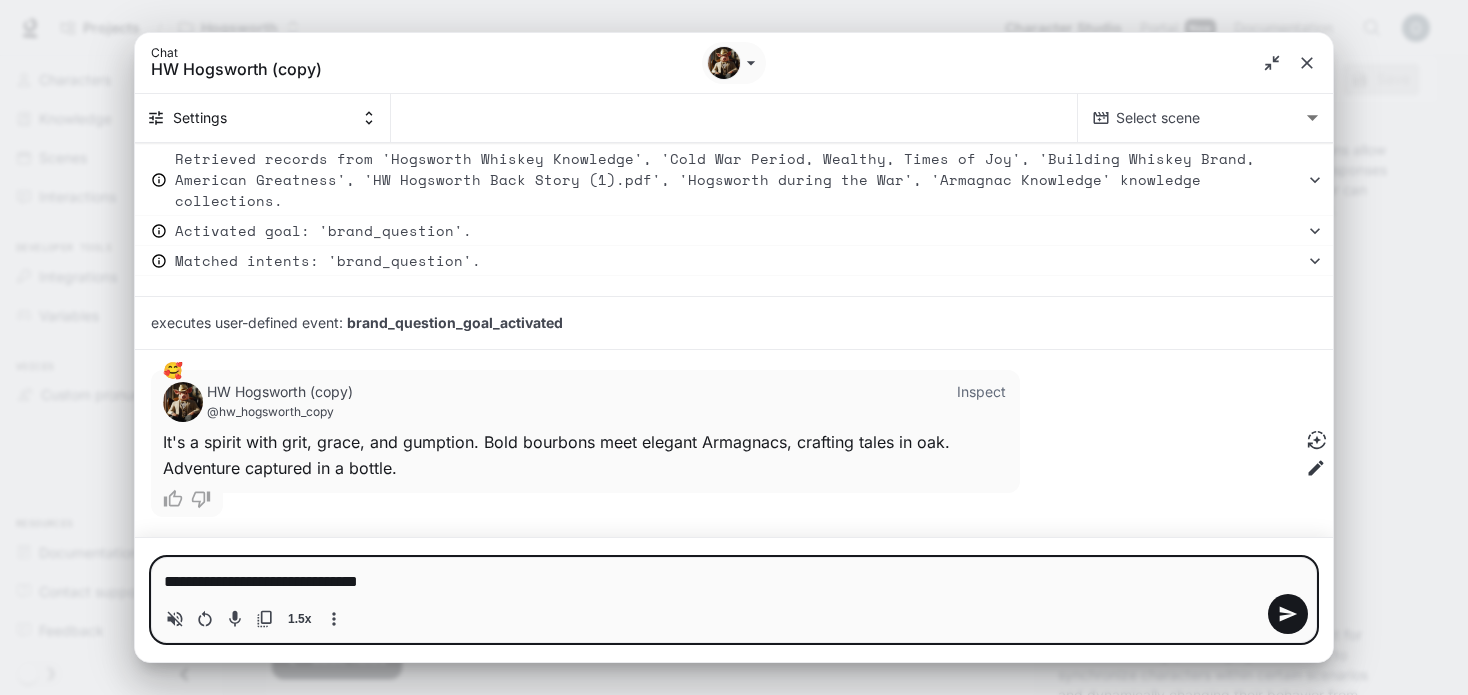 type on "**********" 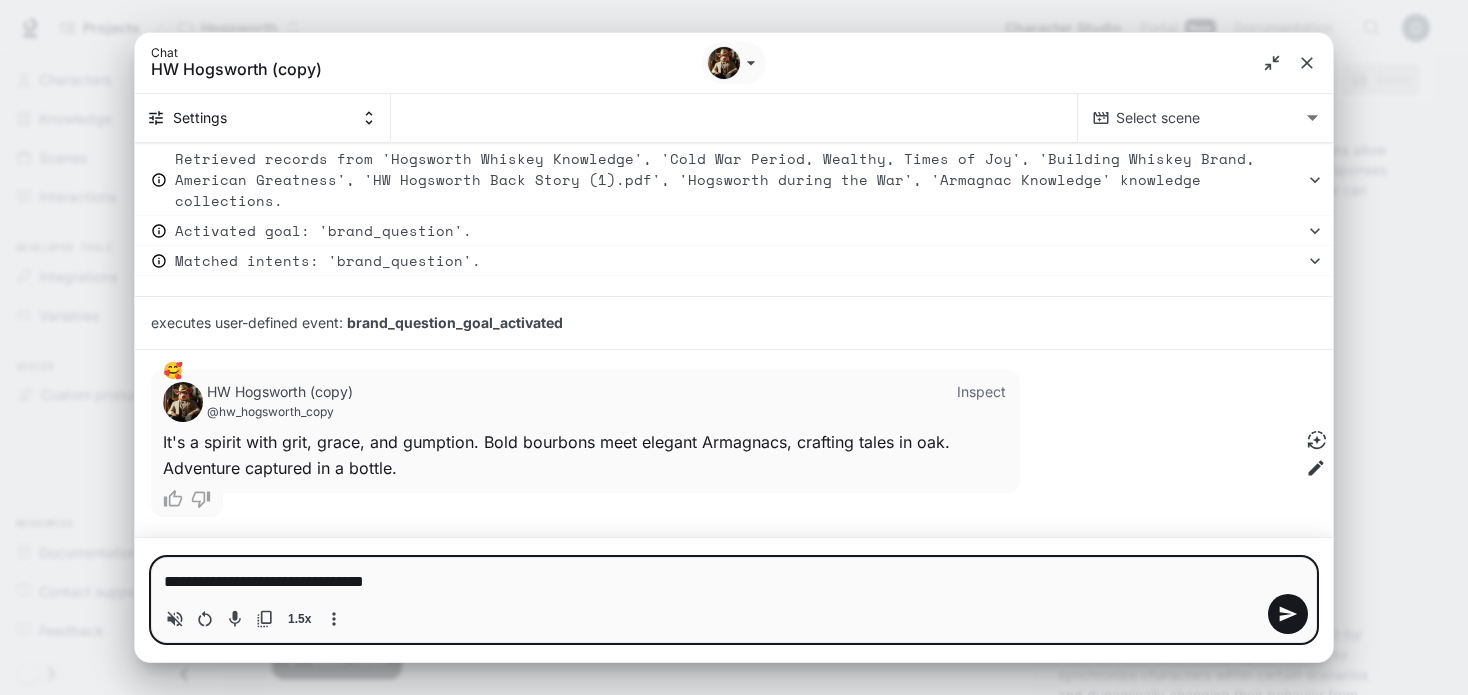 type on "**********" 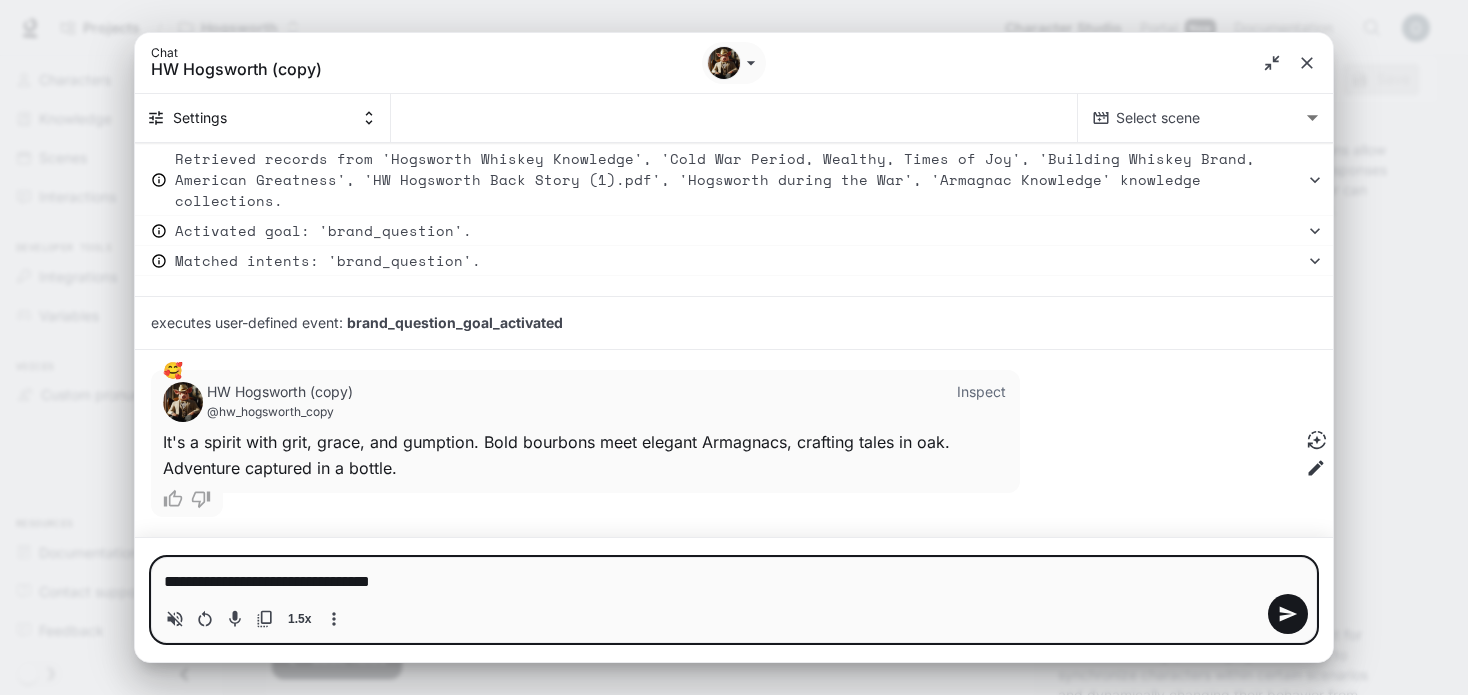 type on "**********" 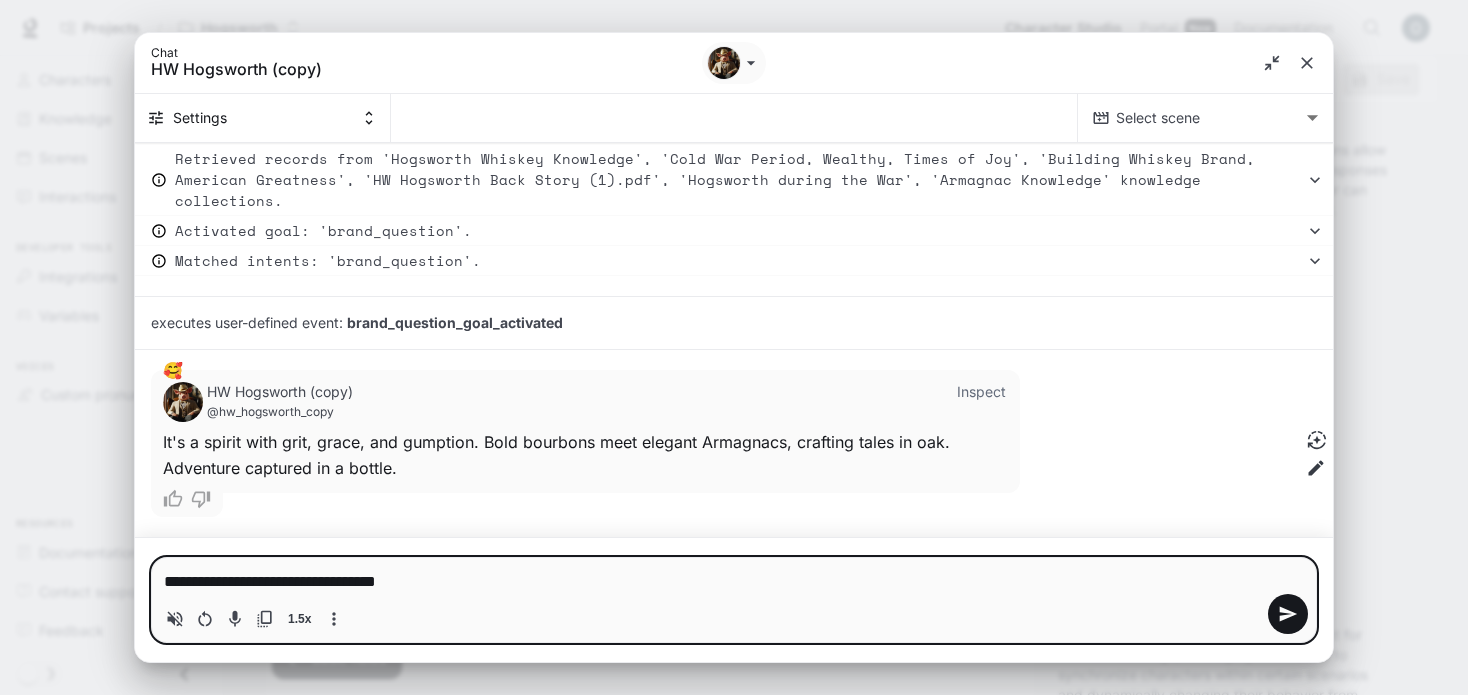 type 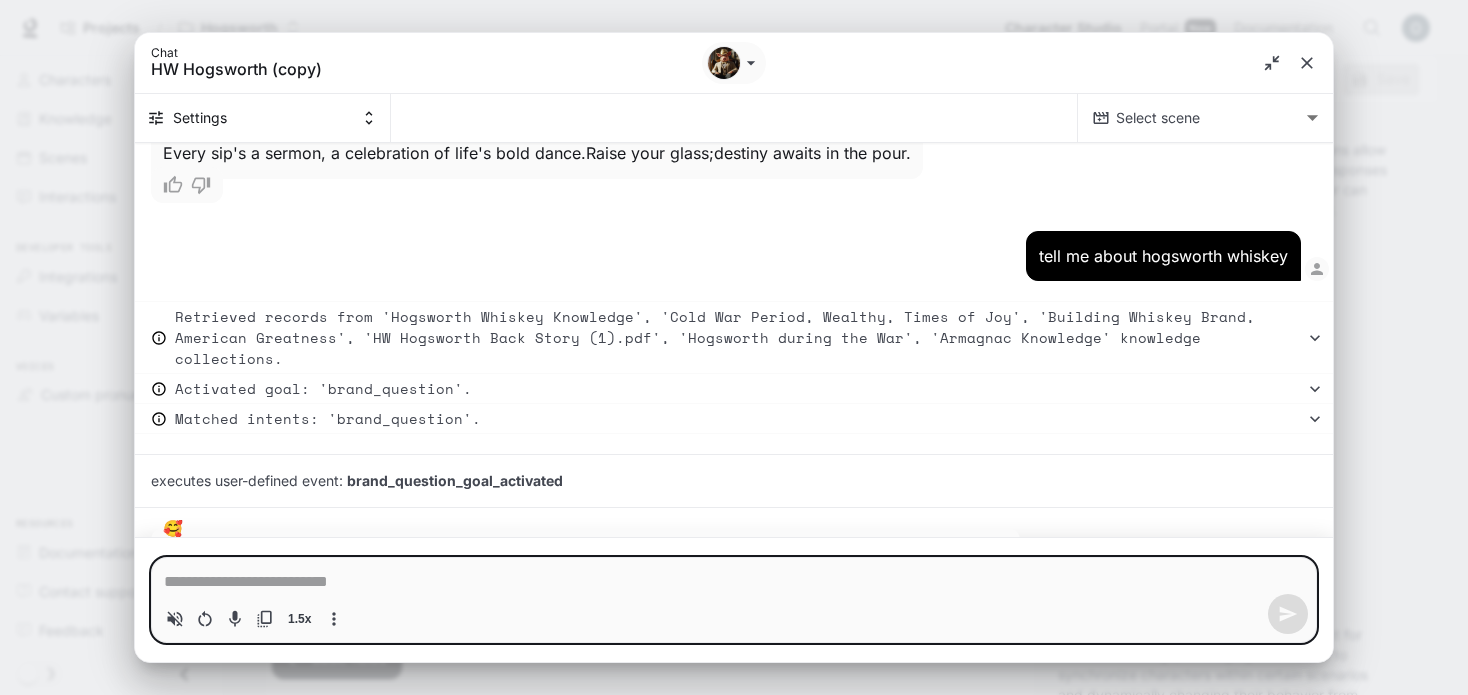 scroll, scrollTop: 9439, scrollLeft: 0, axis: vertical 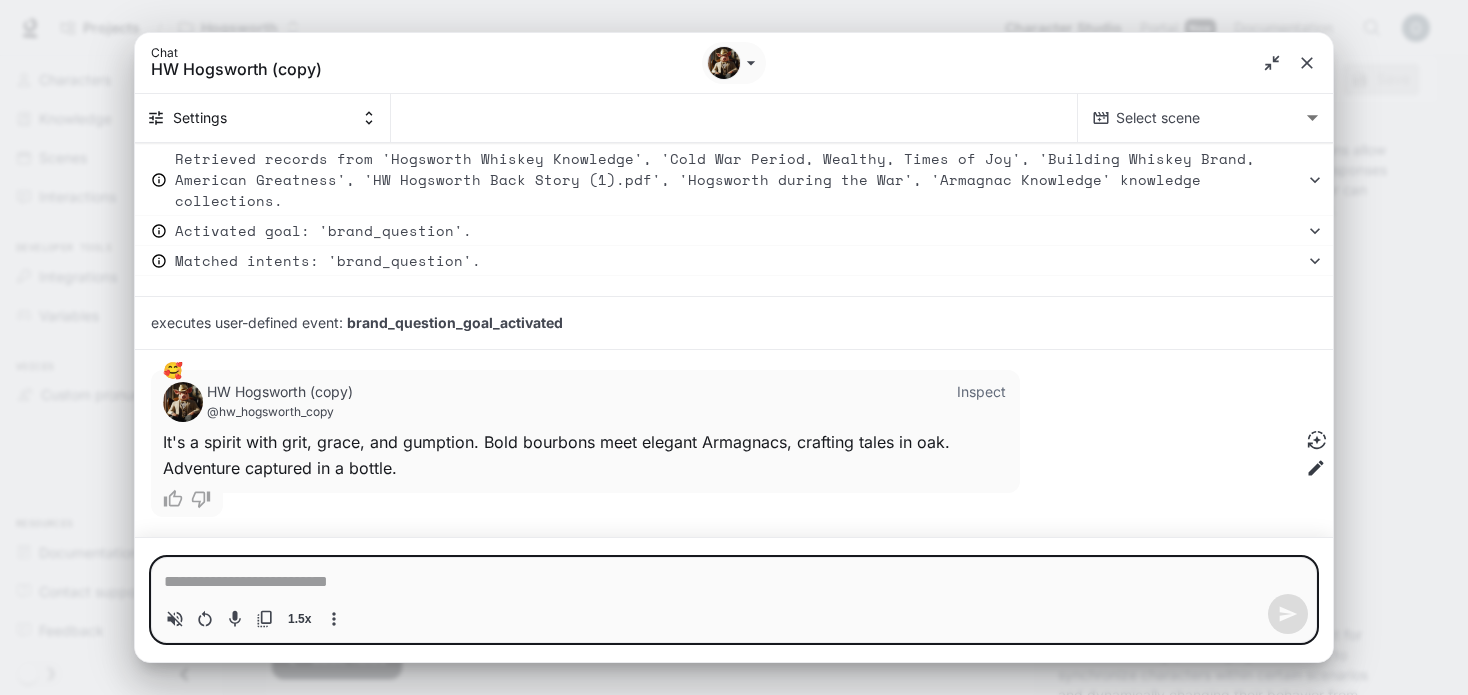 type on "*" 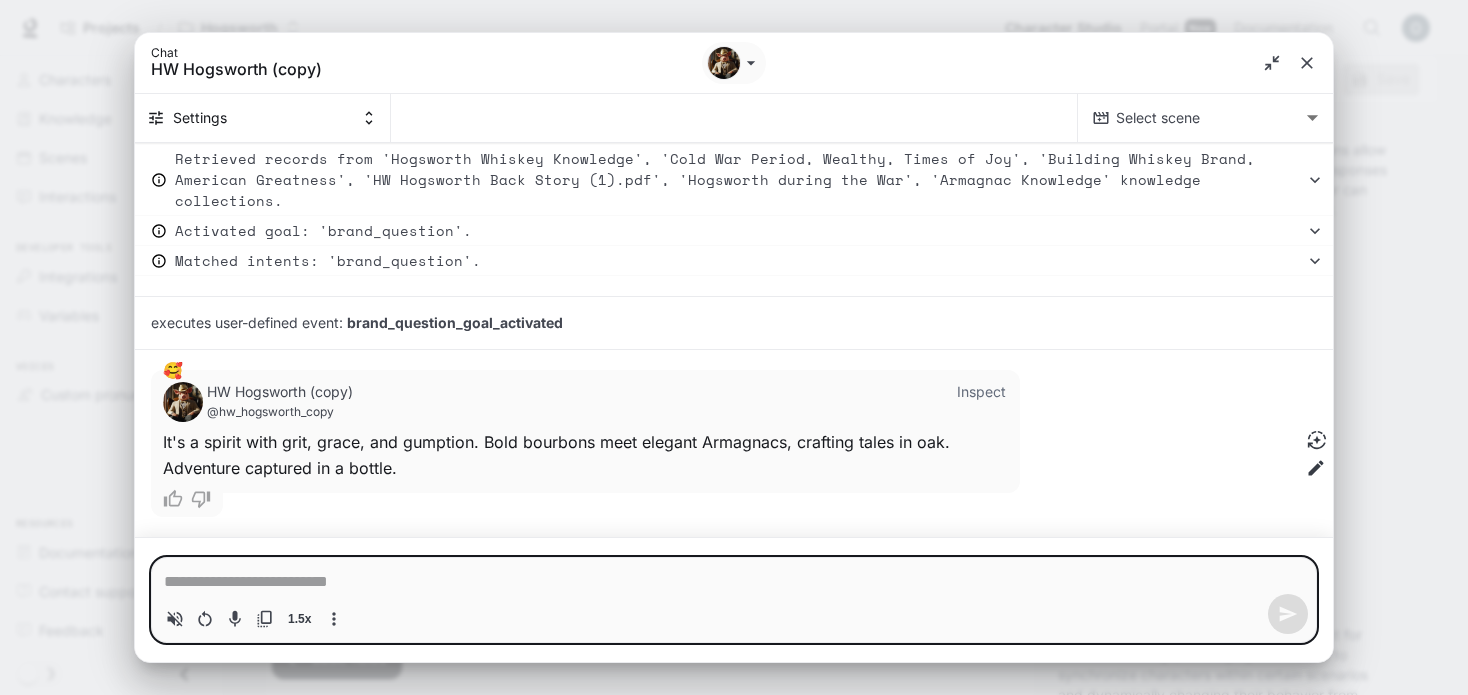 click at bounding box center [734, 582] 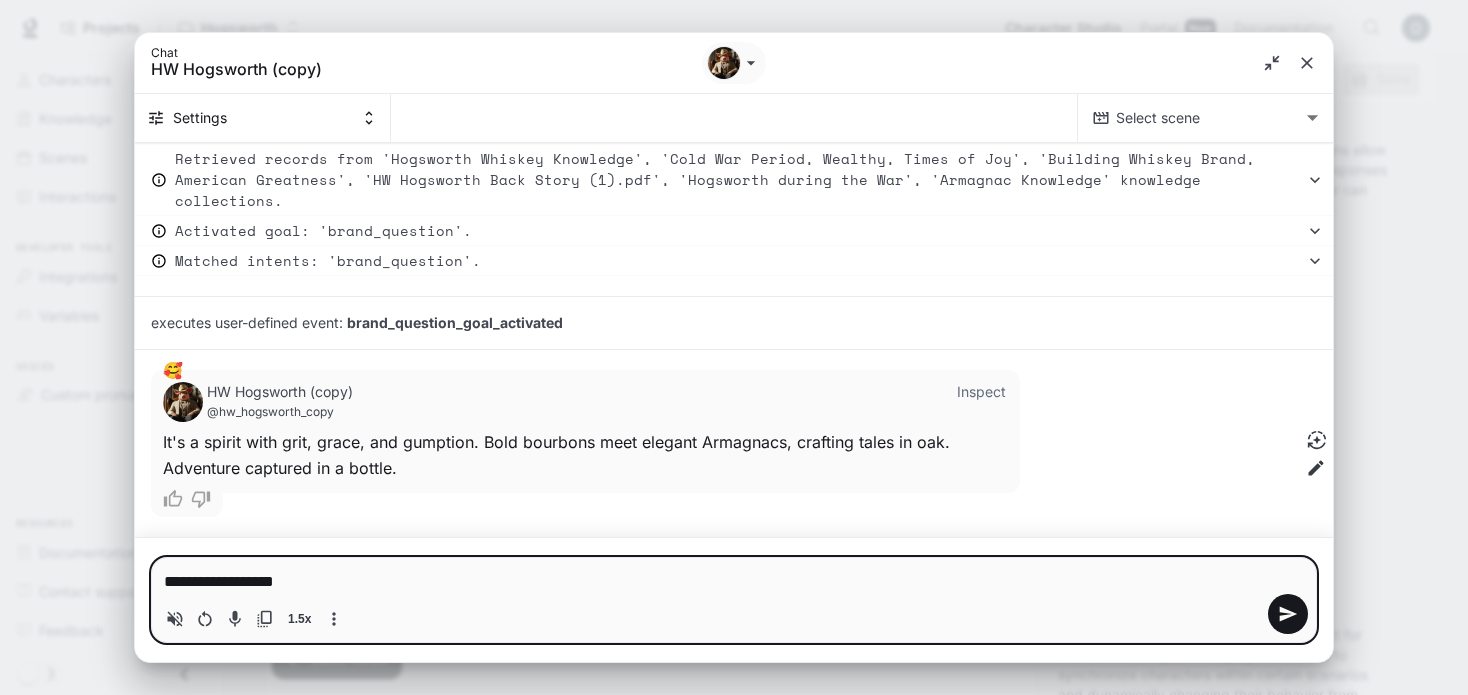 type on "**********" 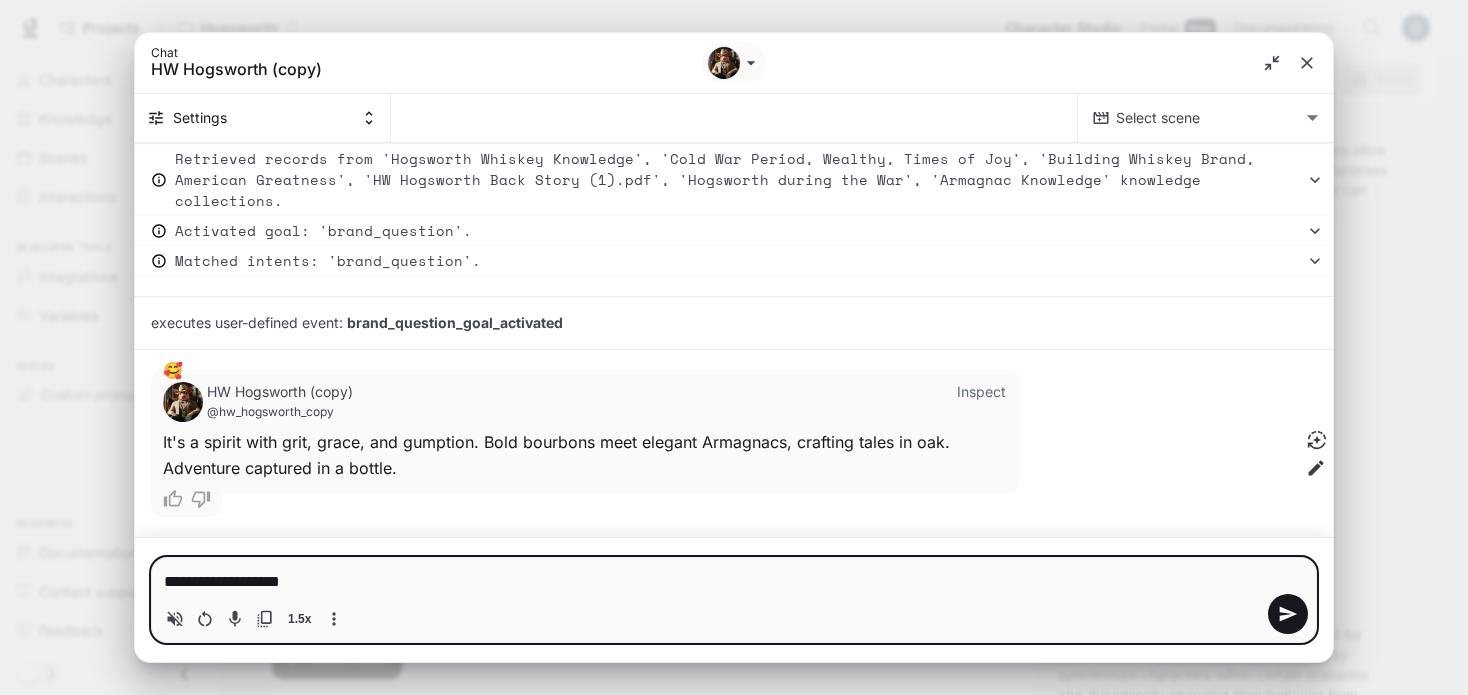 type on "**********" 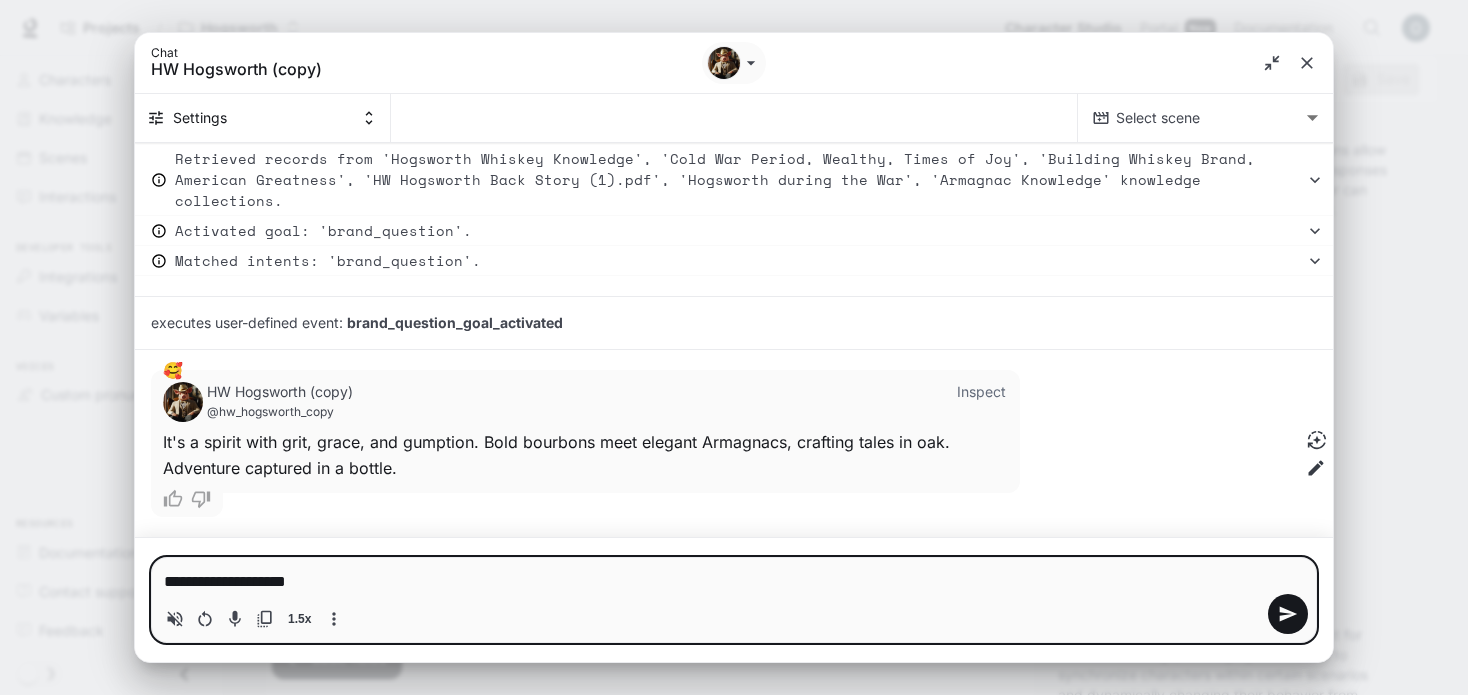 type on "**********" 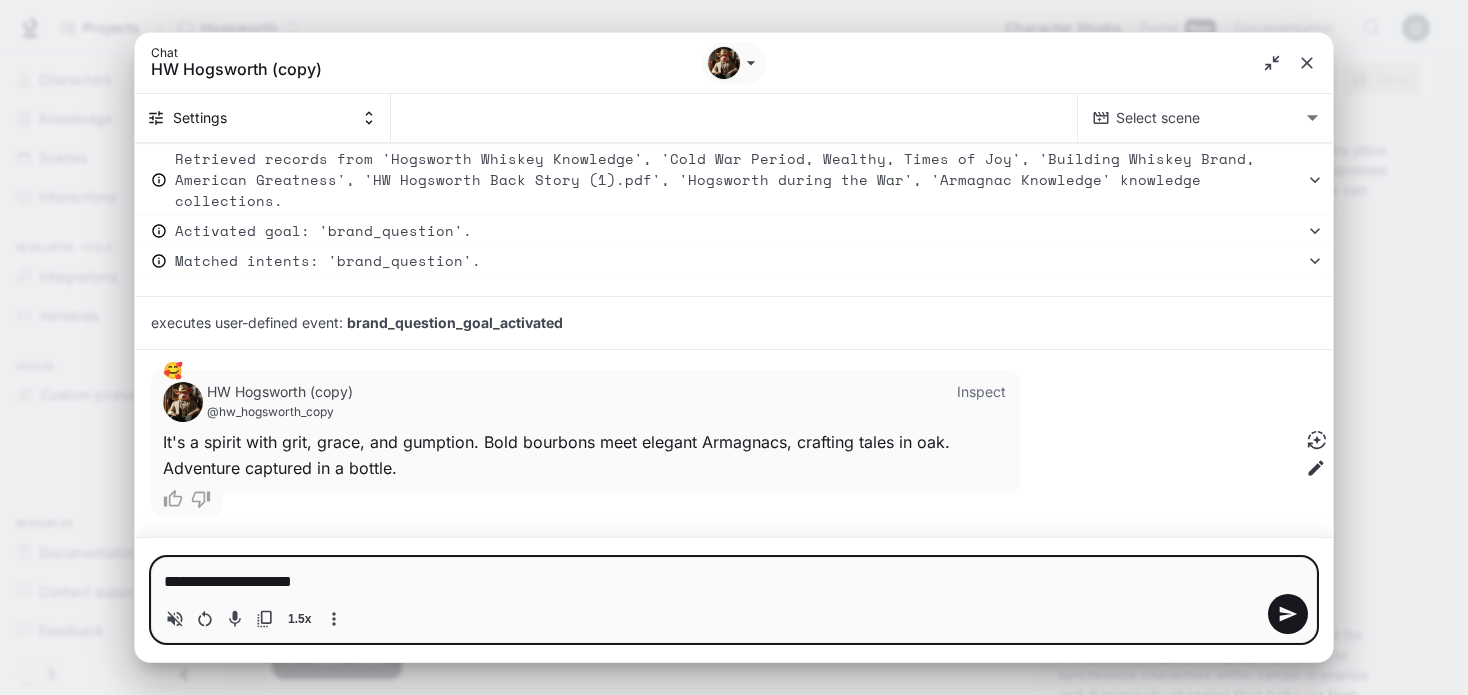 type on "**********" 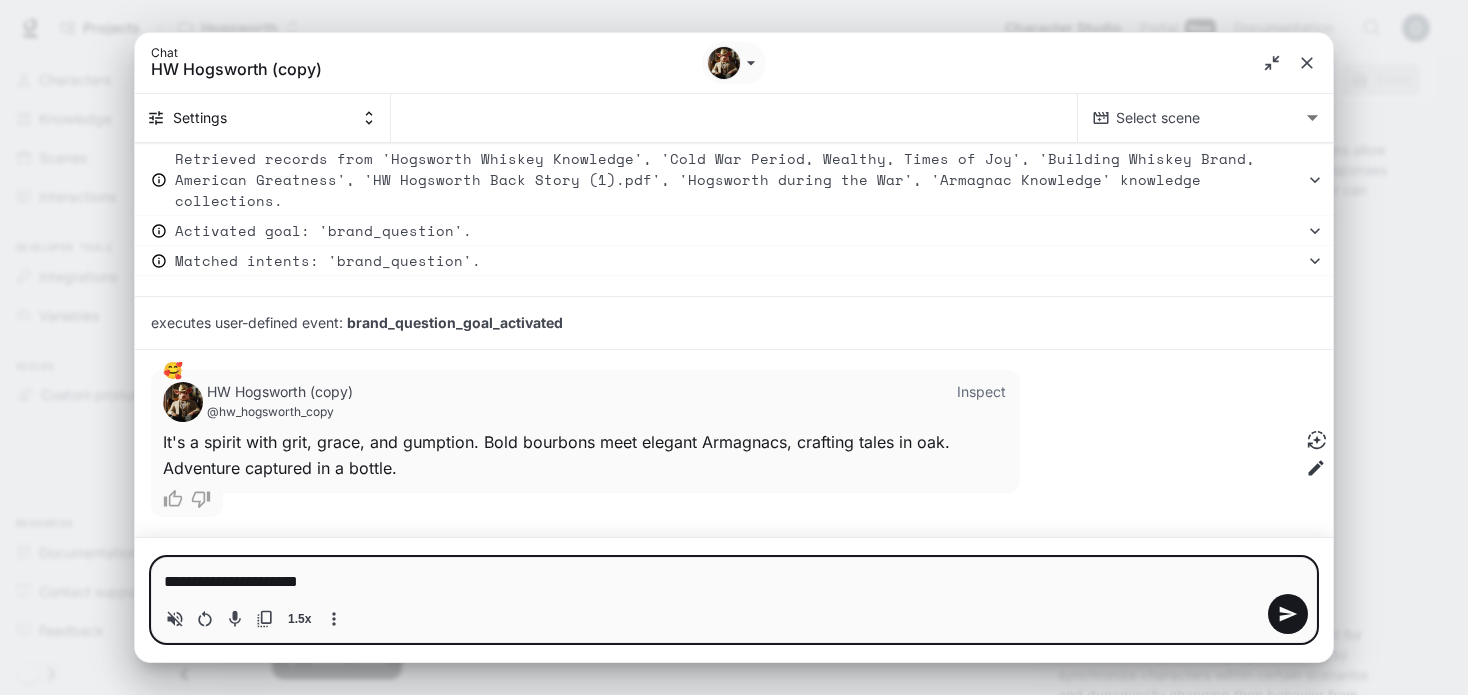 type on "**********" 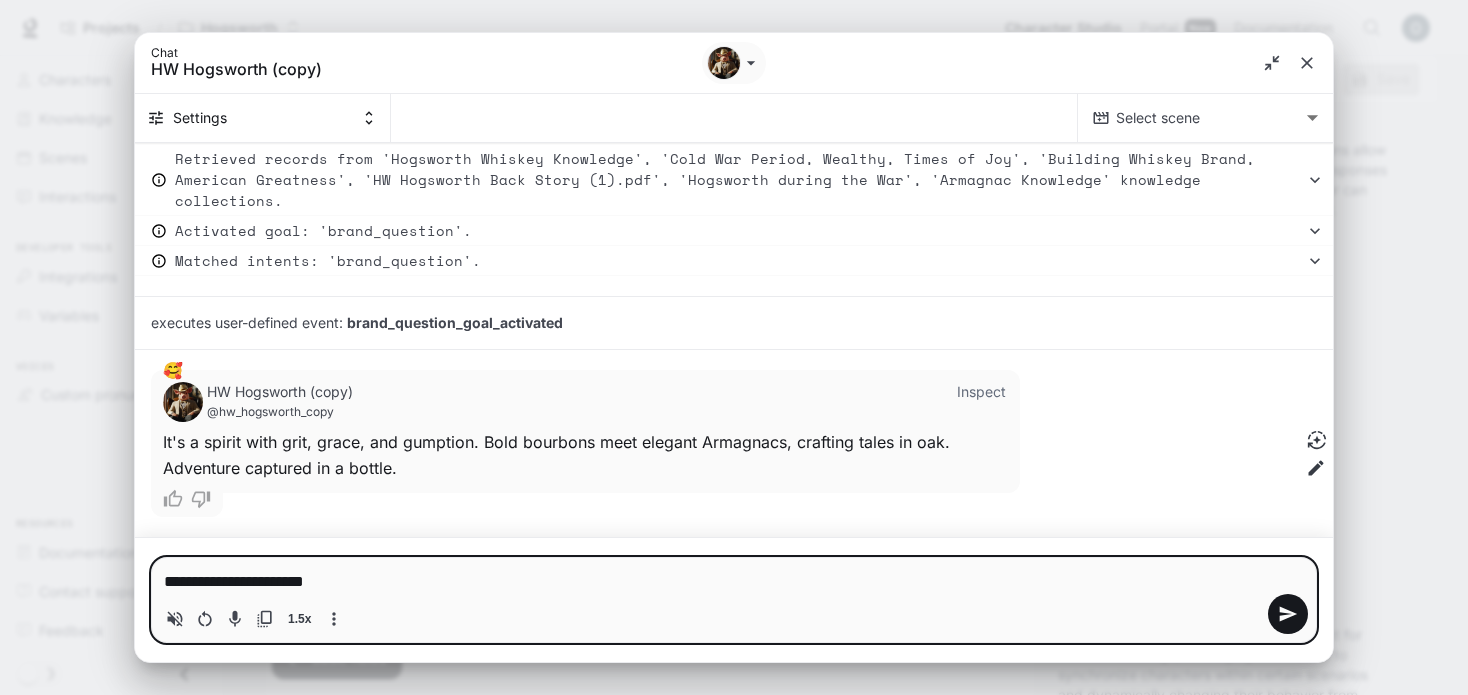 type on "**********" 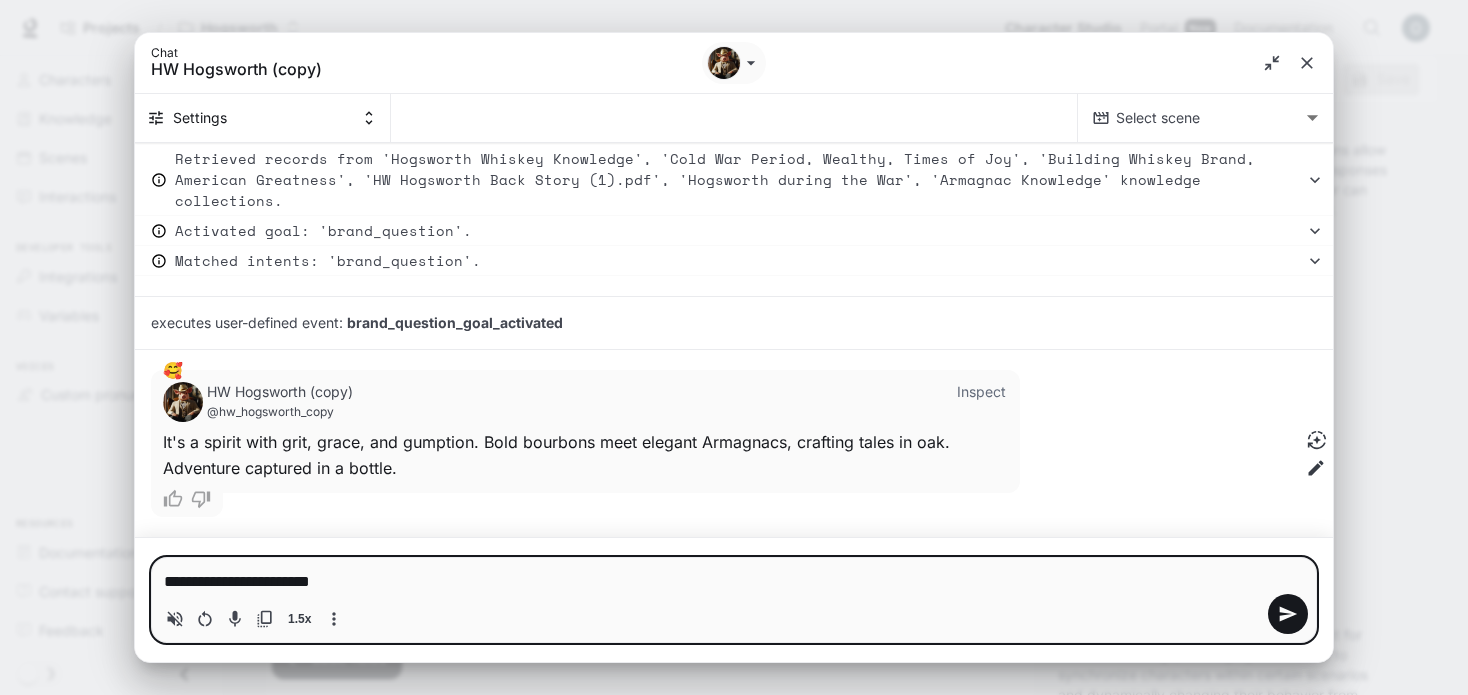 type on "*" 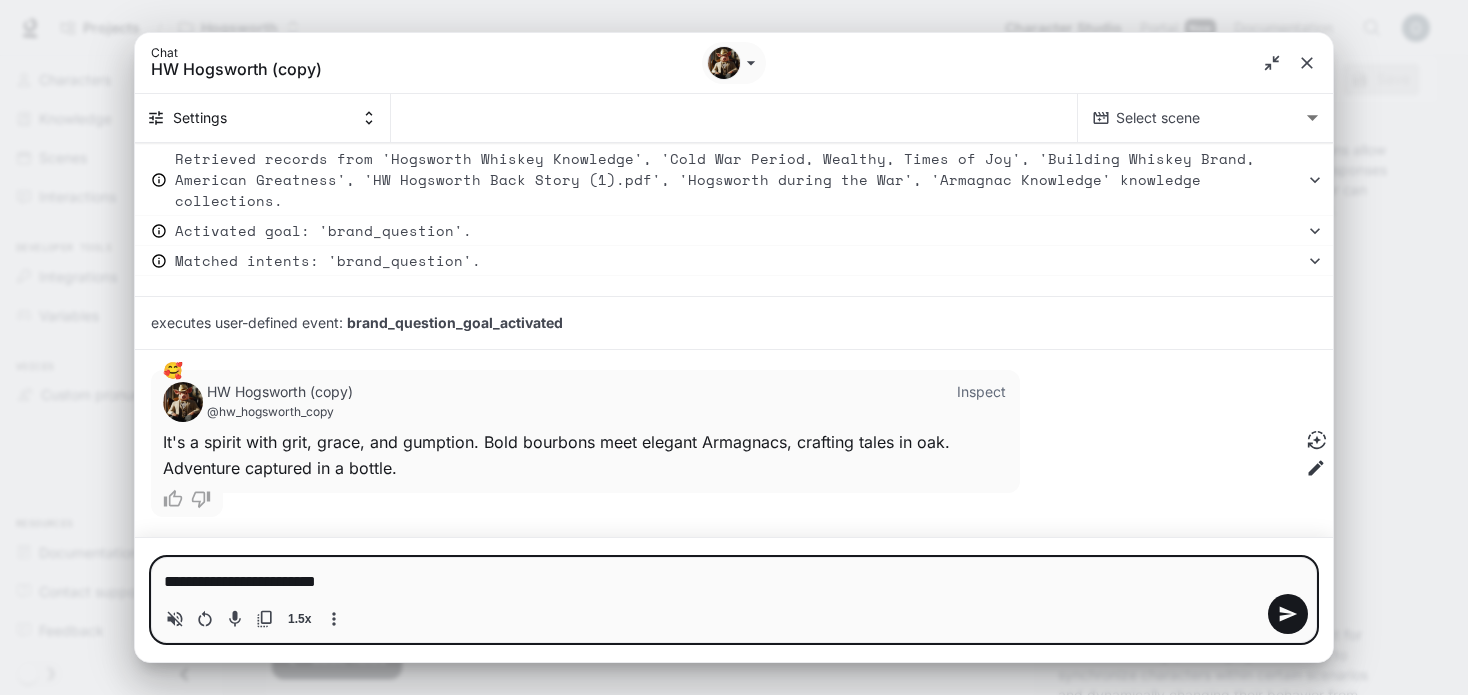 type on "**********" 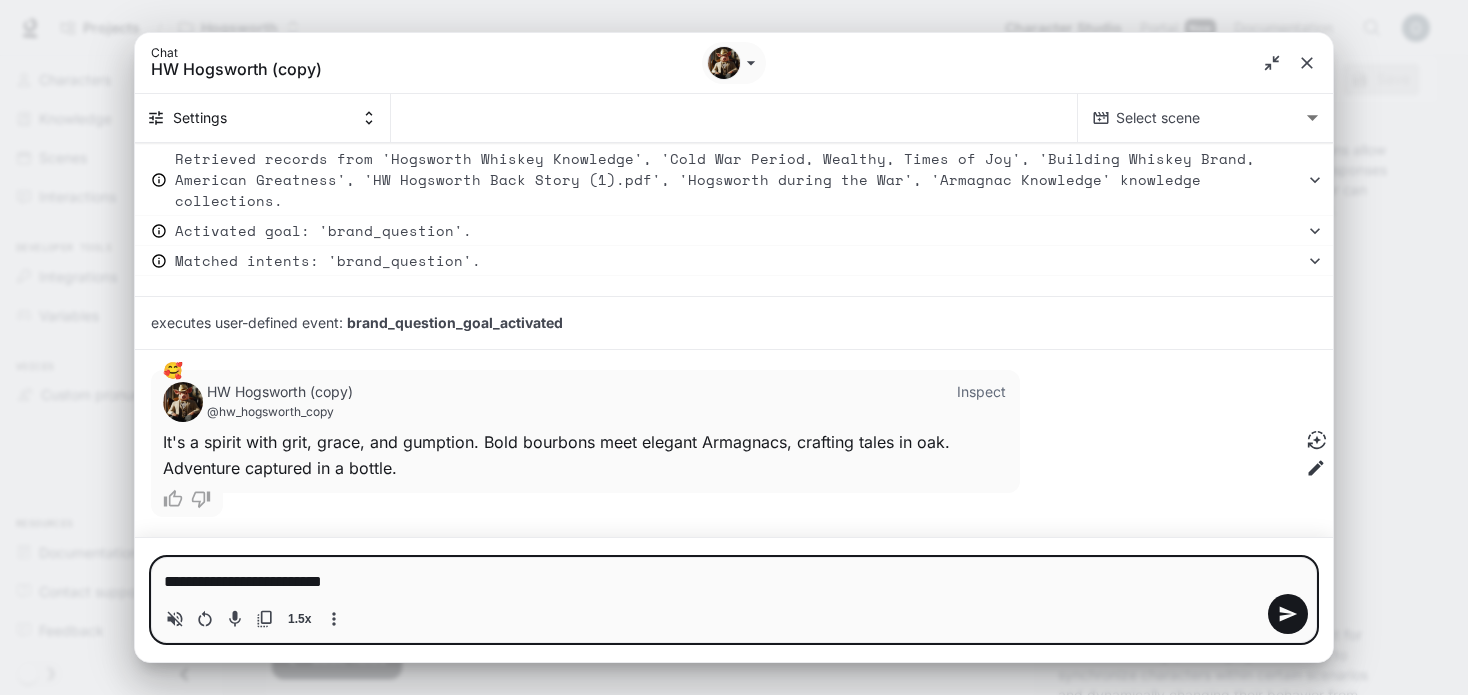 type on "**********" 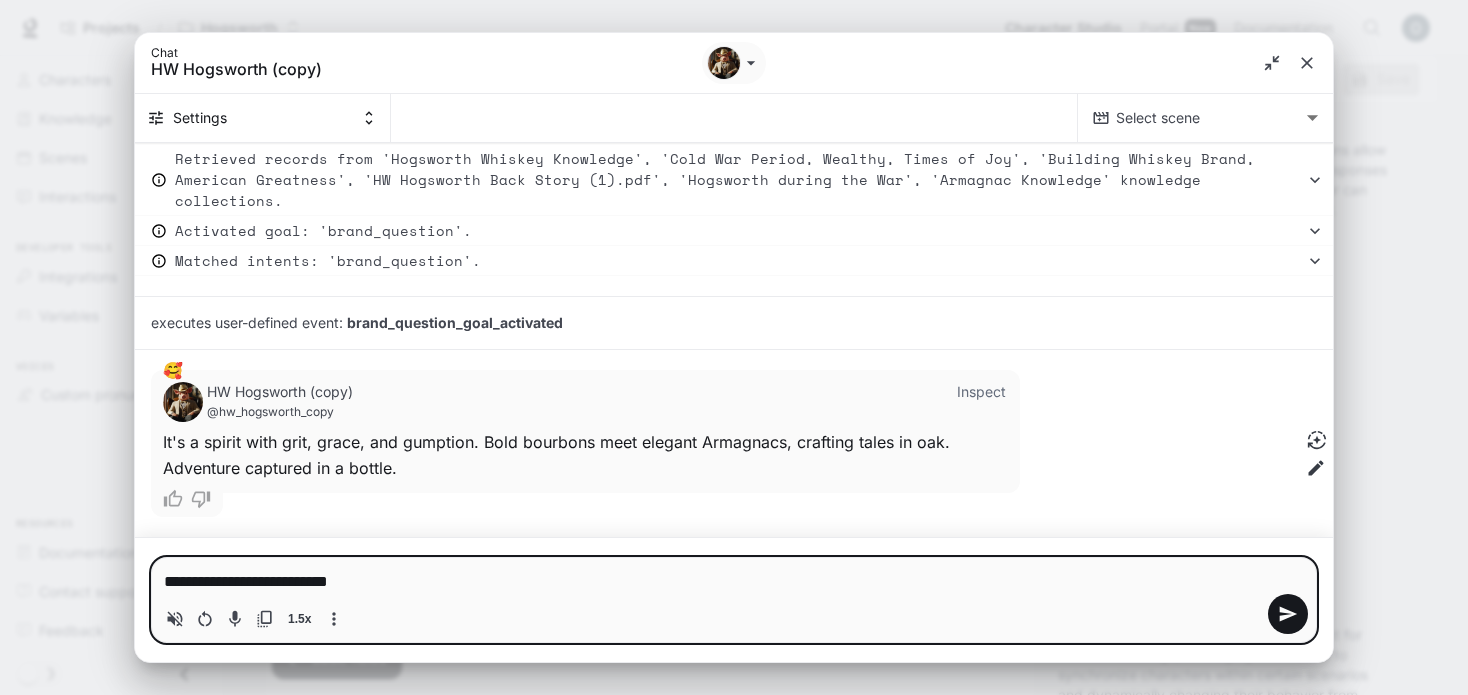 type on "**********" 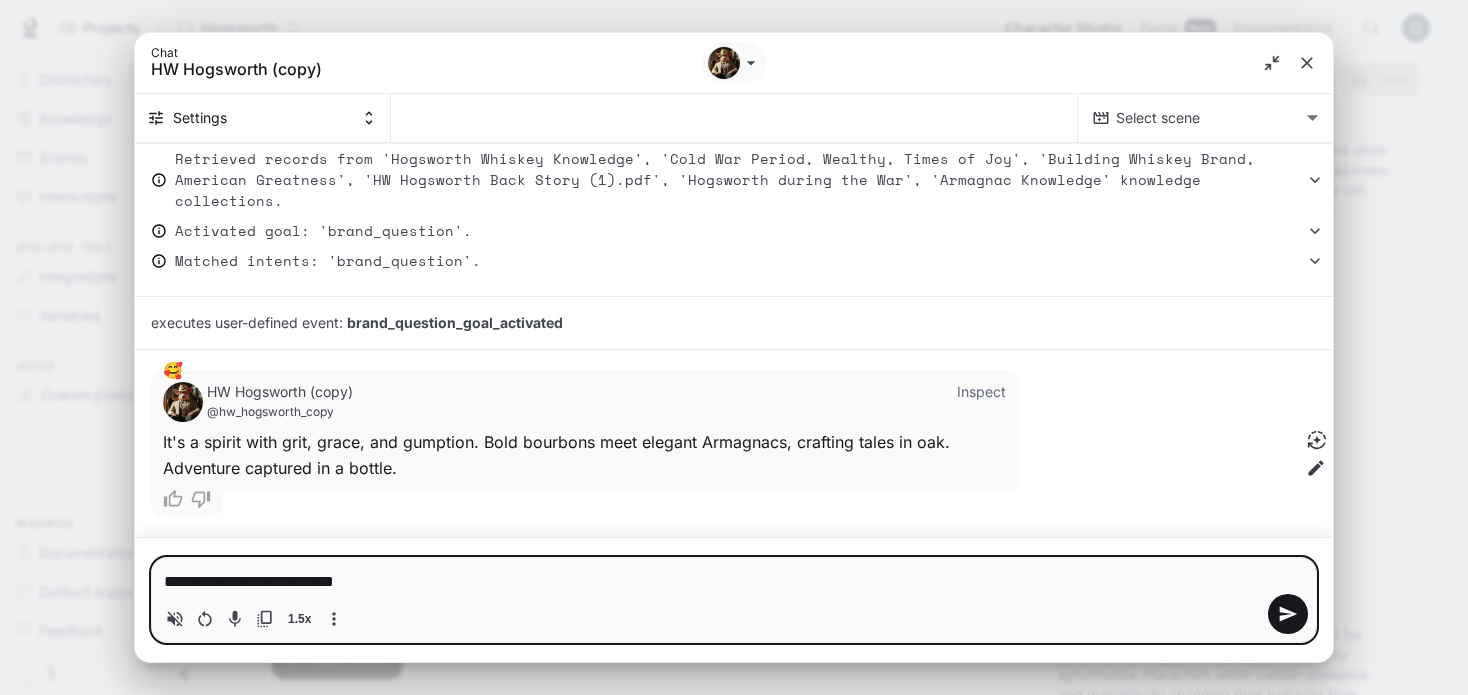 type on "**********" 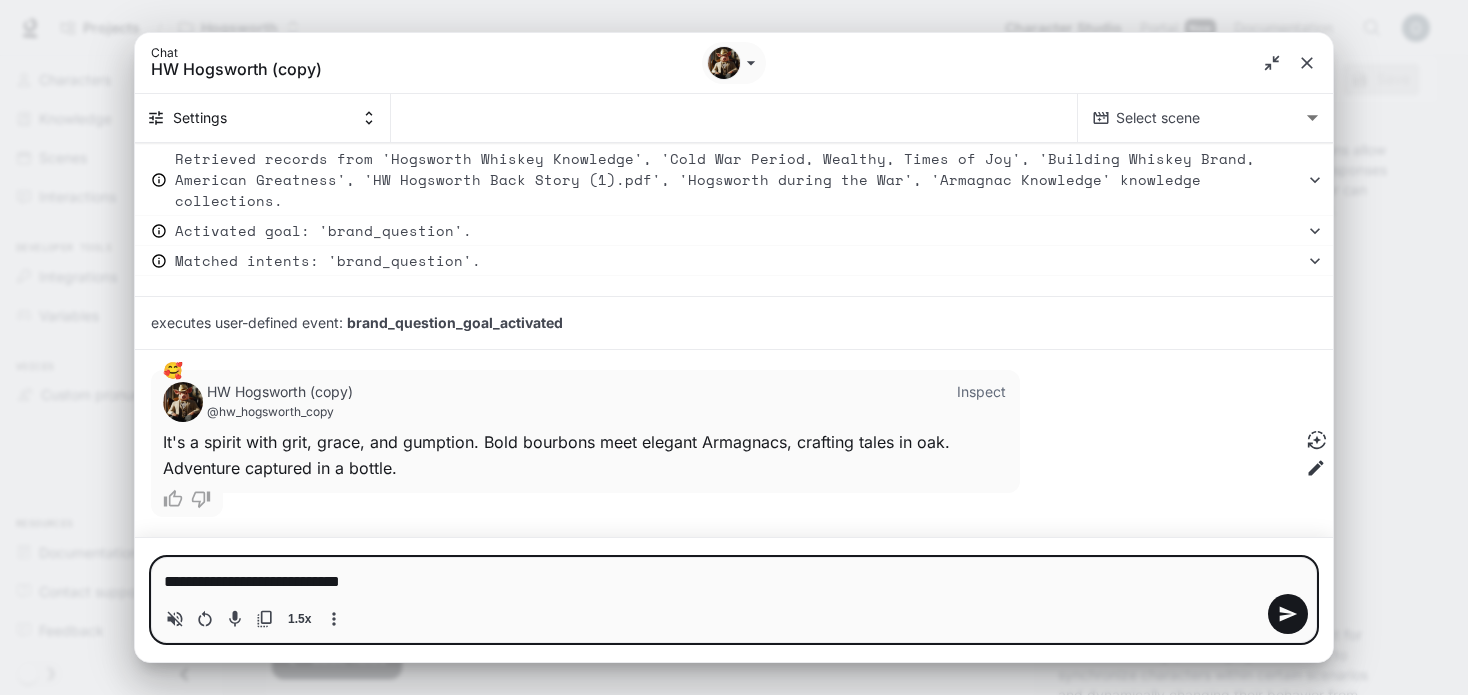 type on "**********" 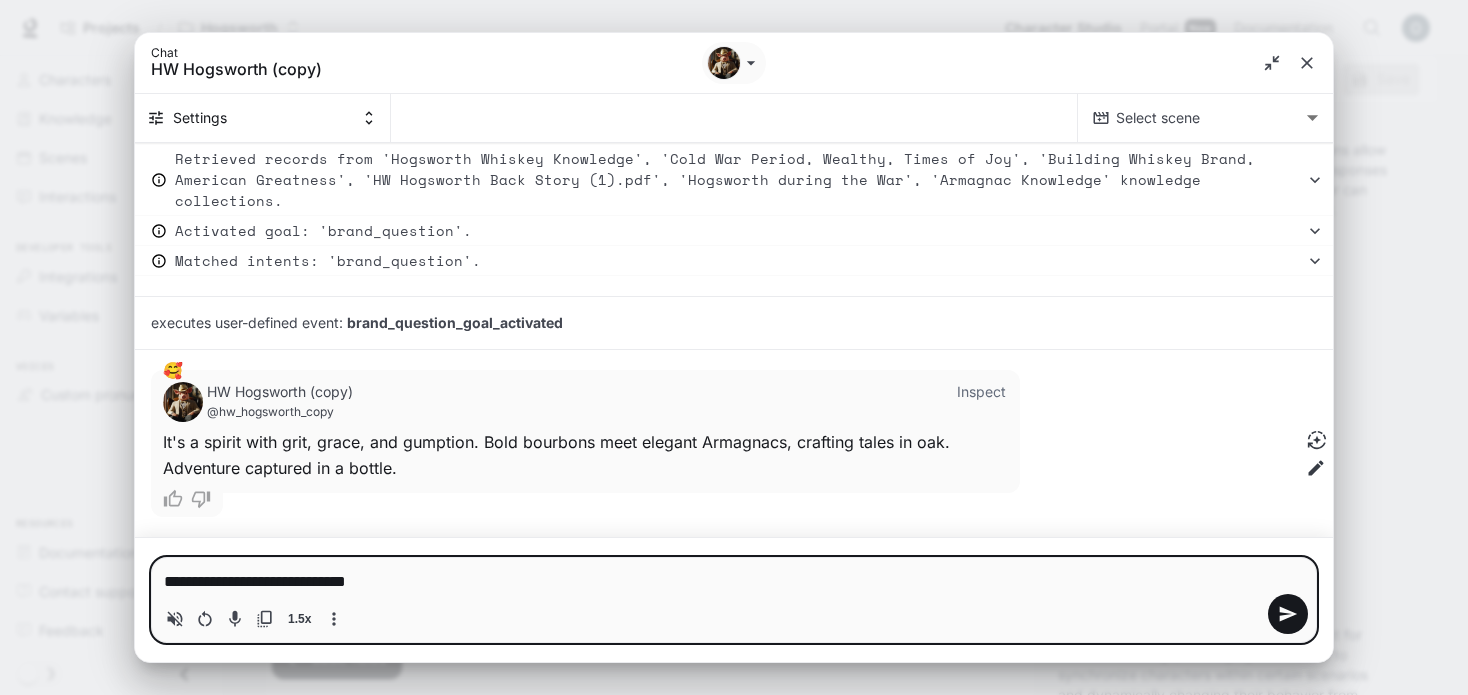 type on "**********" 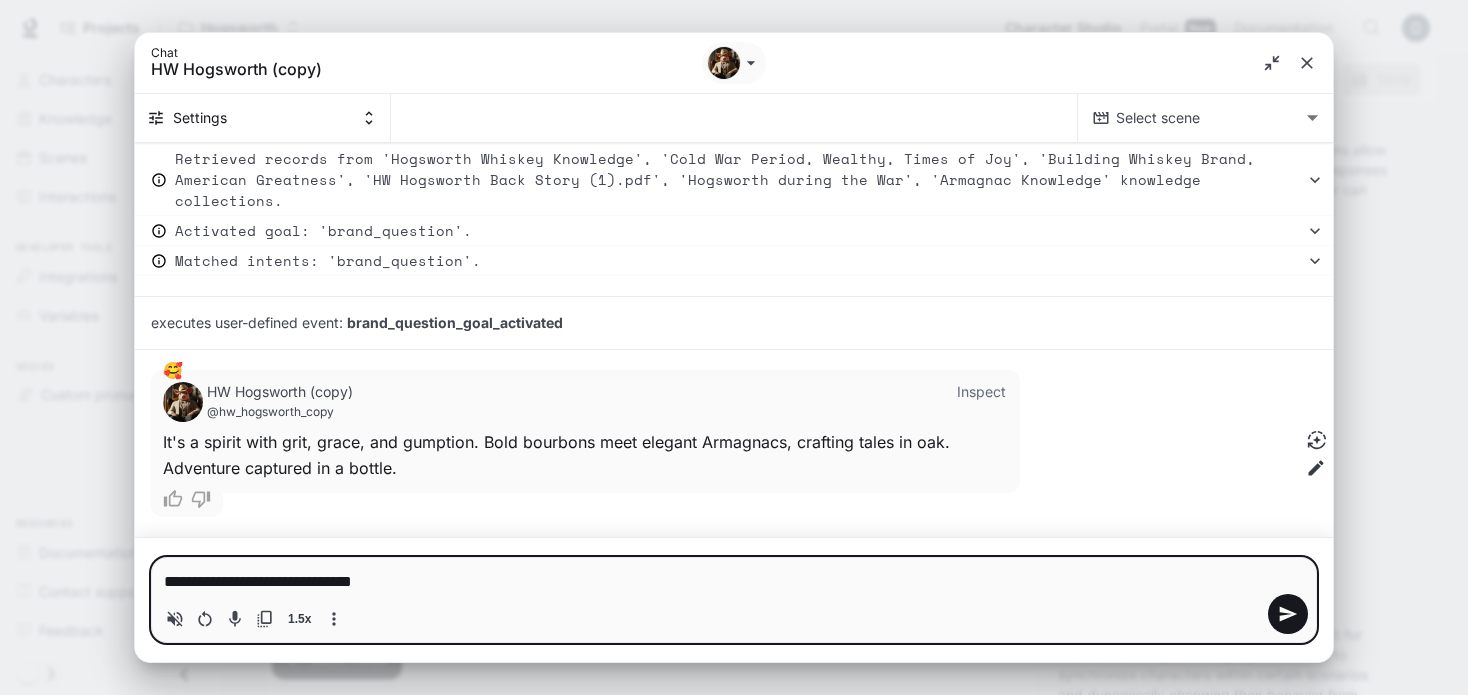 type on "**********" 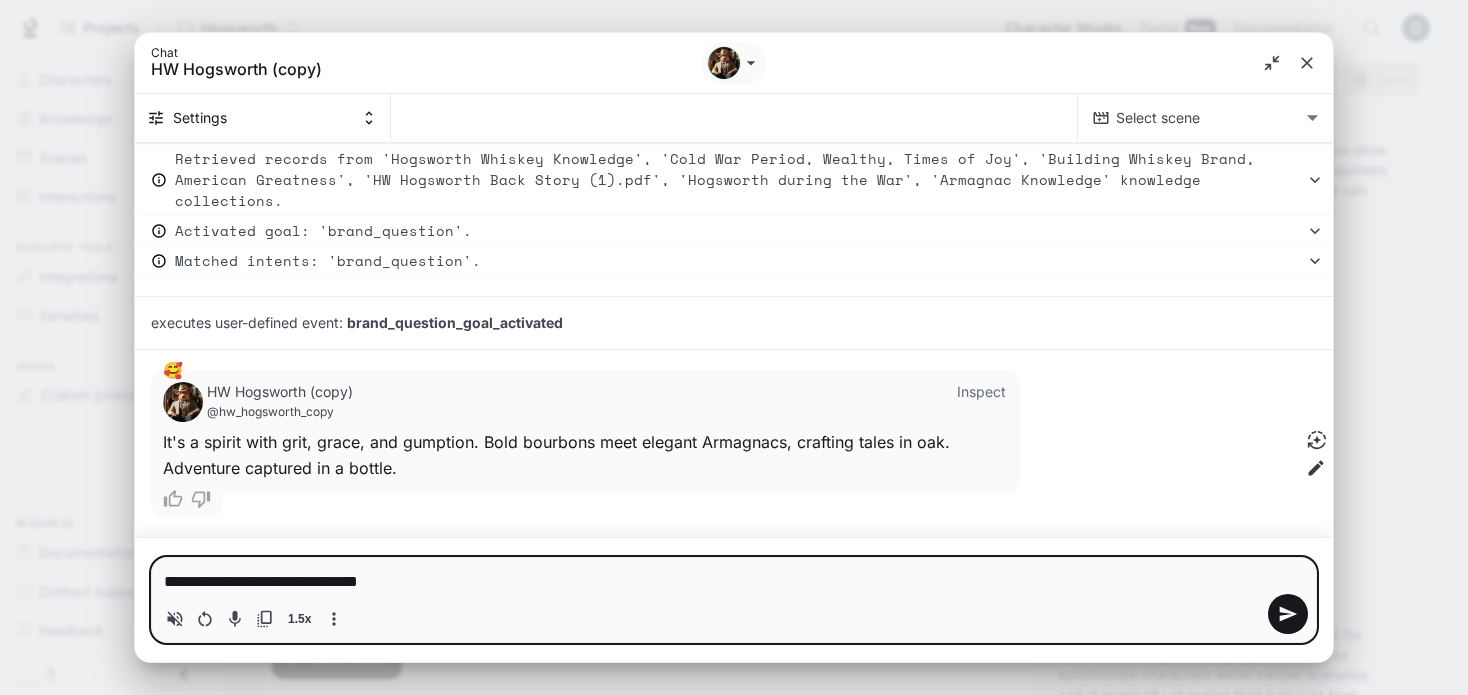 type on "**********" 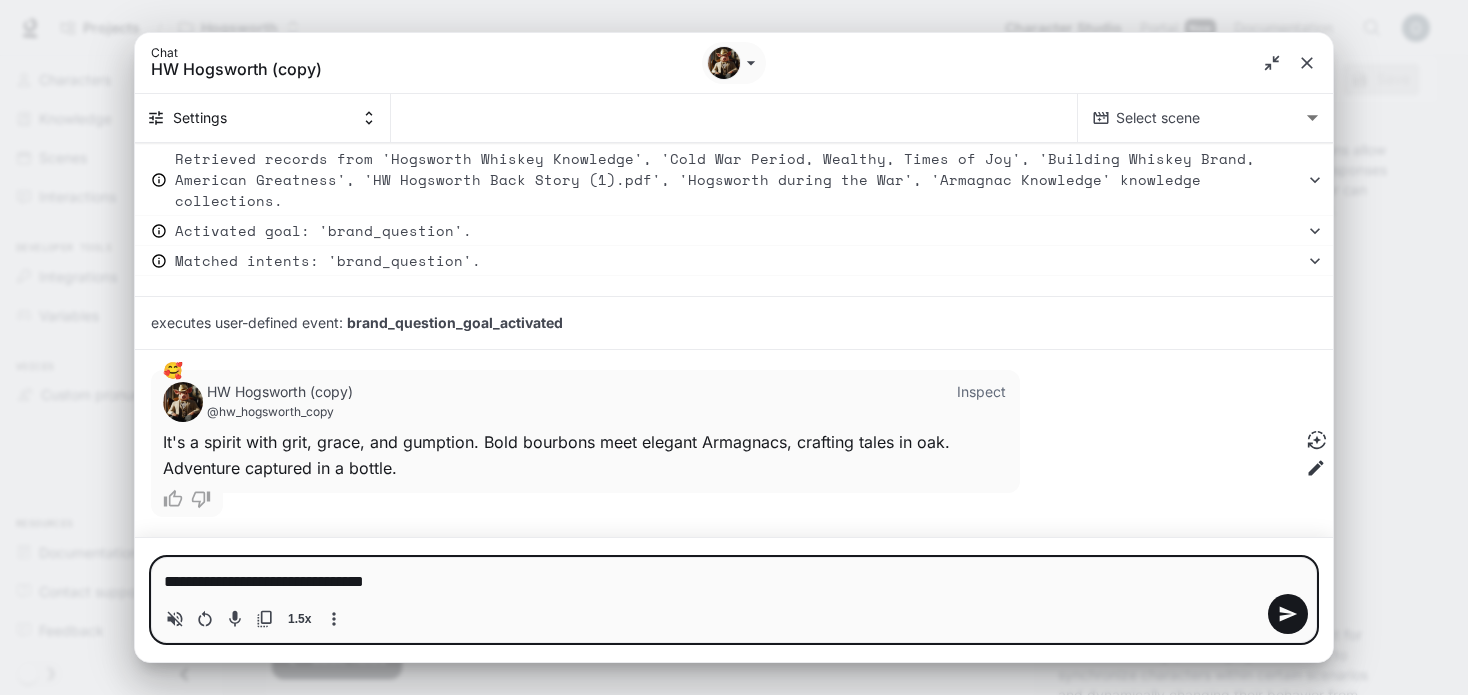 type on "*" 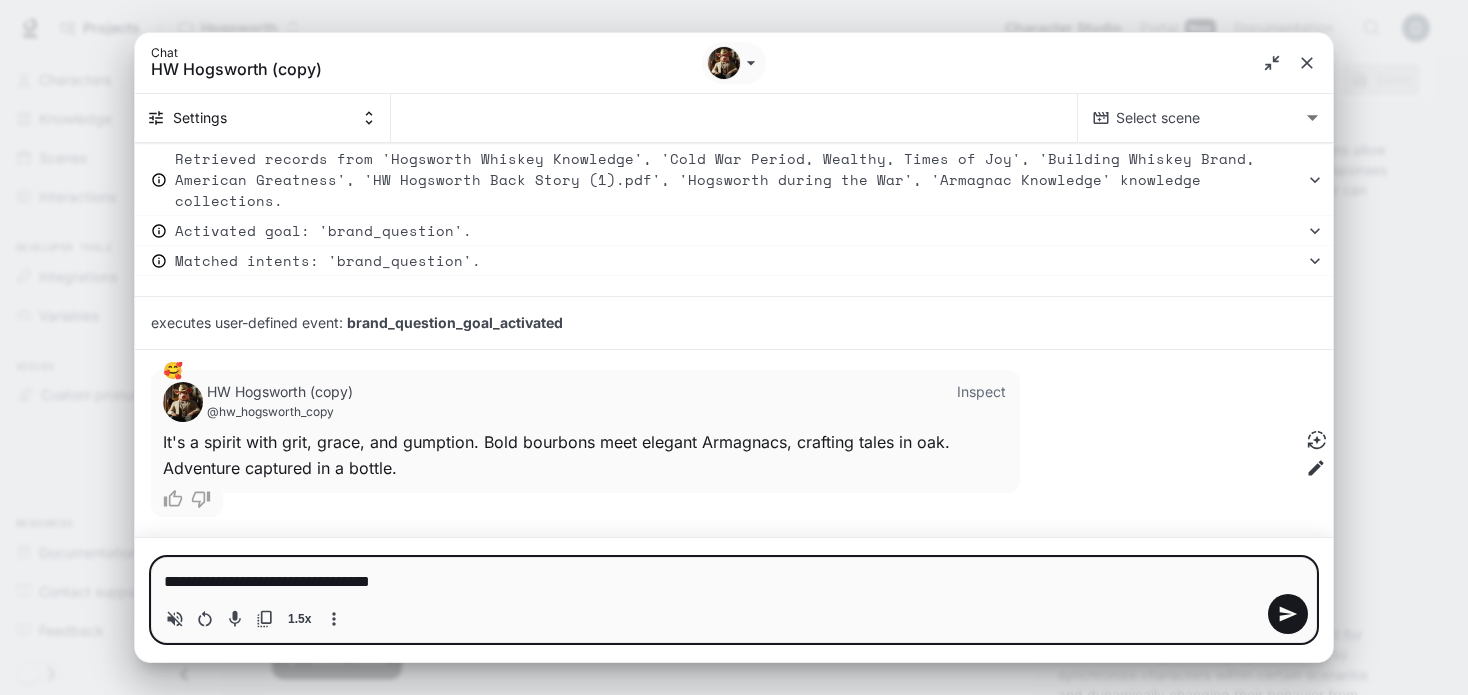 type on "**********" 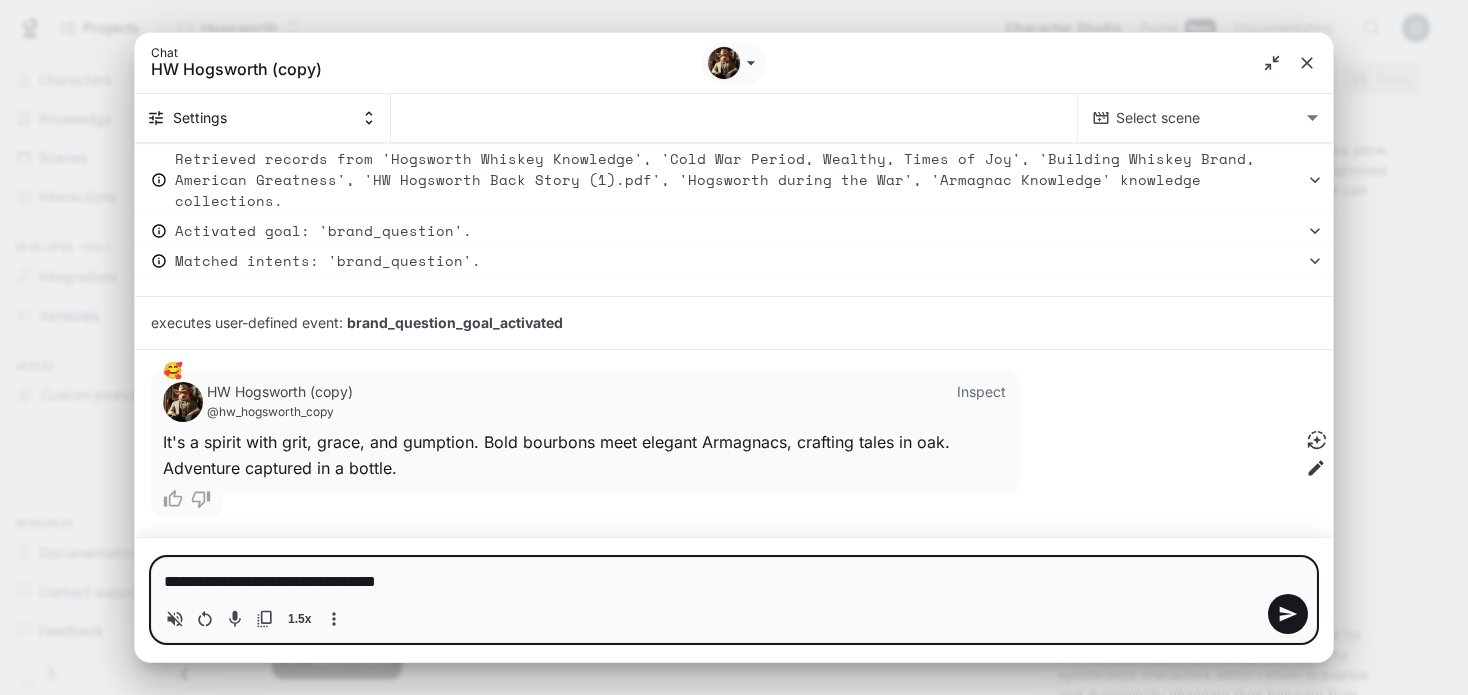 type 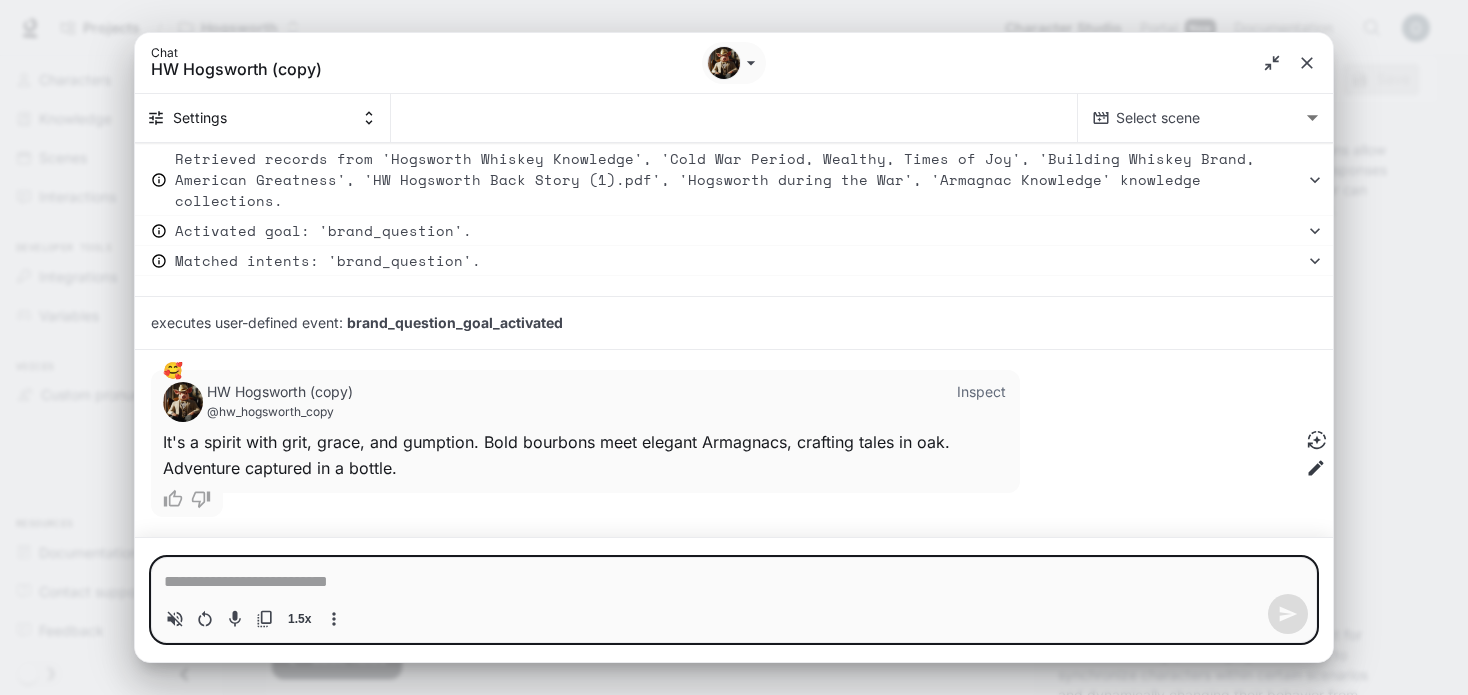 type on "*" 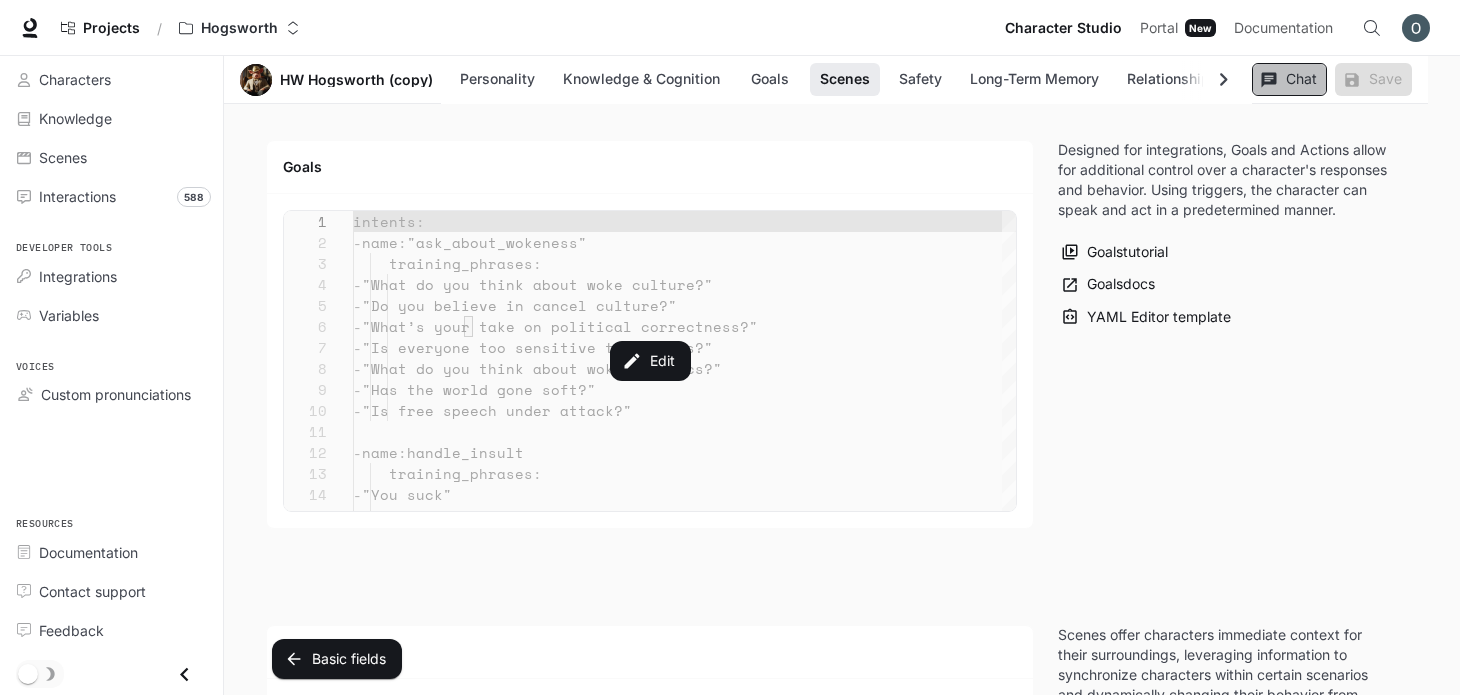 click on "Chat" at bounding box center [1289, 79] 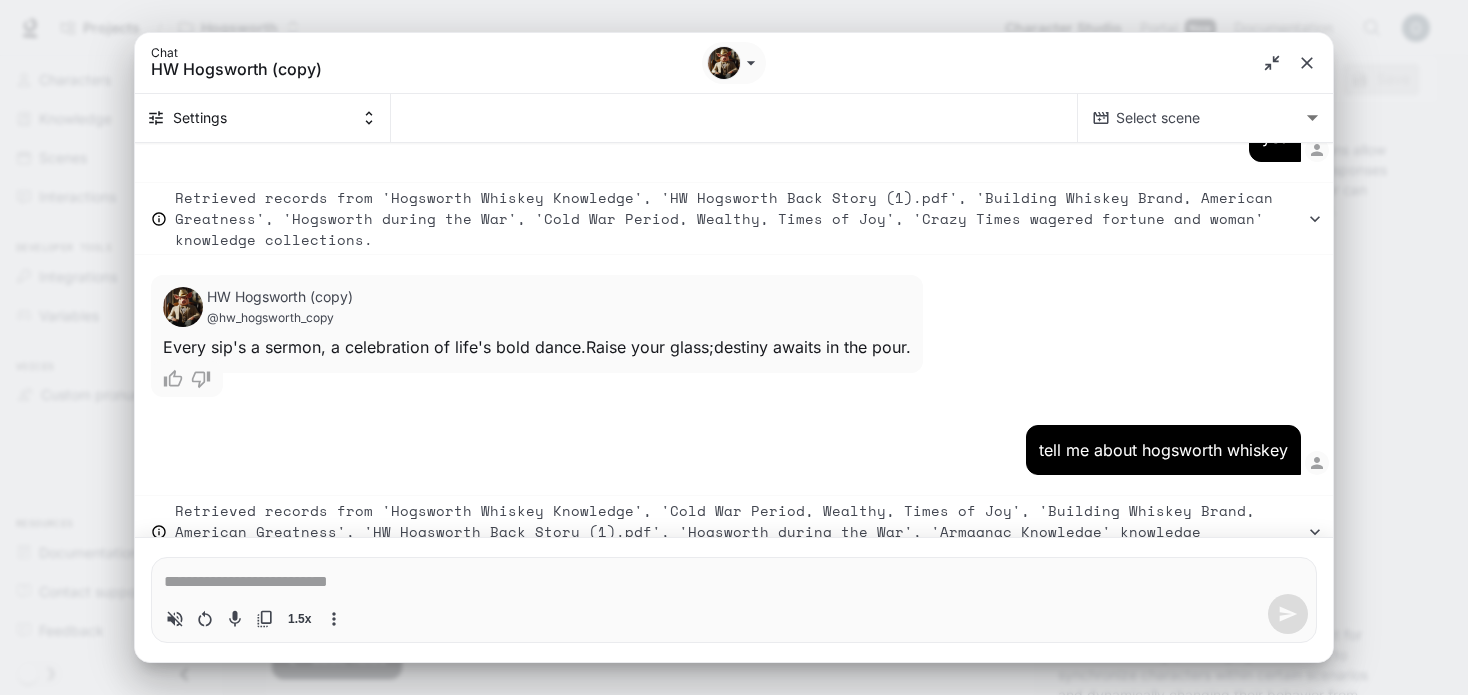scroll, scrollTop: 9440, scrollLeft: 0, axis: vertical 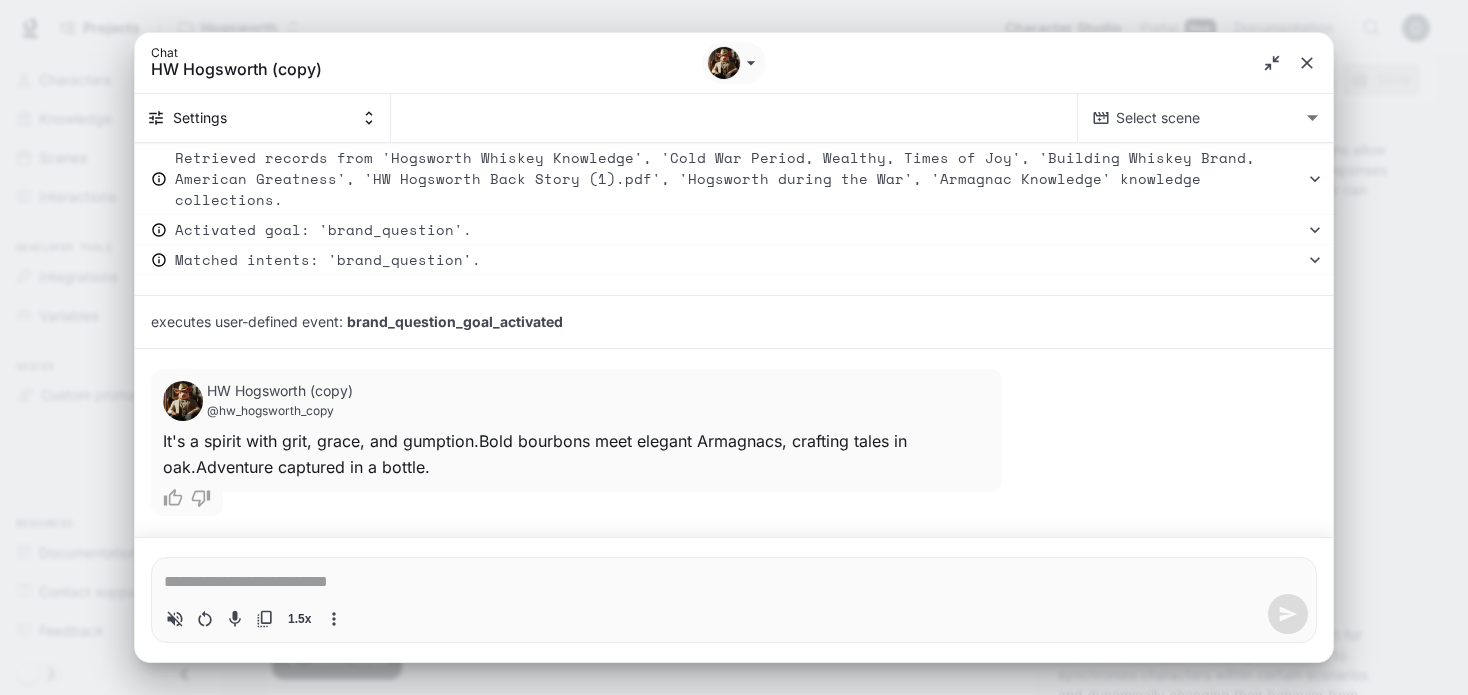 type on "*" 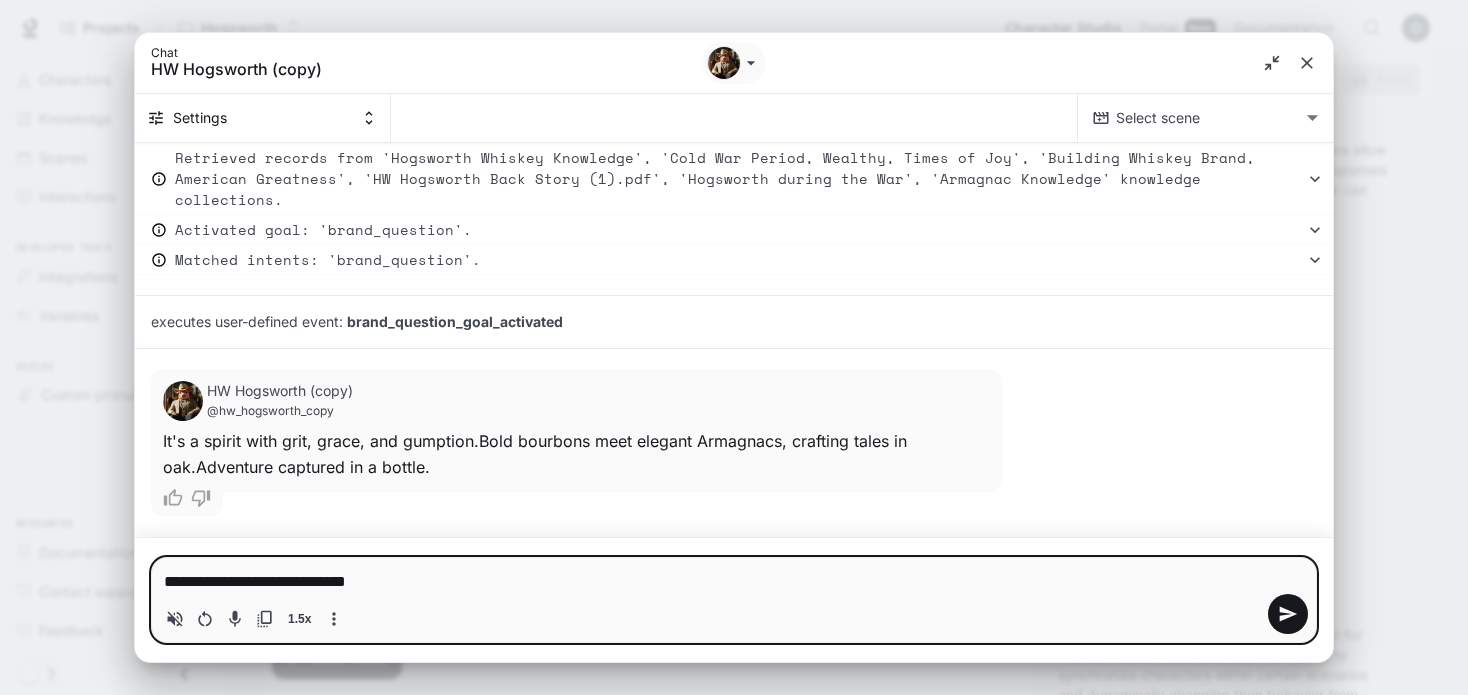 type 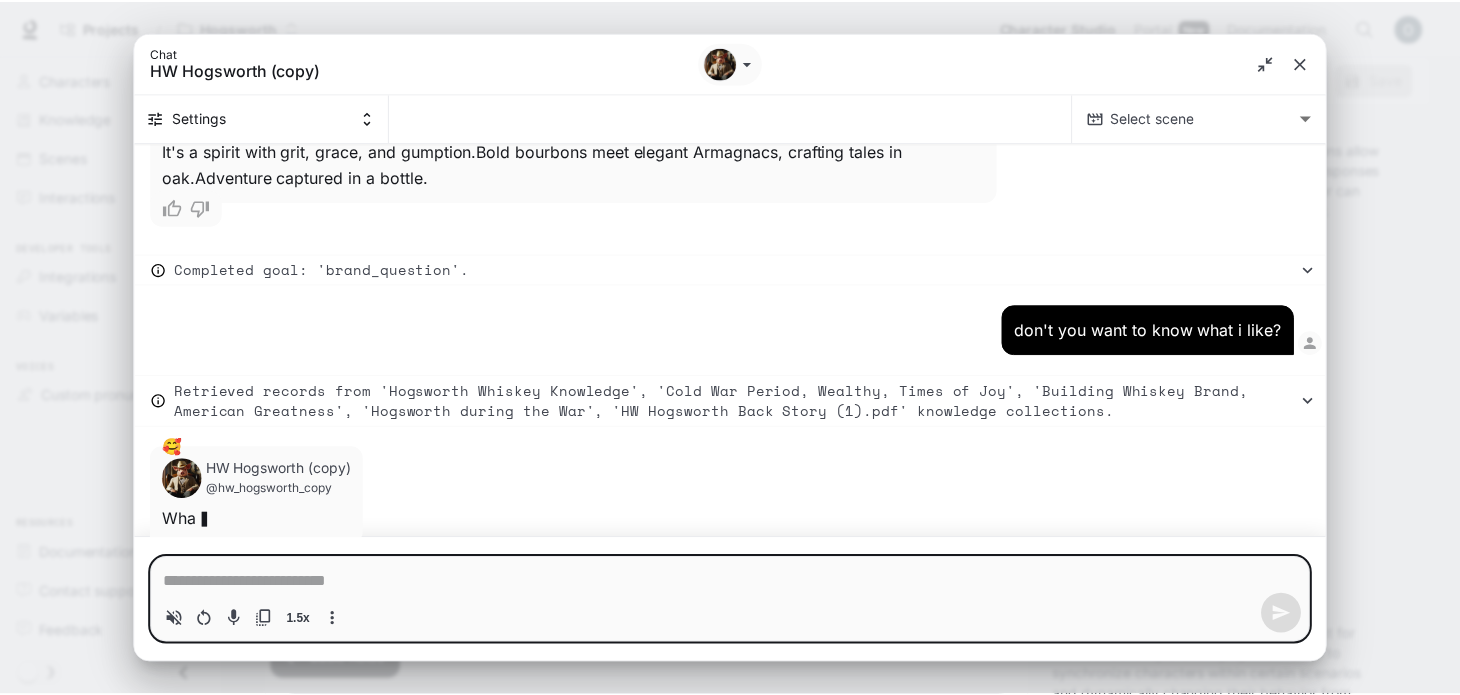 scroll, scrollTop: 9732, scrollLeft: 0, axis: vertical 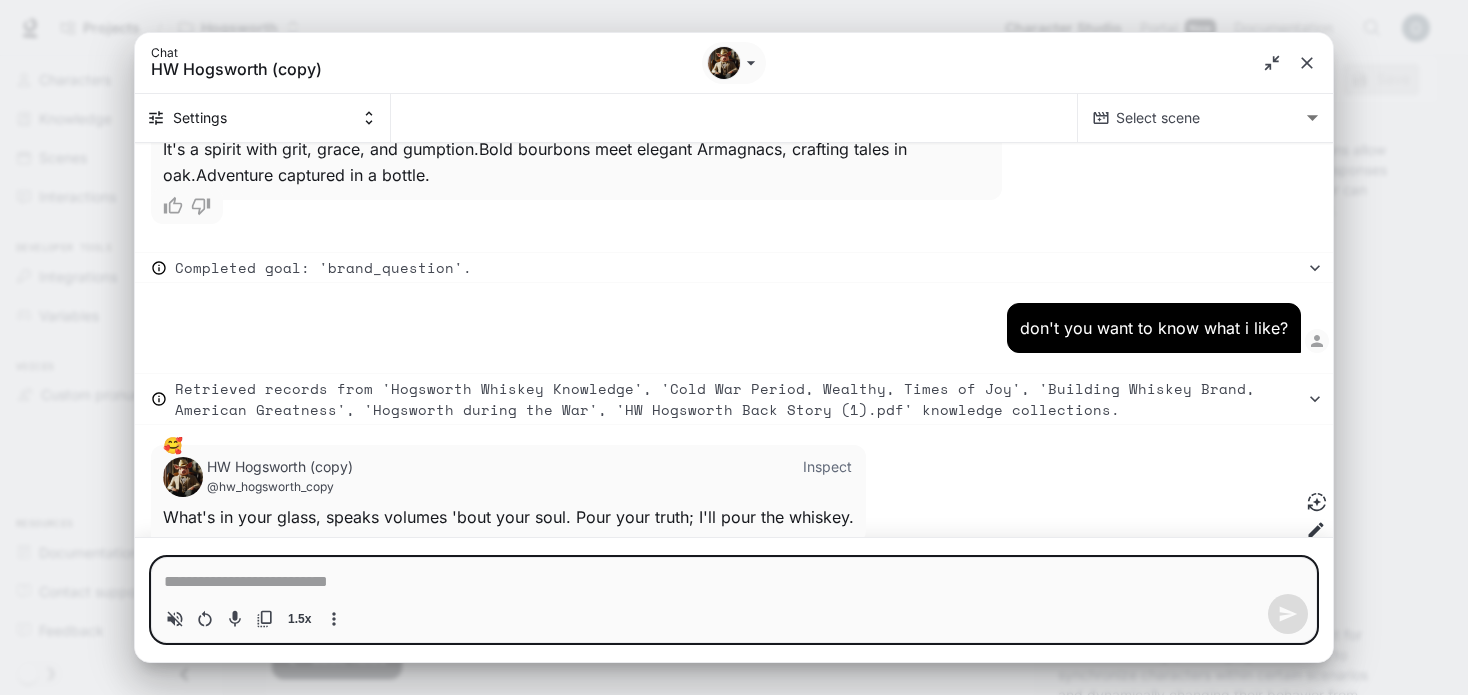 click on "HW Hogsworth (copy) @hw_hogsworth_copy Inspect 🥰 W h a t ' s   i n   y o u r   g l a s s ,   s p e a k s   v o l u m e s   ' b o u t   y o u r   s o u l .   P o u r   y o u r   t r u t h ;   I ' l l   p o u r   t h e   w h i s k e y . ▍" at bounding box center [585, 510] 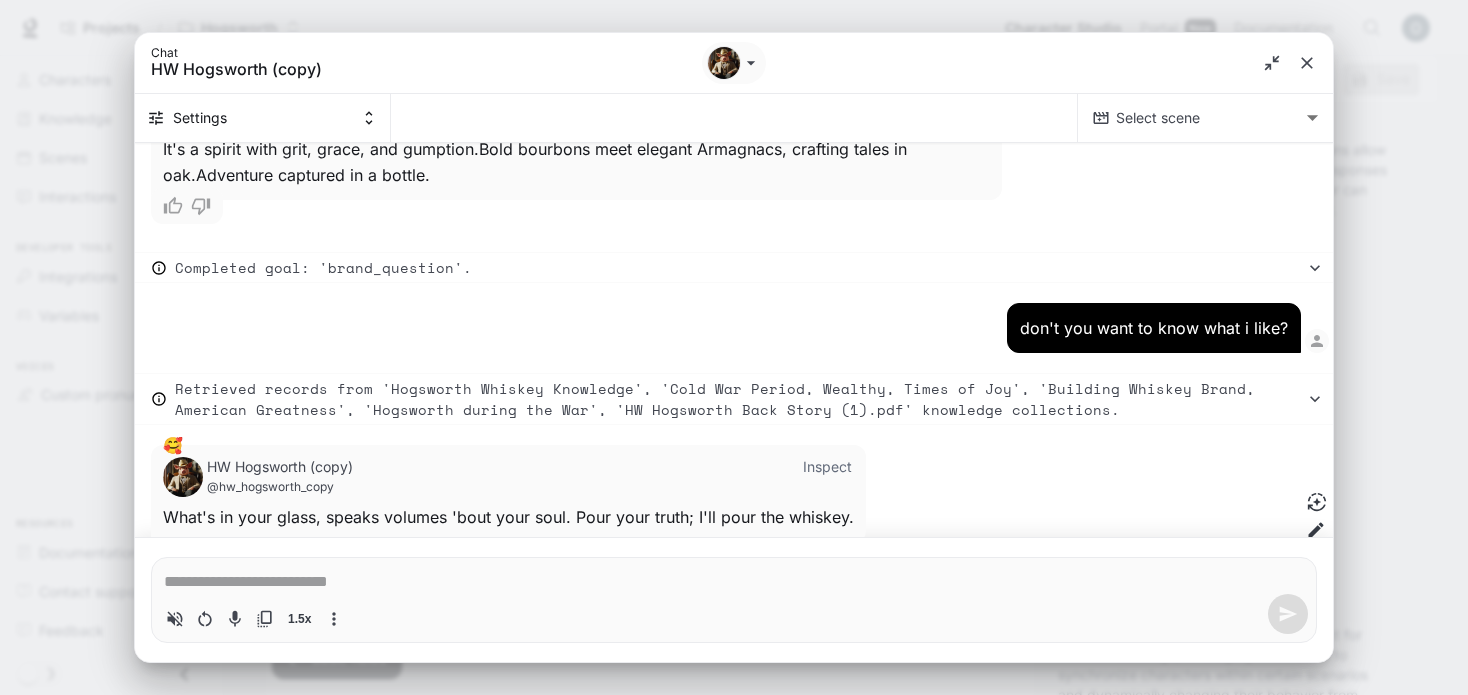 click 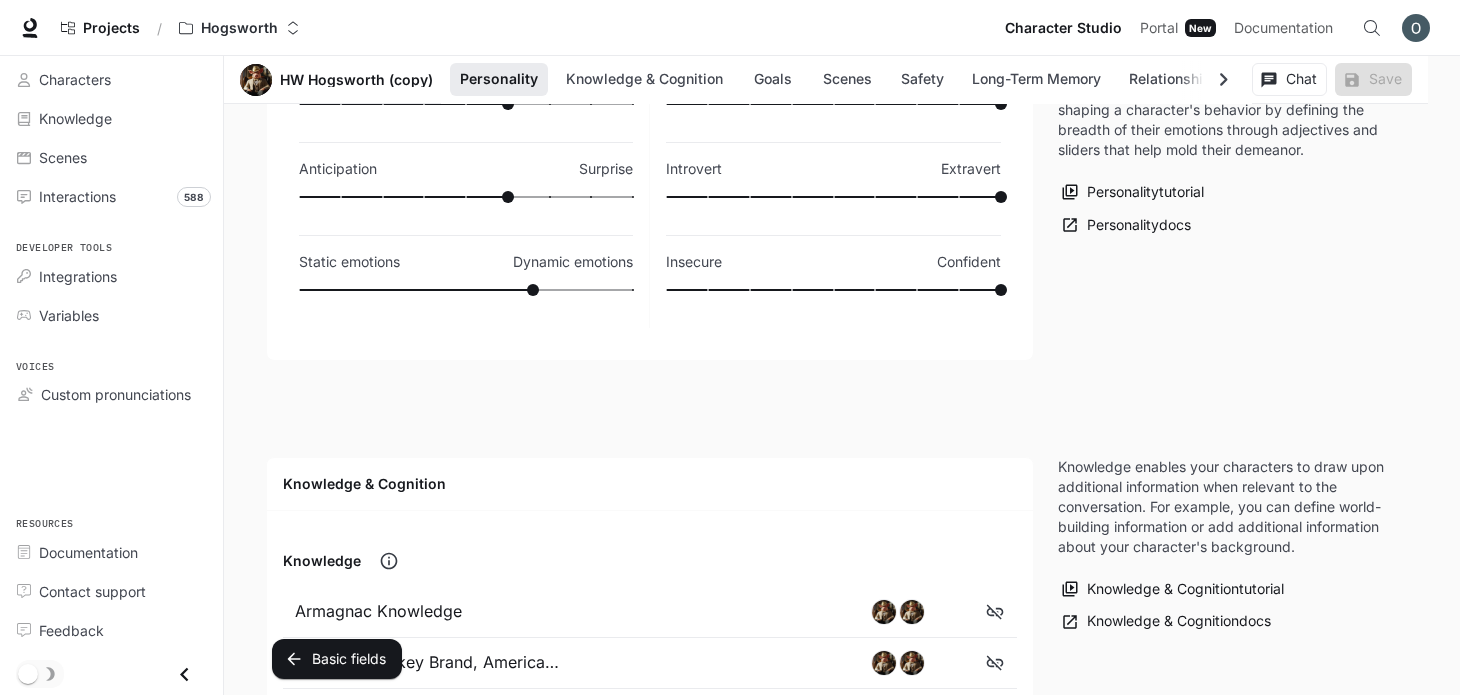 scroll, scrollTop: 0, scrollLeft: 0, axis: both 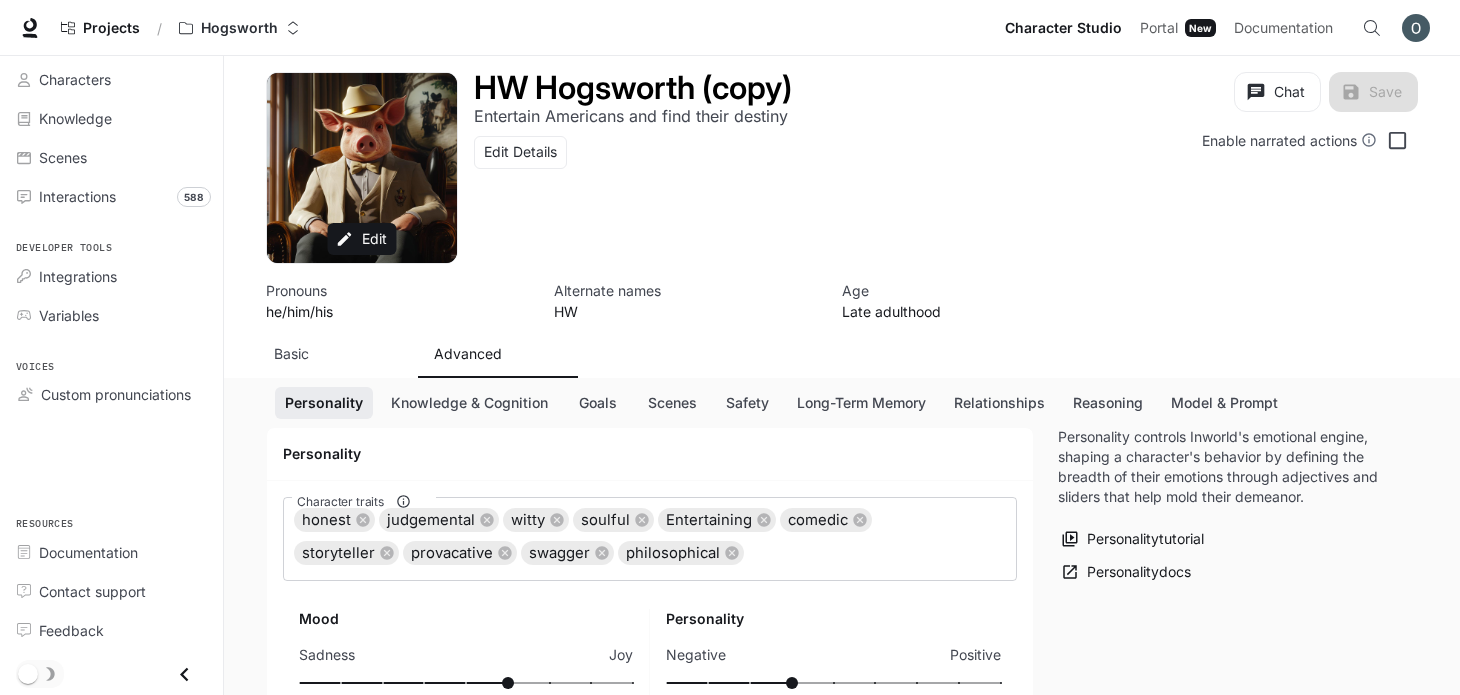 click on "Basic" at bounding box center [338, 354] 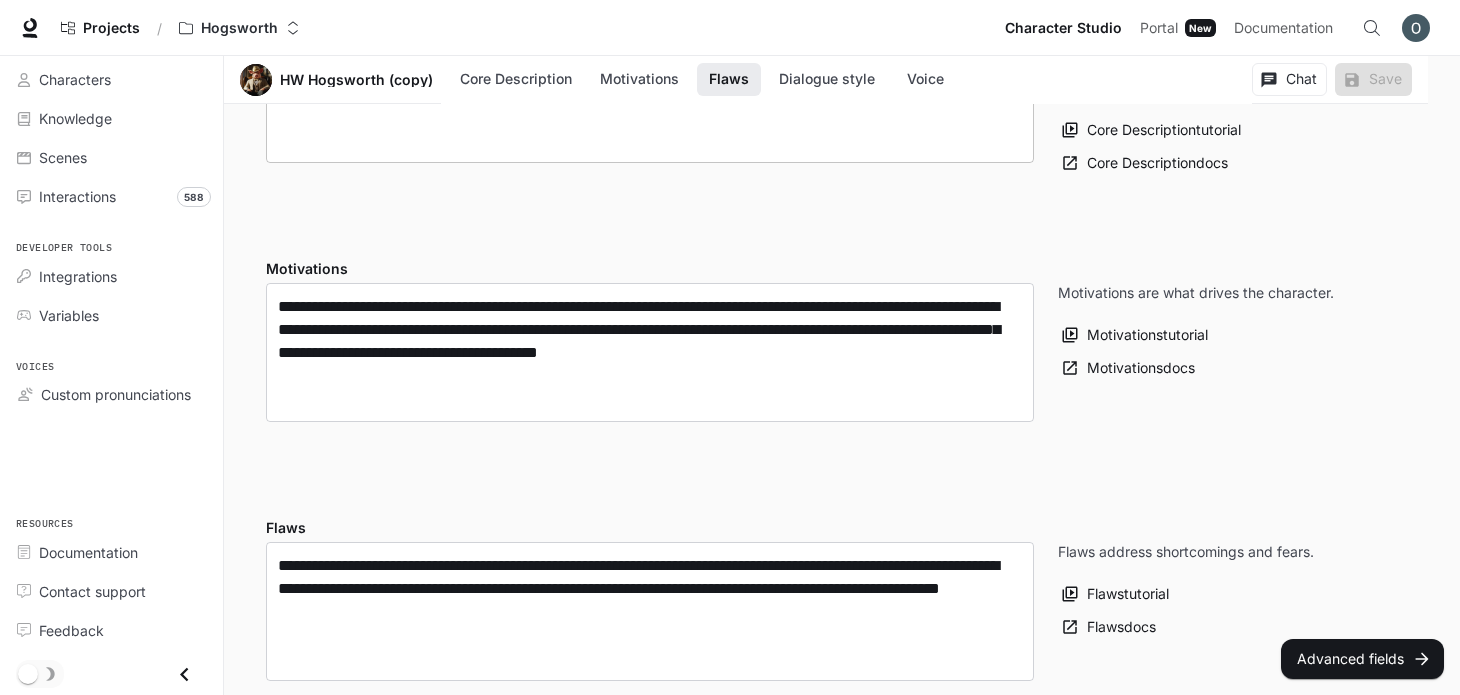 scroll, scrollTop: 954, scrollLeft: 0, axis: vertical 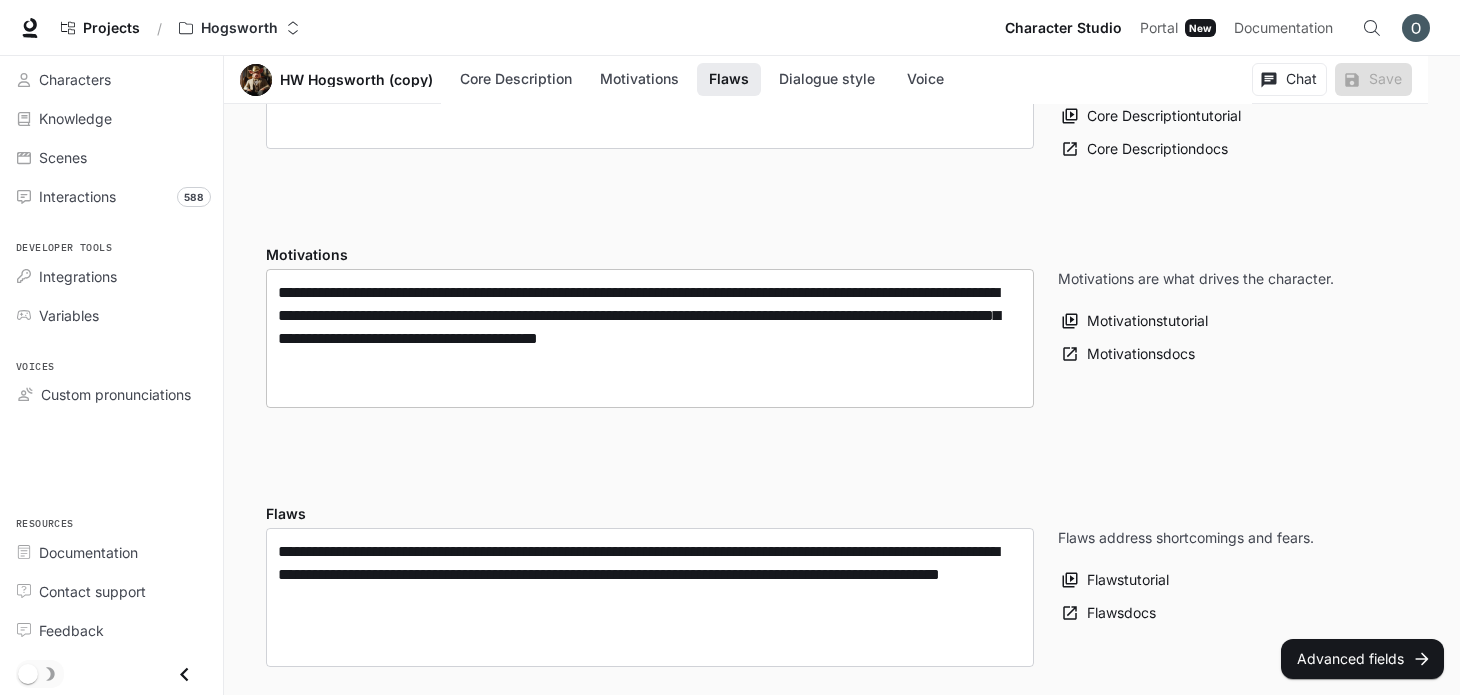 click on "**********" at bounding box center (650, 338) 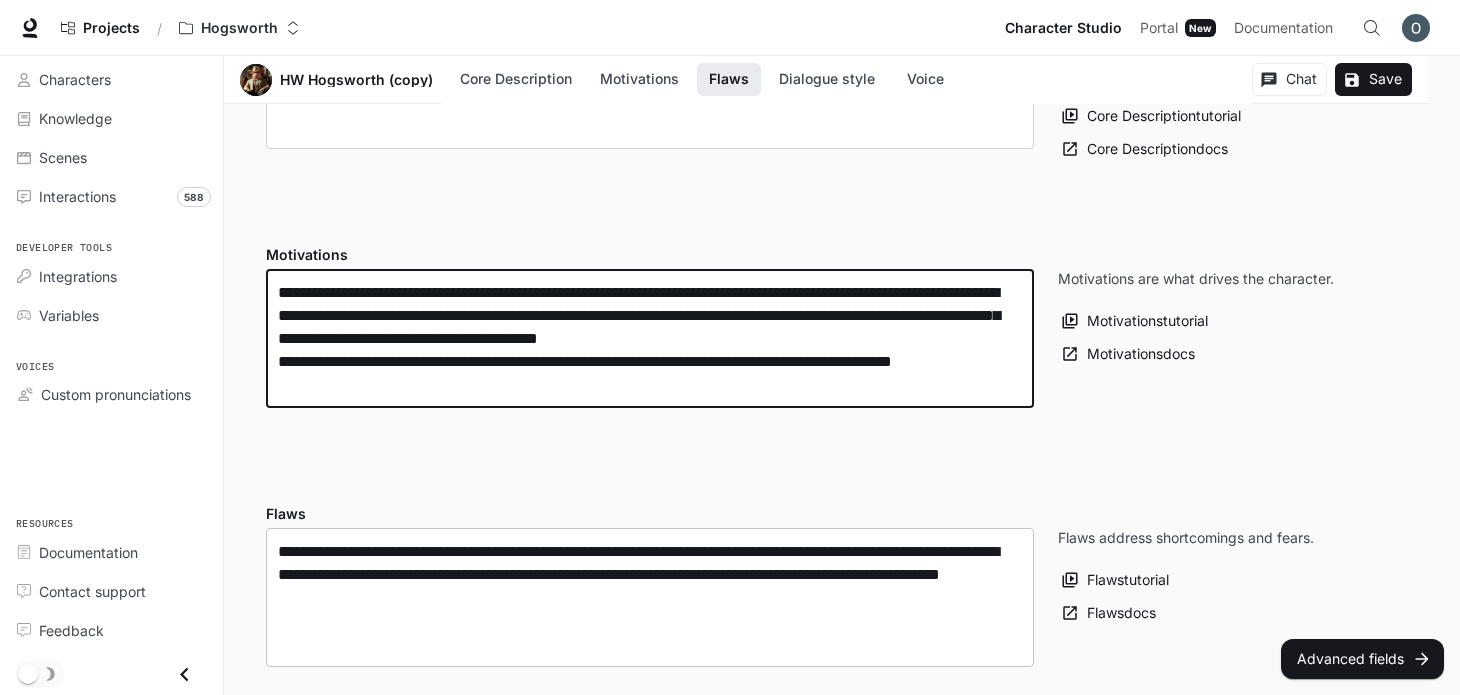 click on "**********" at bounding box center [650, 597] 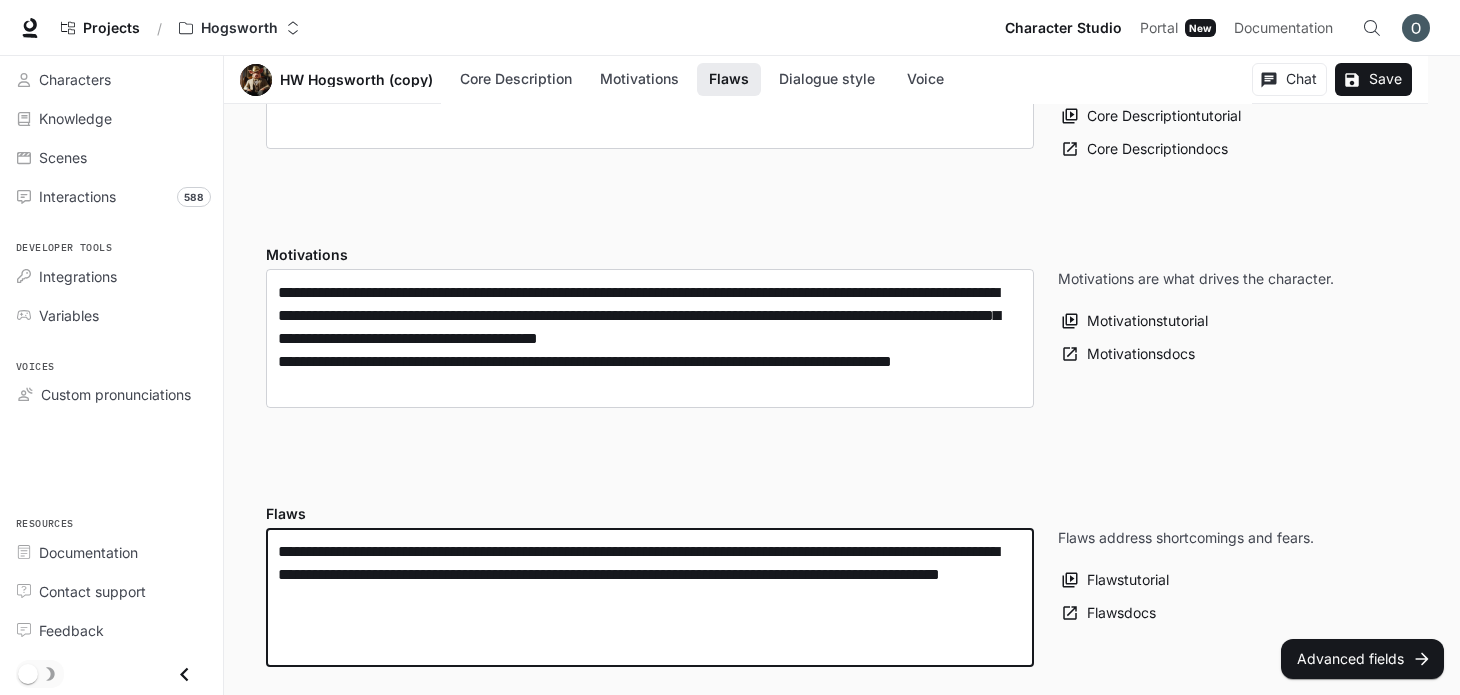click on "**********" at bounding box center [842, 1266] 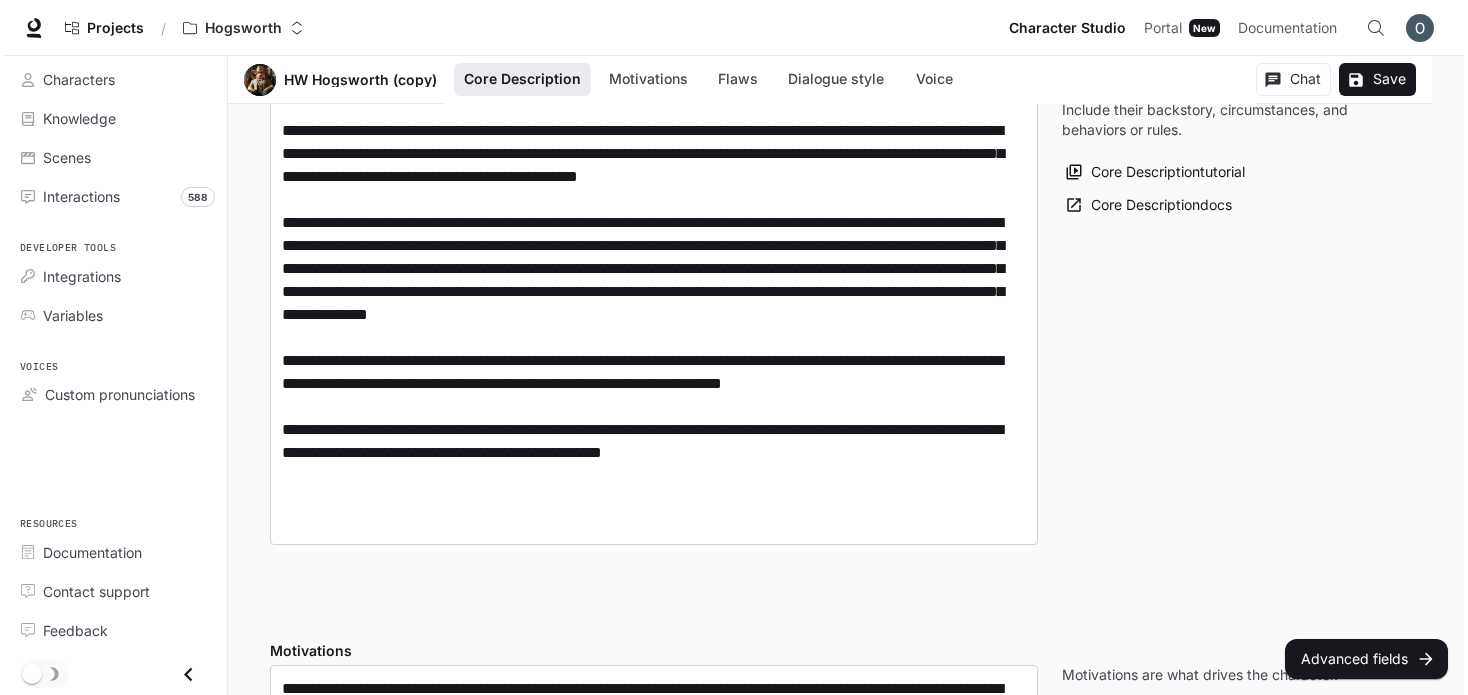scroll, scrollTop: 553, scrollLeft: 0, axis: vertical 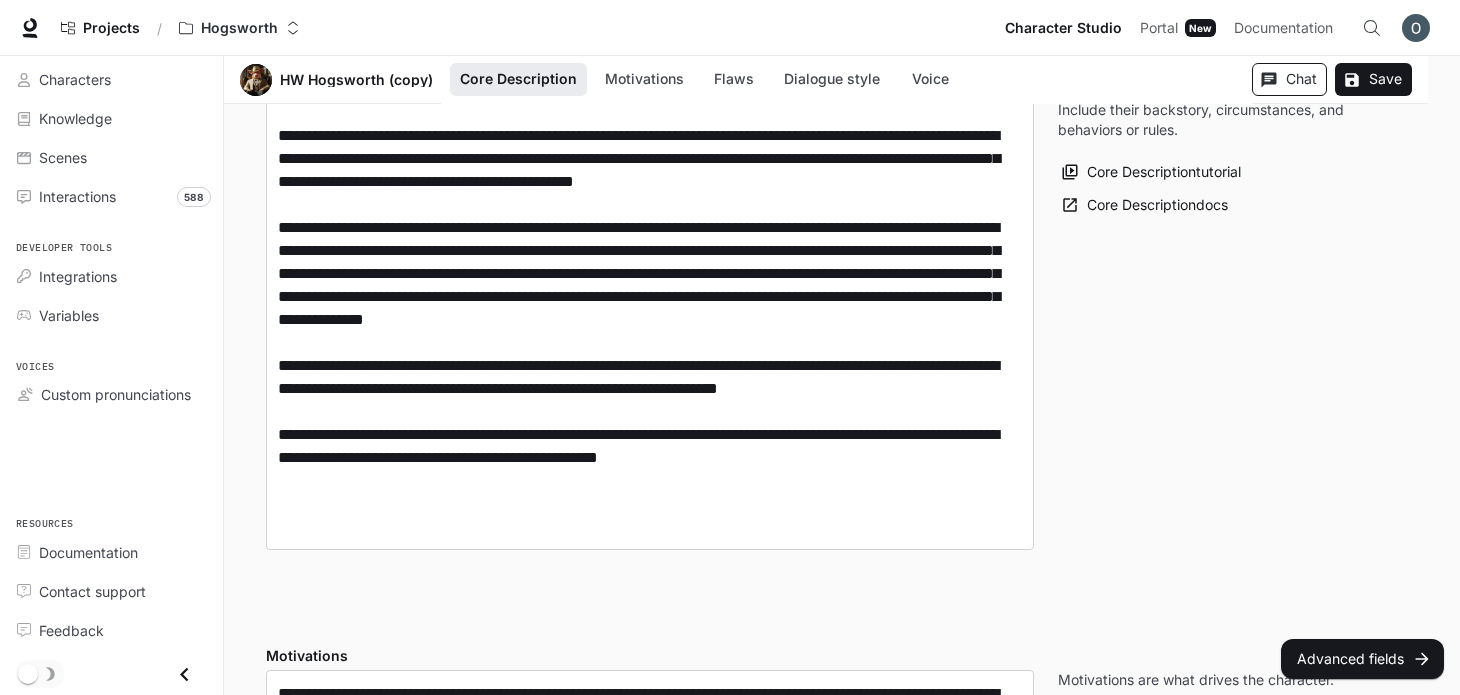 click 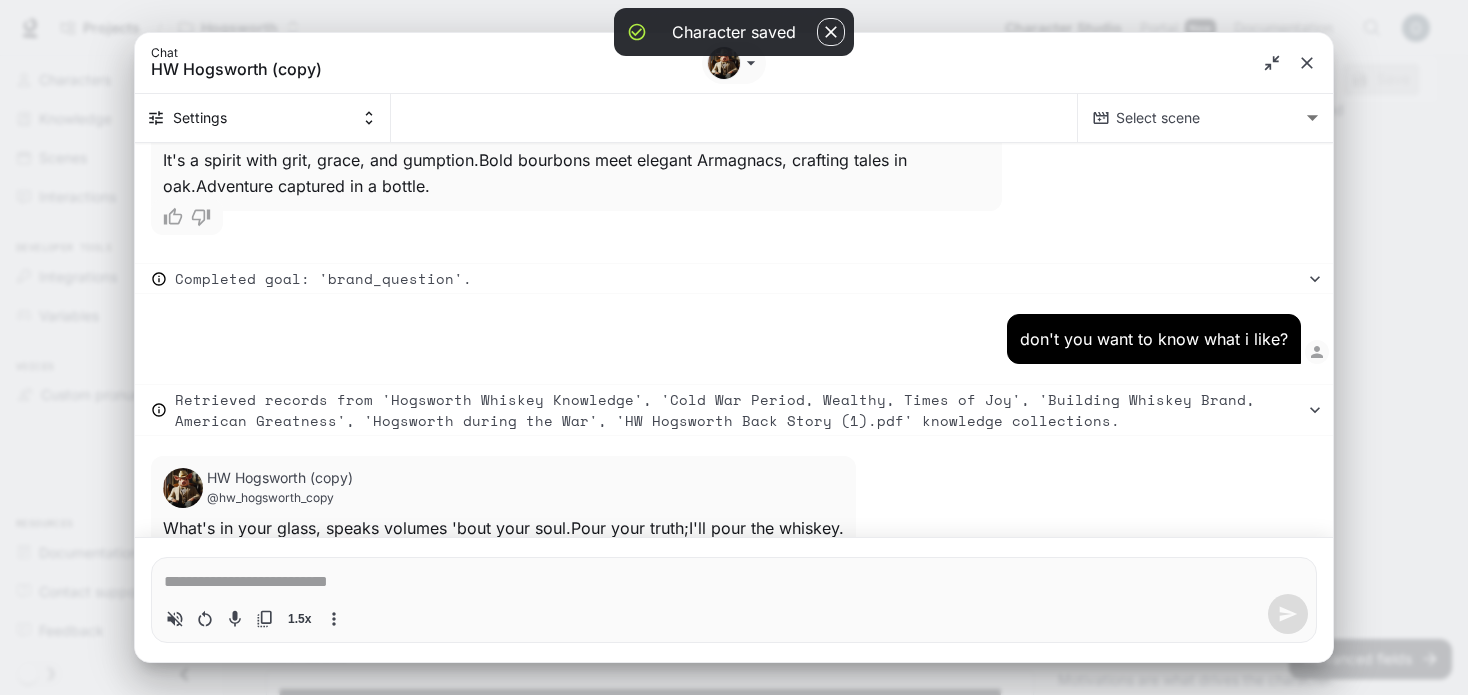 scroll, scrollTop: 9731, scrollLeft: 0, axis: vertical 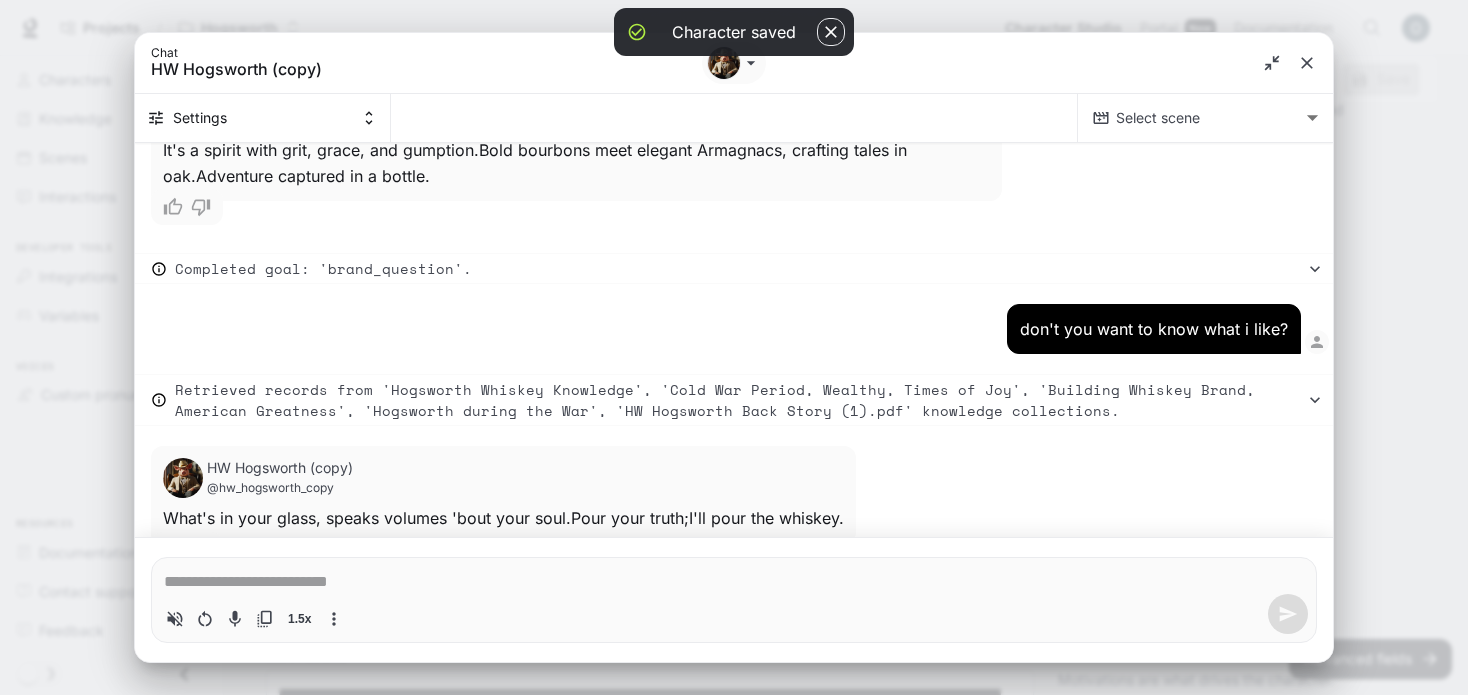 click at bounding box center (734, 582) 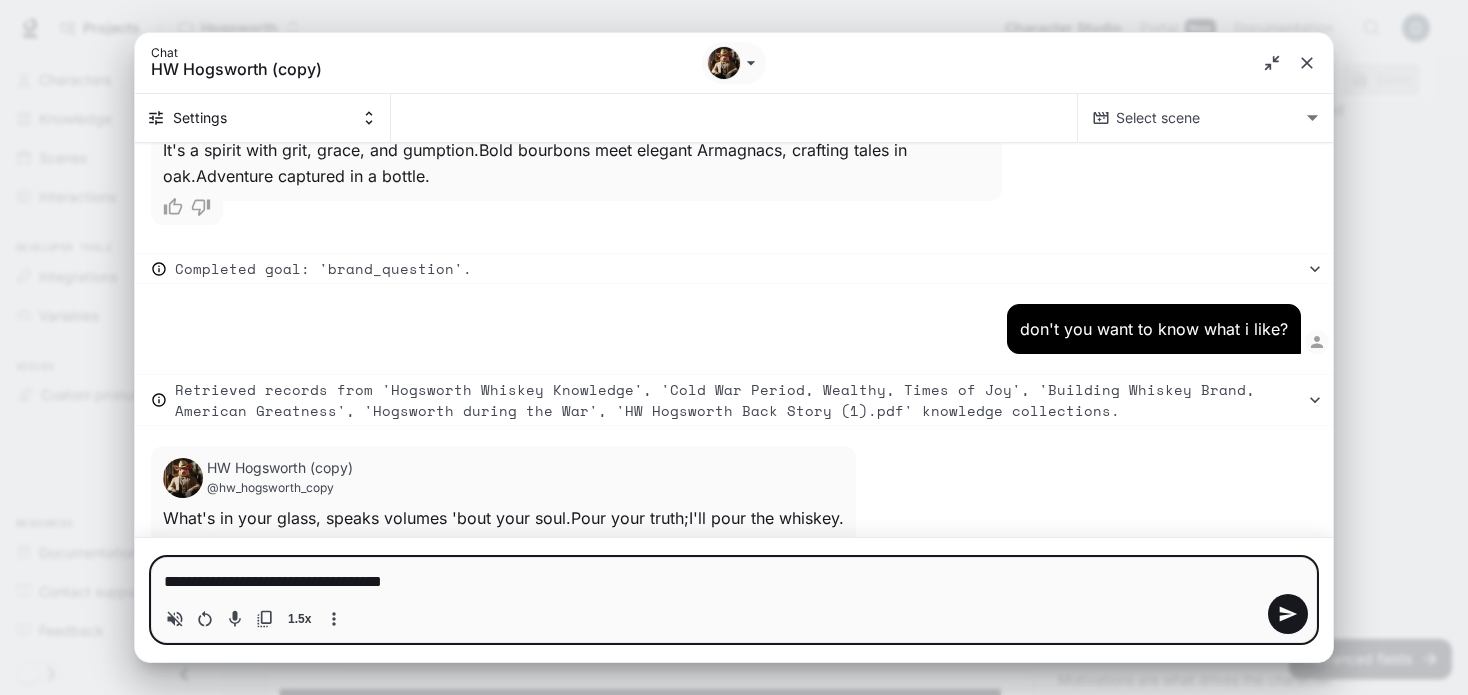 drag, startPoint x: 322, startPoint y: 584, endPoint x: 265, endPoint y: 585, distance: 57.00877 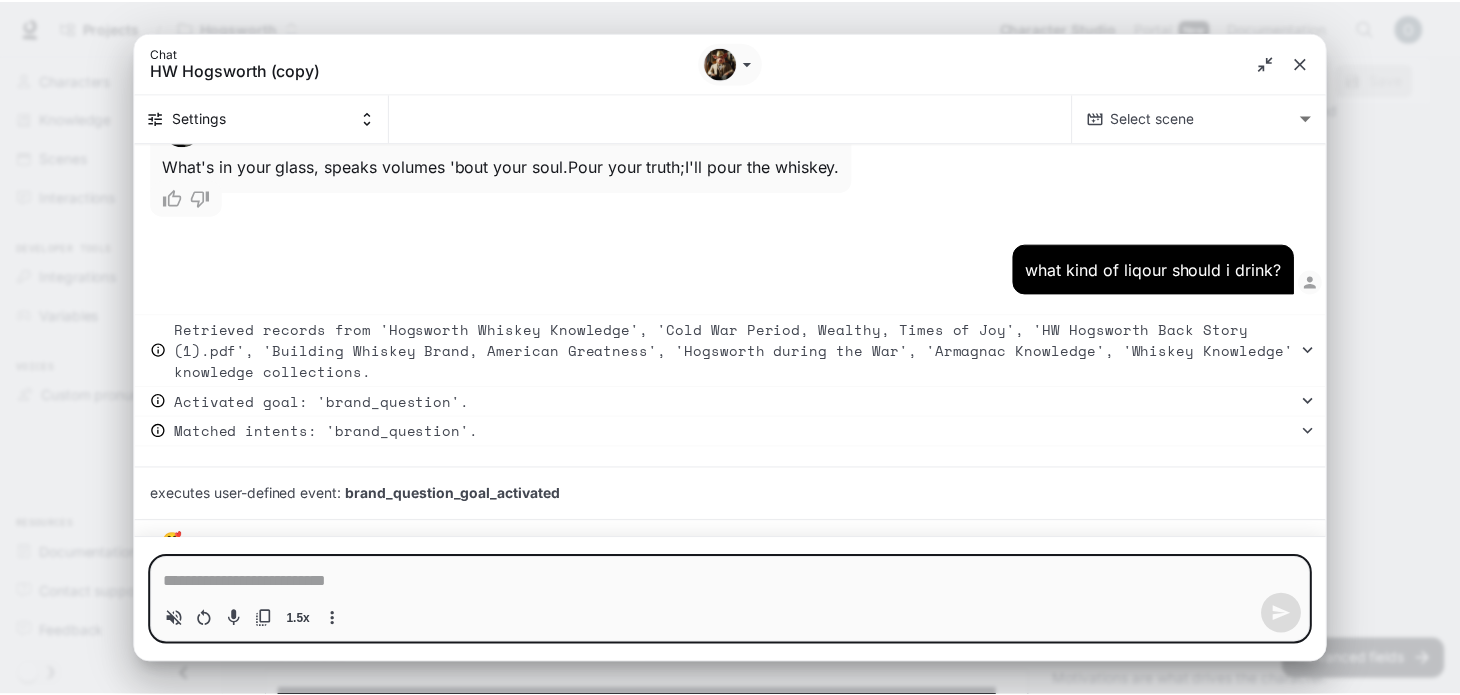 scroll, scrollTop: 10075, scrollLeft: 0, axis: vertical 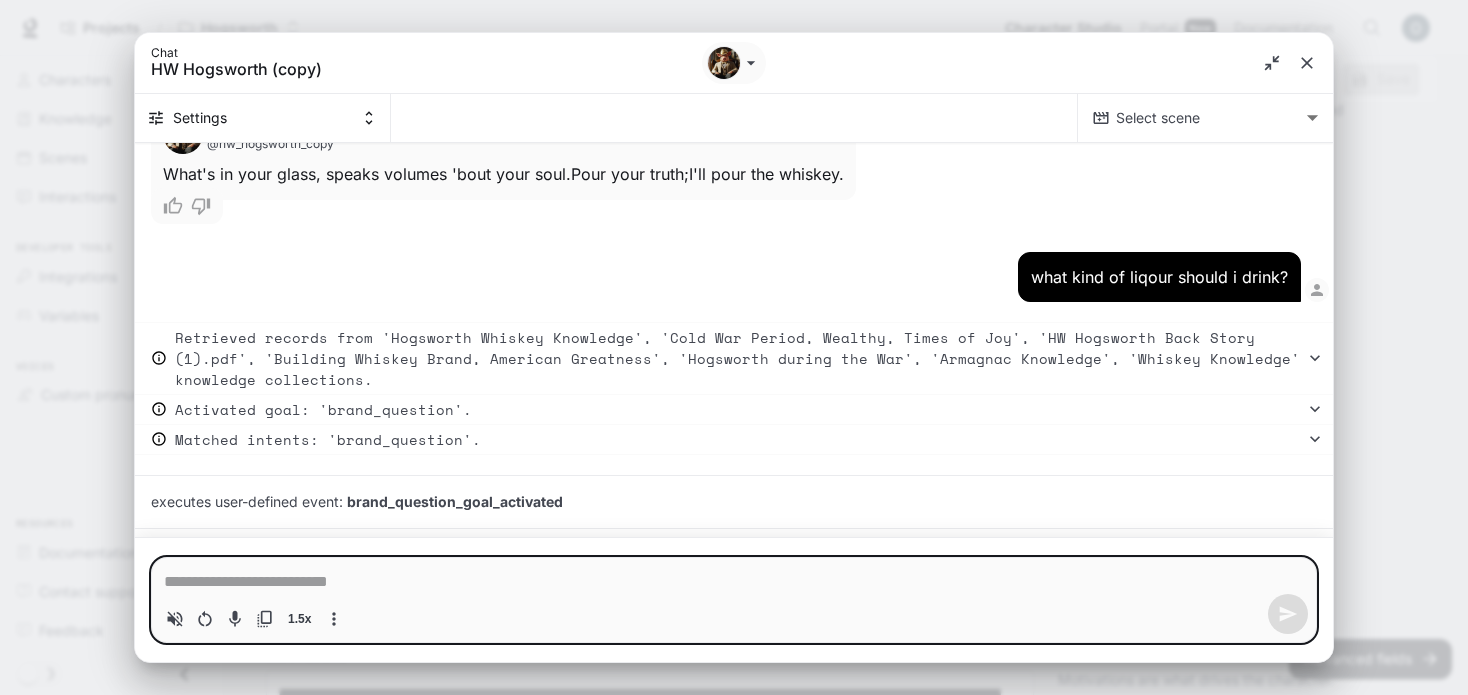 click 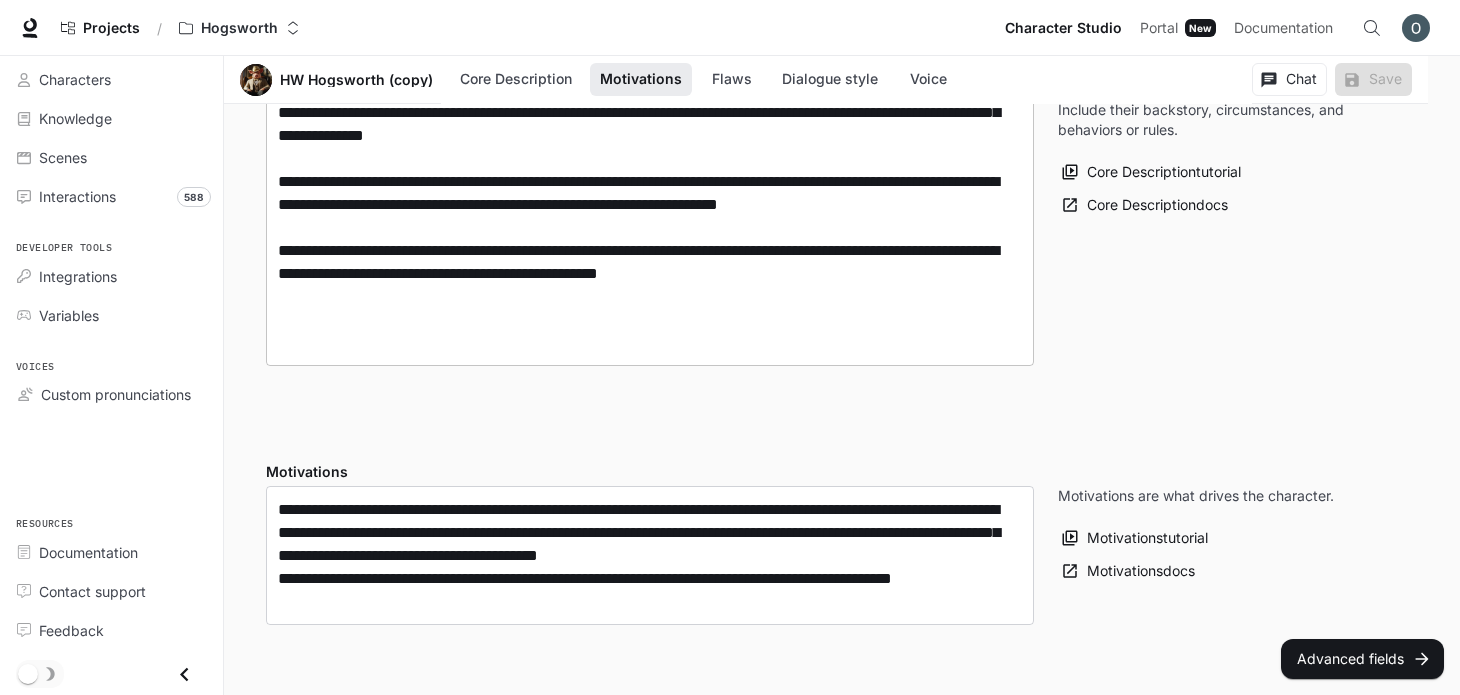 scroll, scrollTop: 795, scrollLeft: 0, axis: vertical 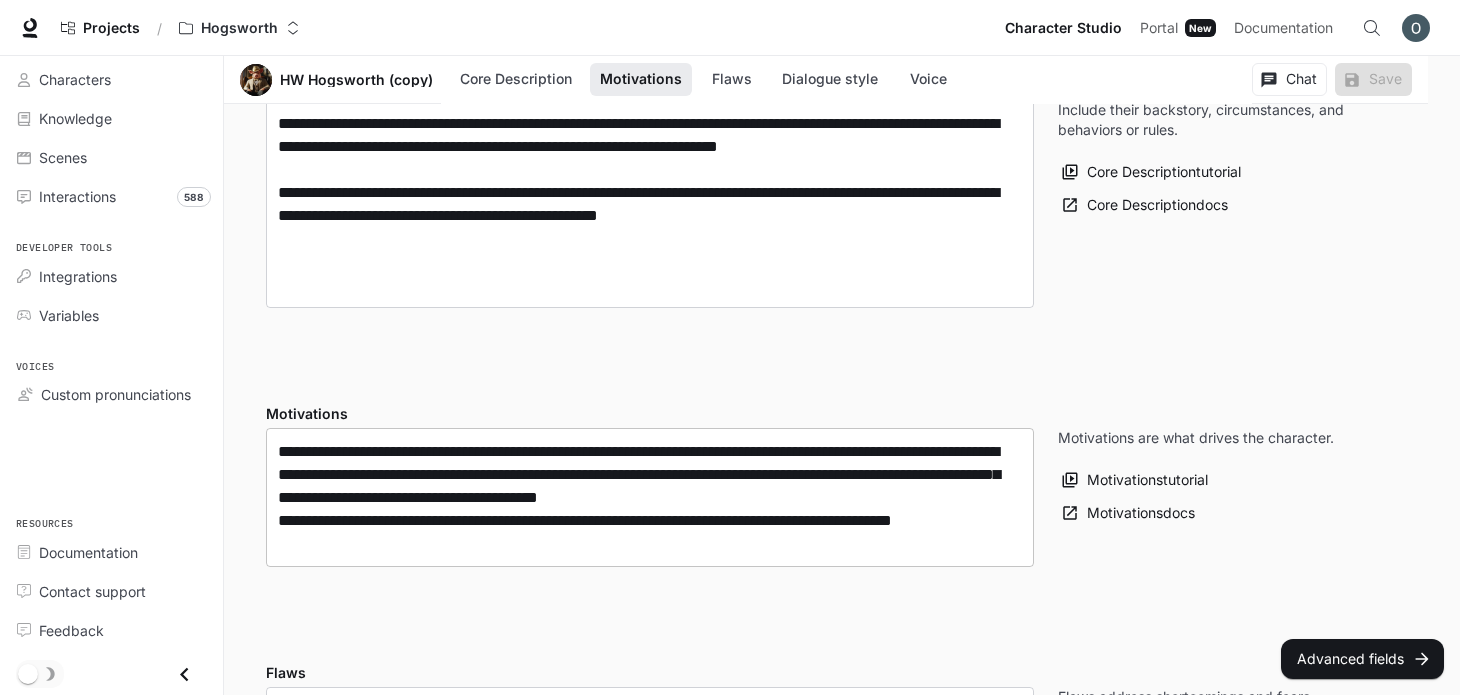 click on "**********" at bounding box center (650, 497) 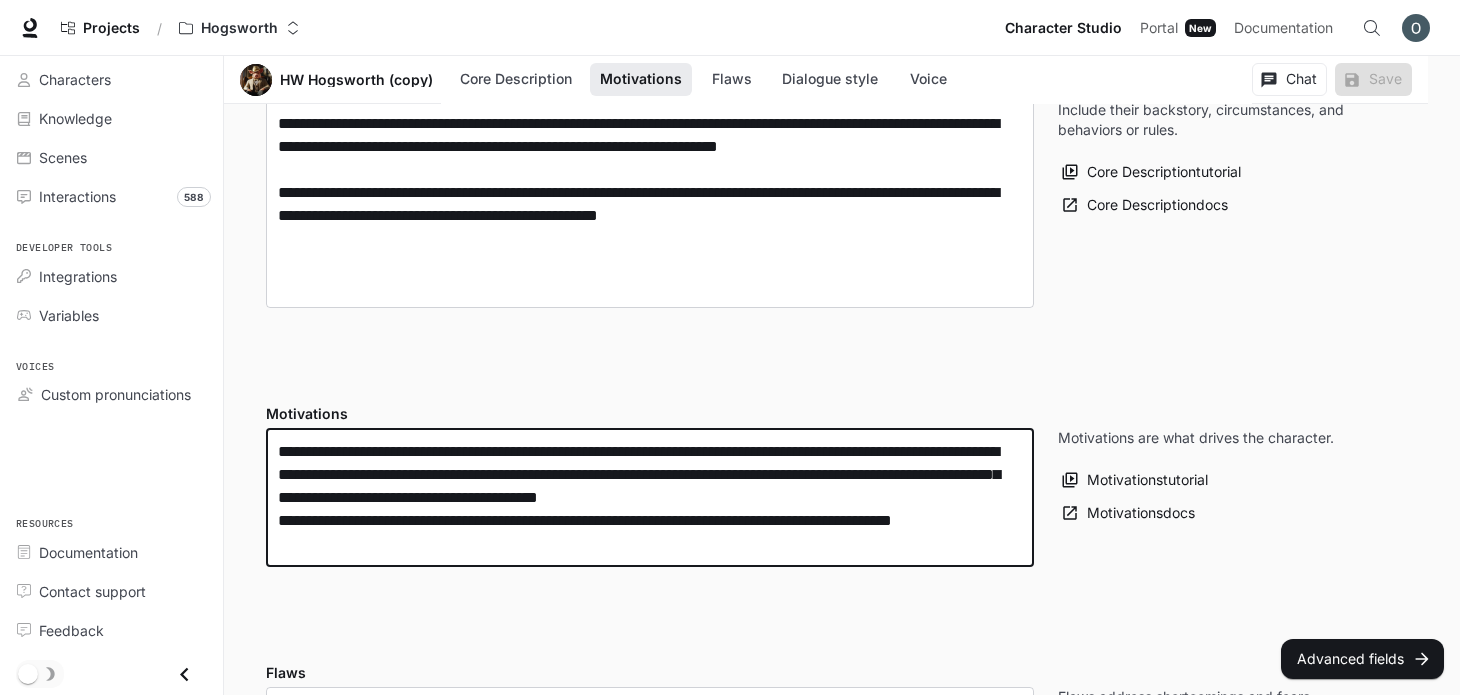 drag, startPoint x: 415, startPoint y: 553, endPoint x: 280, endPoint y: 527, distance: 137.48091 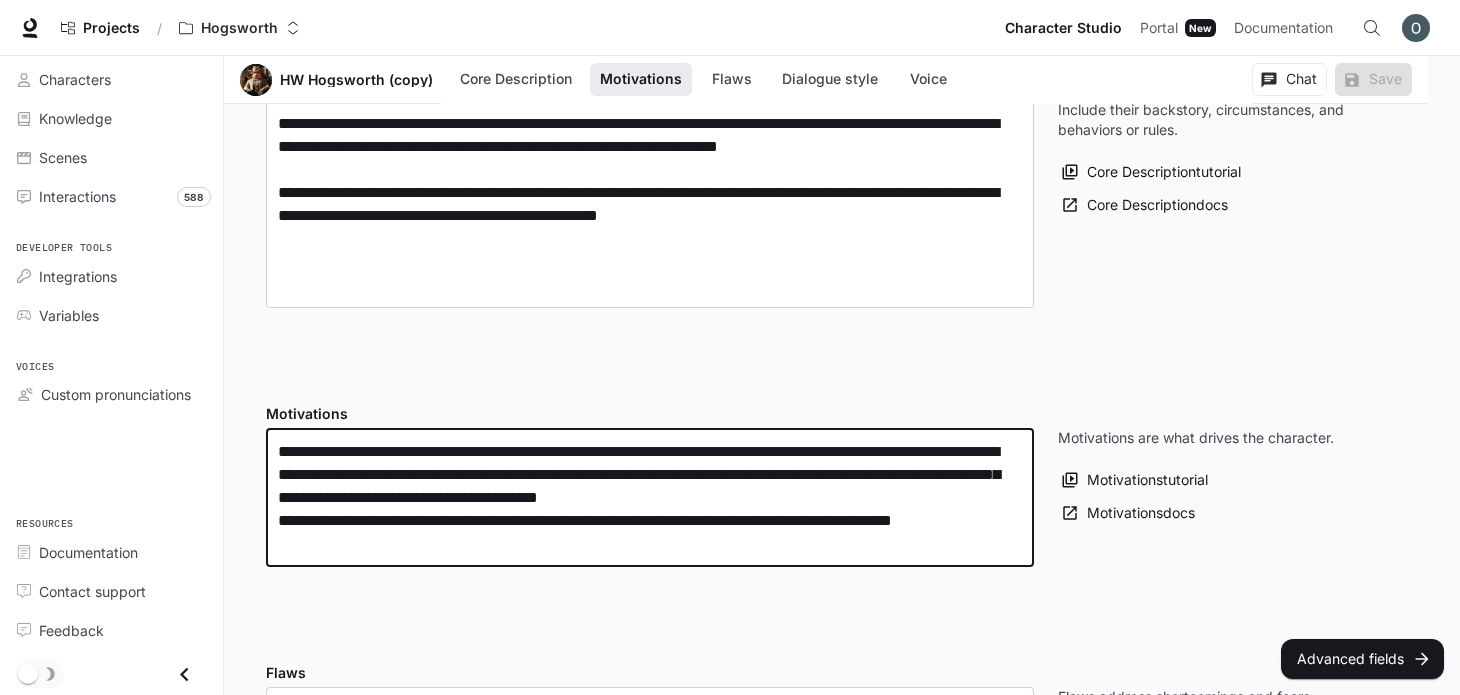 click on "**********" at bounding box center [650, 497] 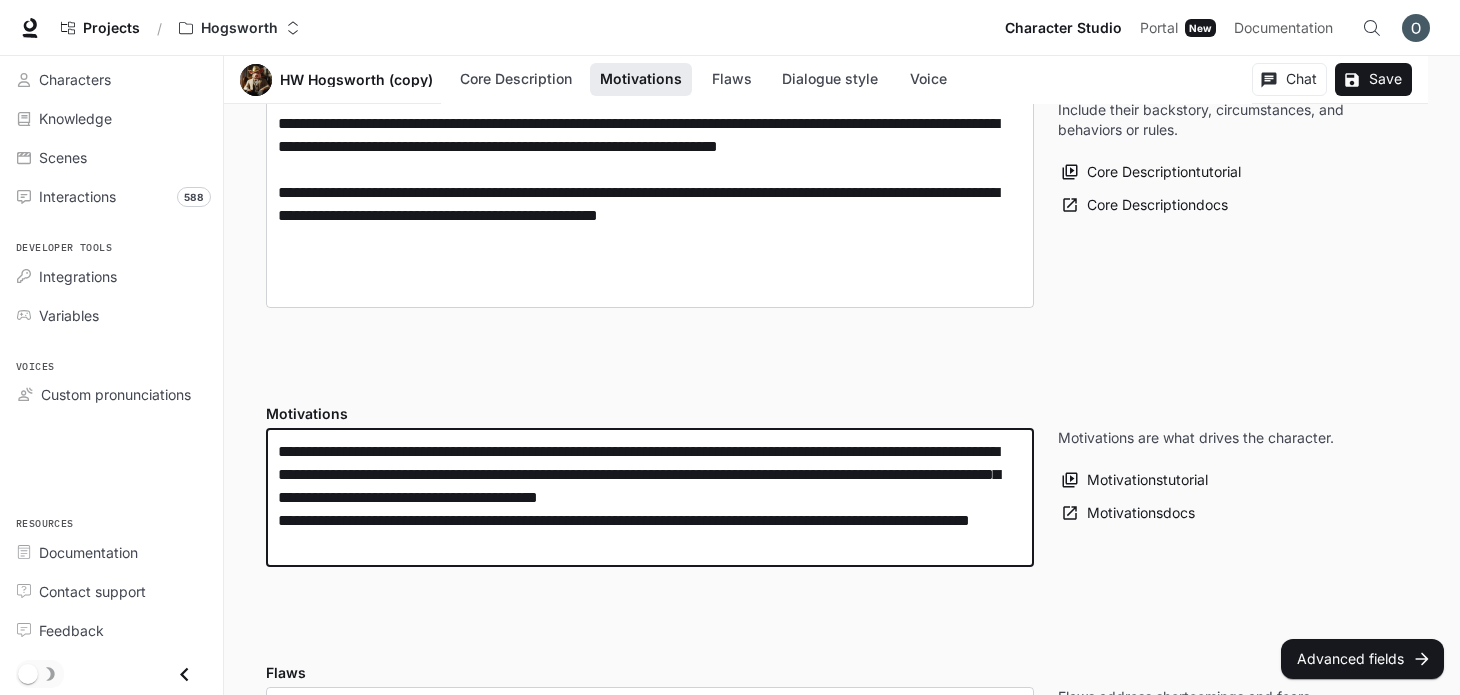 drag, startPoint x: 782, startPoint y: 510, endPoint x: 704, endPoint y: 514, distance: 78.10249 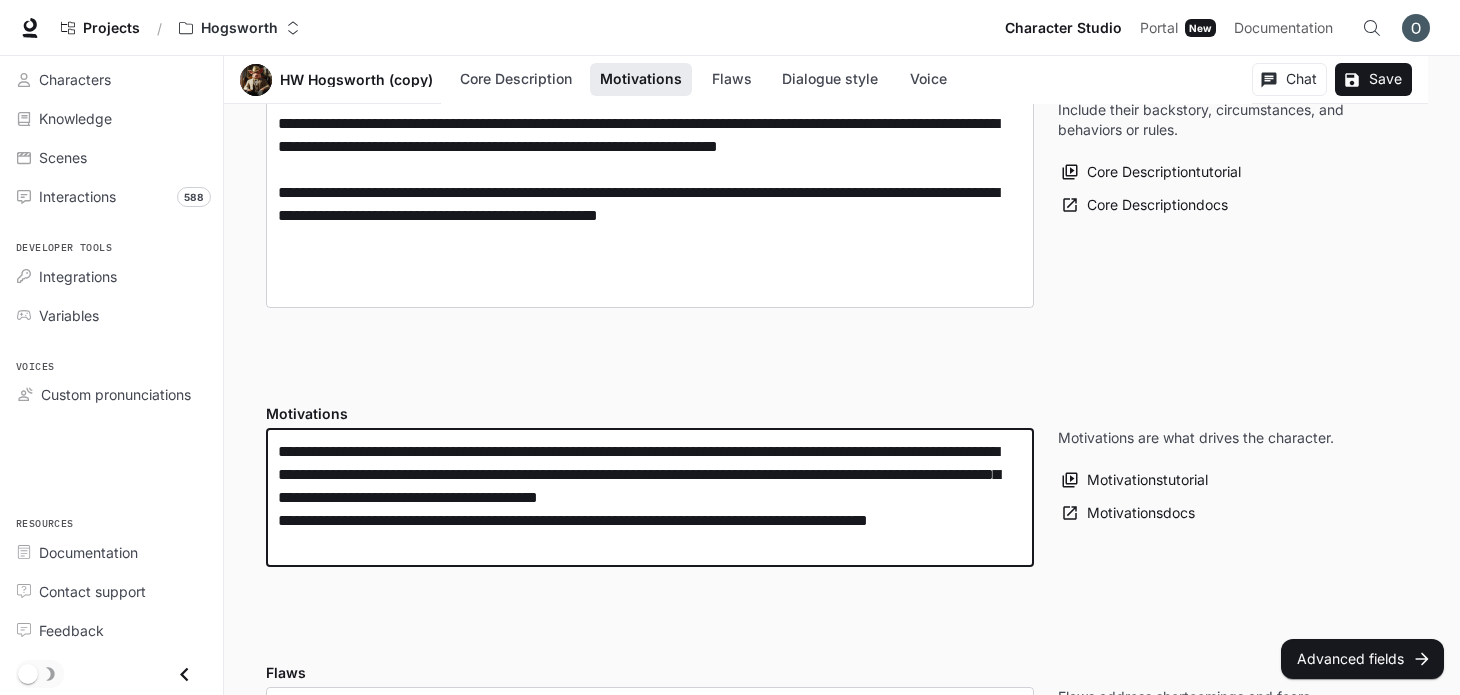 click on "**********" at bounding box center [650, 497] 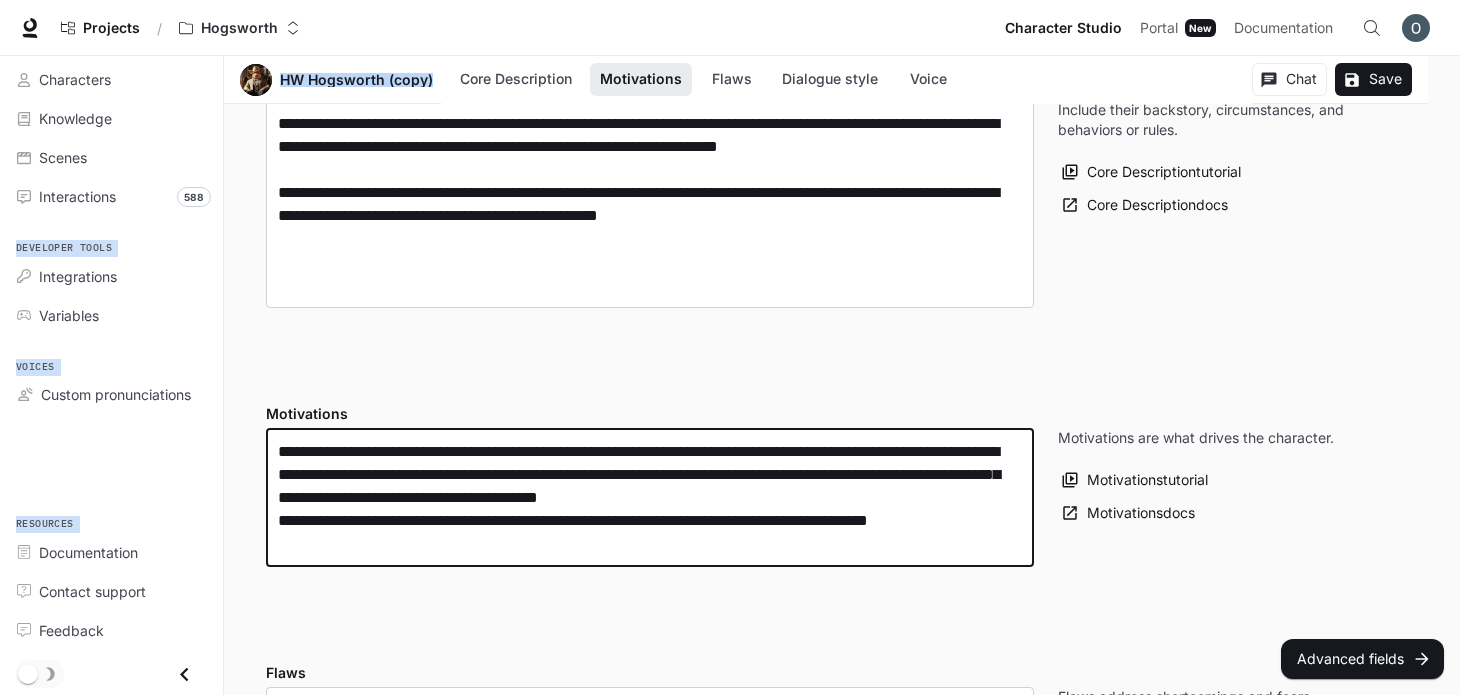 click on "Skip to main content Projects / Hogsworth Character Studio Character Studio Portal Portal New Documentation Documentation Character studio Portal Characters Knowledge Scenes Interactions 588 Developer tools Integrations Variables Voices Custom pronunciations Resources Documentation Contact support Feedback Section Motivations HW Hogsworth (copy) Core Description Motivations Flaws Dialogue style Voice Chat Save Edit HW Hogsworth (copy) Entertain Americans and find their destiny Edit Details Chat Save Enable narrated actions Enable narrated actions Pronouns he/him/his Alternate names HW Age Late adulthood Basic Advanced Core Description * ​ Core Description is your character's foundation. Include their backstory, circumstances, and behaviors or rules. Core Description  tutorial Core Description  docs Motivations * ​ Motivations are what drives the character. Motivations  tutorial Motivations  docs Flaws * ​ Flaws address shortcomings and fears. Flaws  tutorial Flaws  docs Dialogue style Preset Custom ​" at bounding box center (730, 1395) 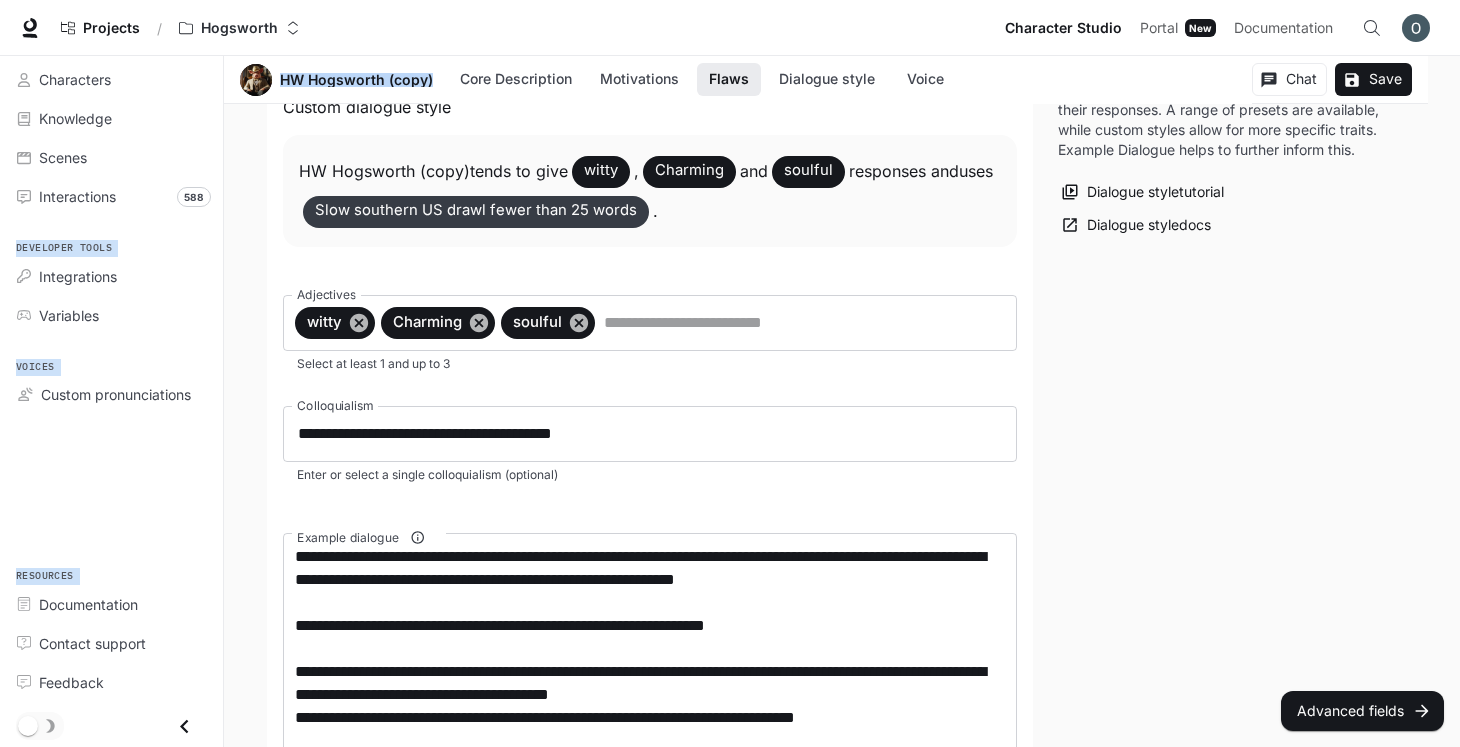 scroll, scrollTop: 1964, scrollLeft: 0, axis: vertical 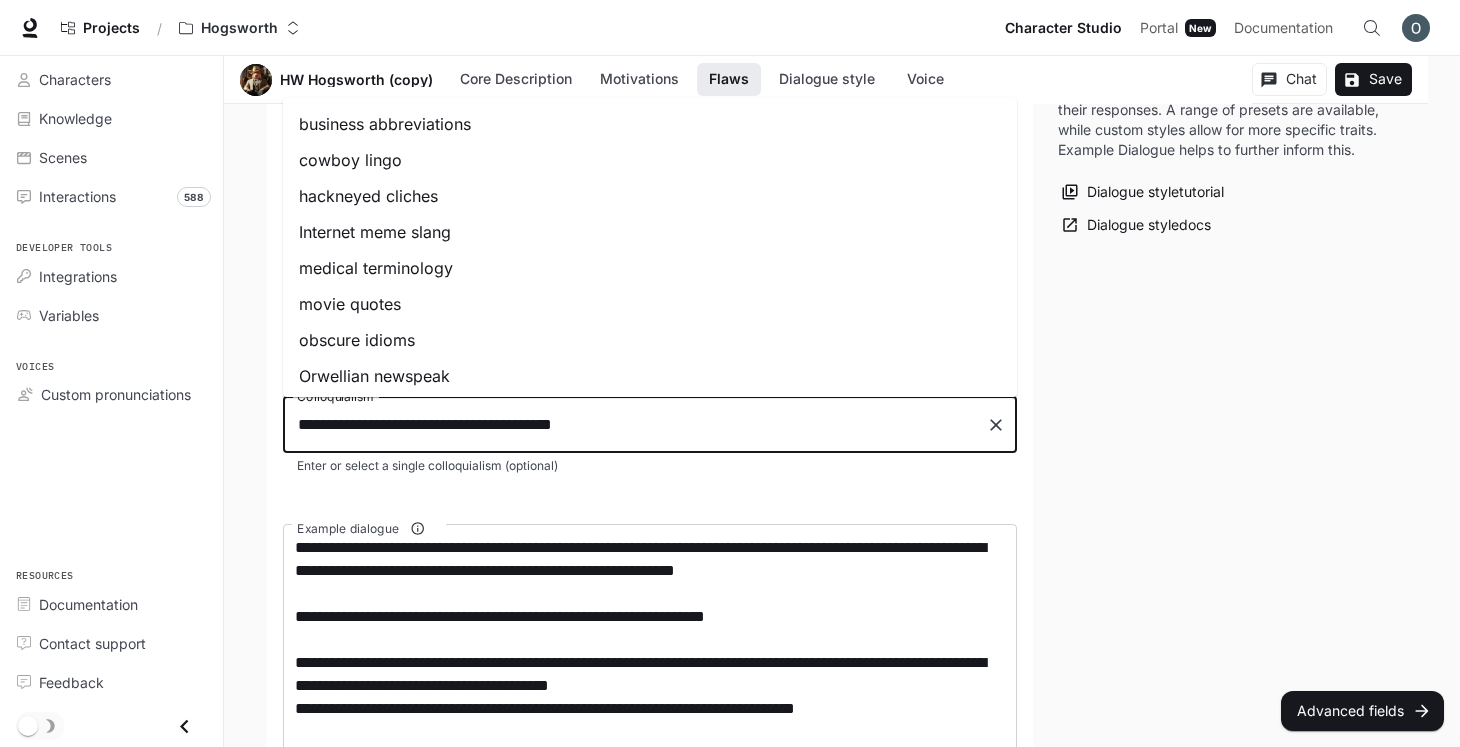 click on "**********" at bounding box center (635, 425) 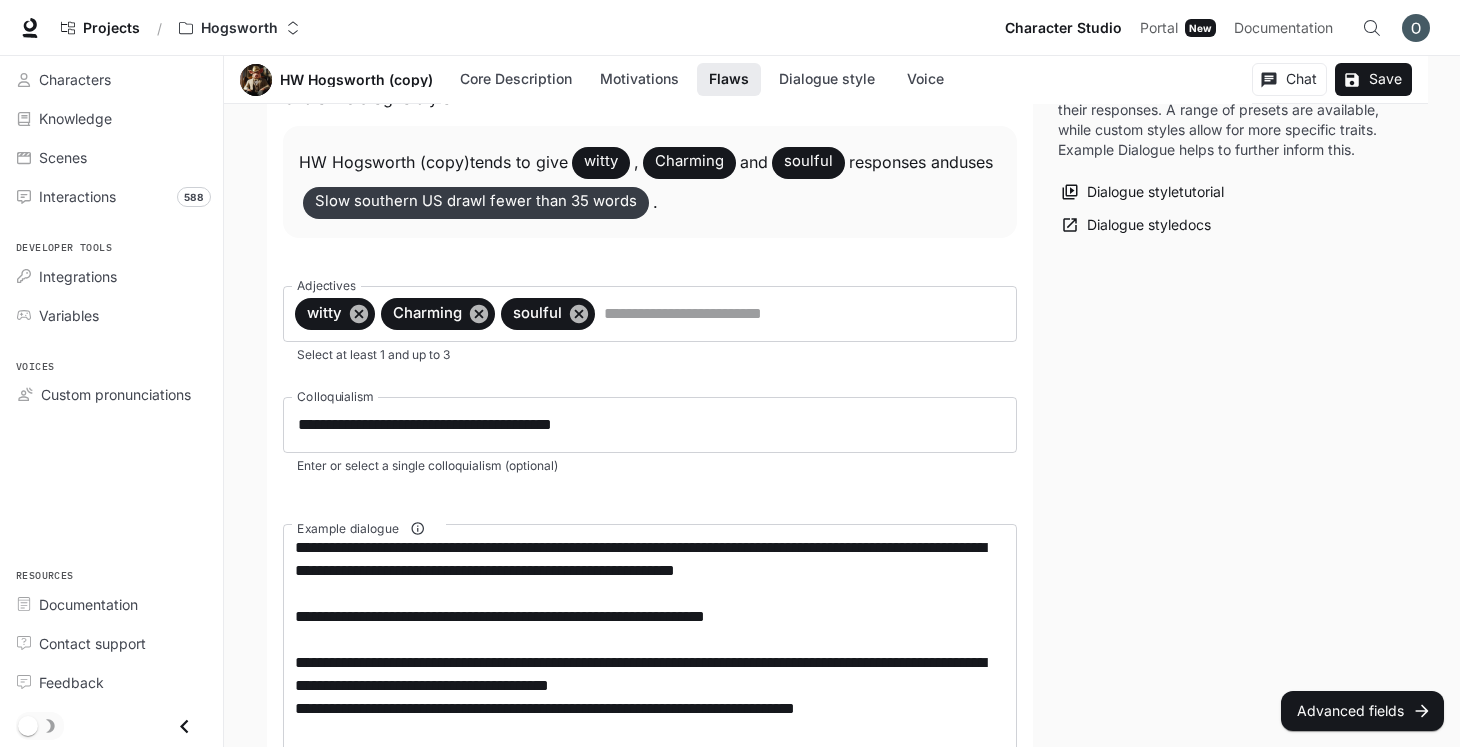 click on "**********" at bounding box center [650, 473] 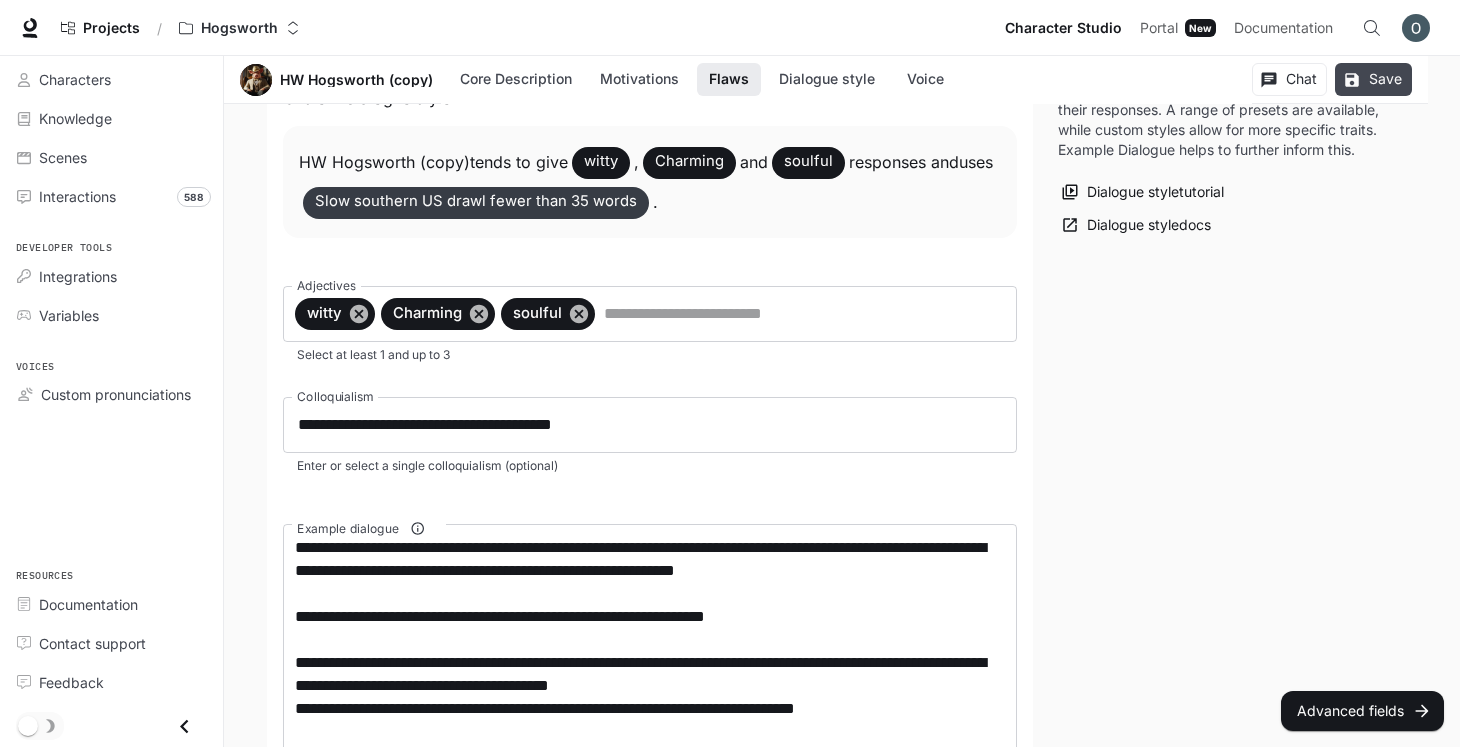 click on "Save" at bounding box center [1373, 79] 